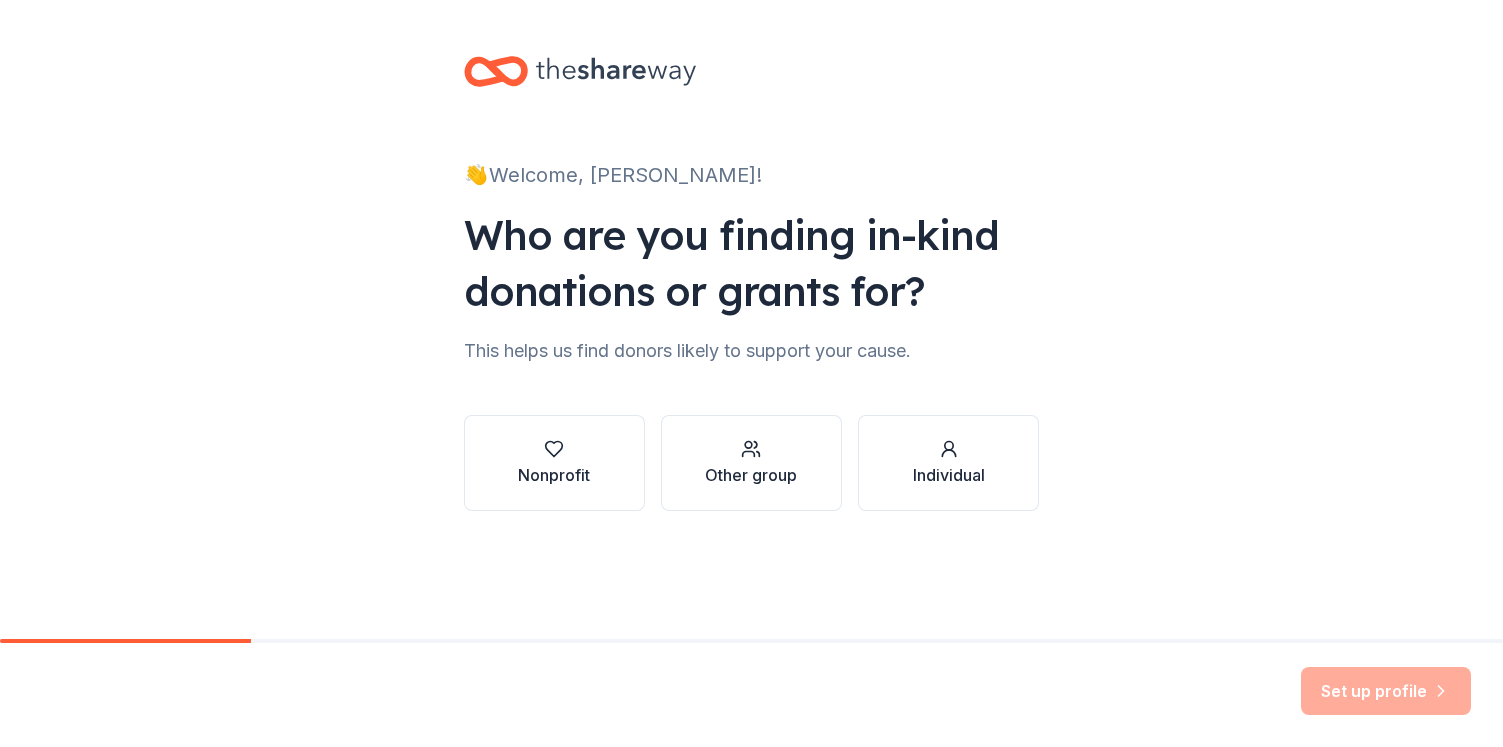 scroll, scrollTop: 0, scrollLeft: 0, axis: both 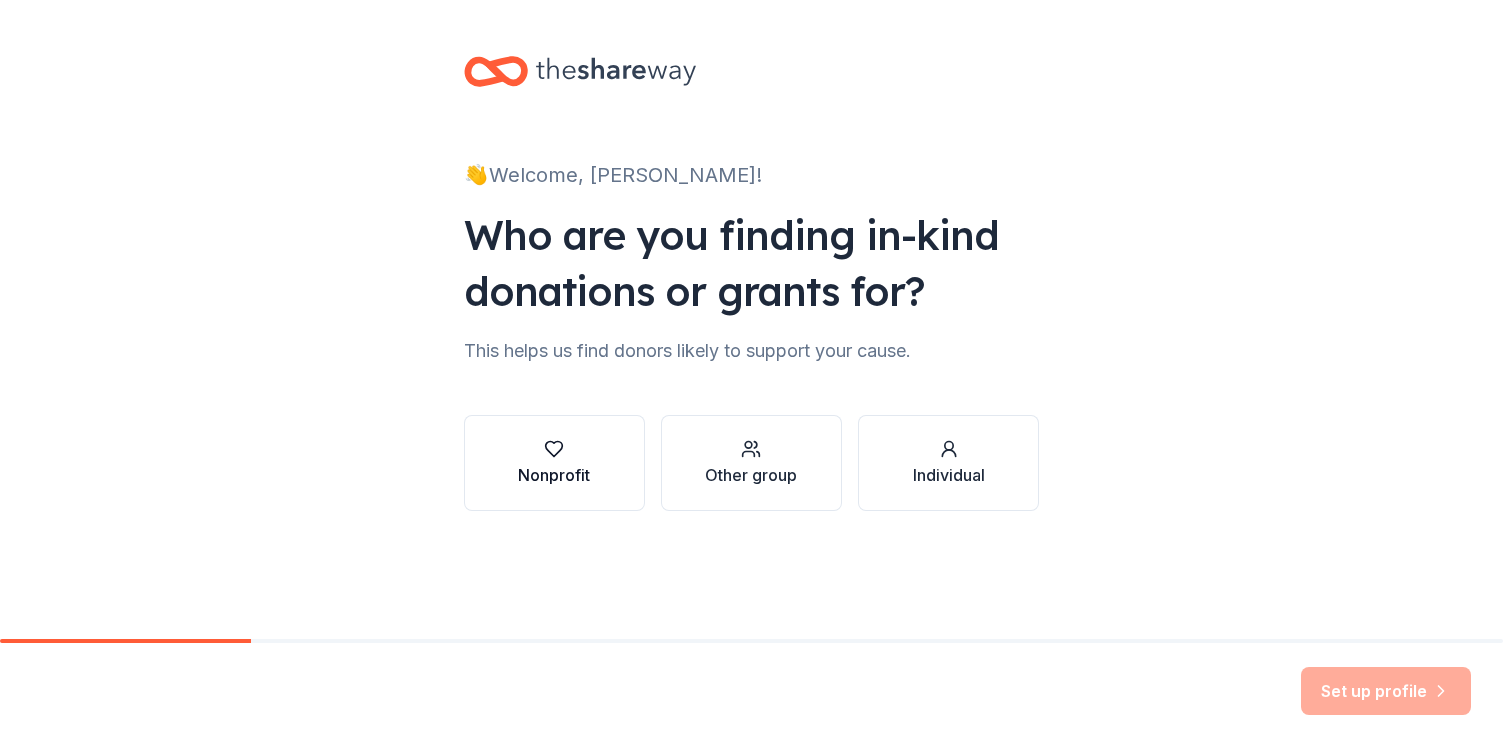 click on "Nonprofit" at bounding box center (554, 475) 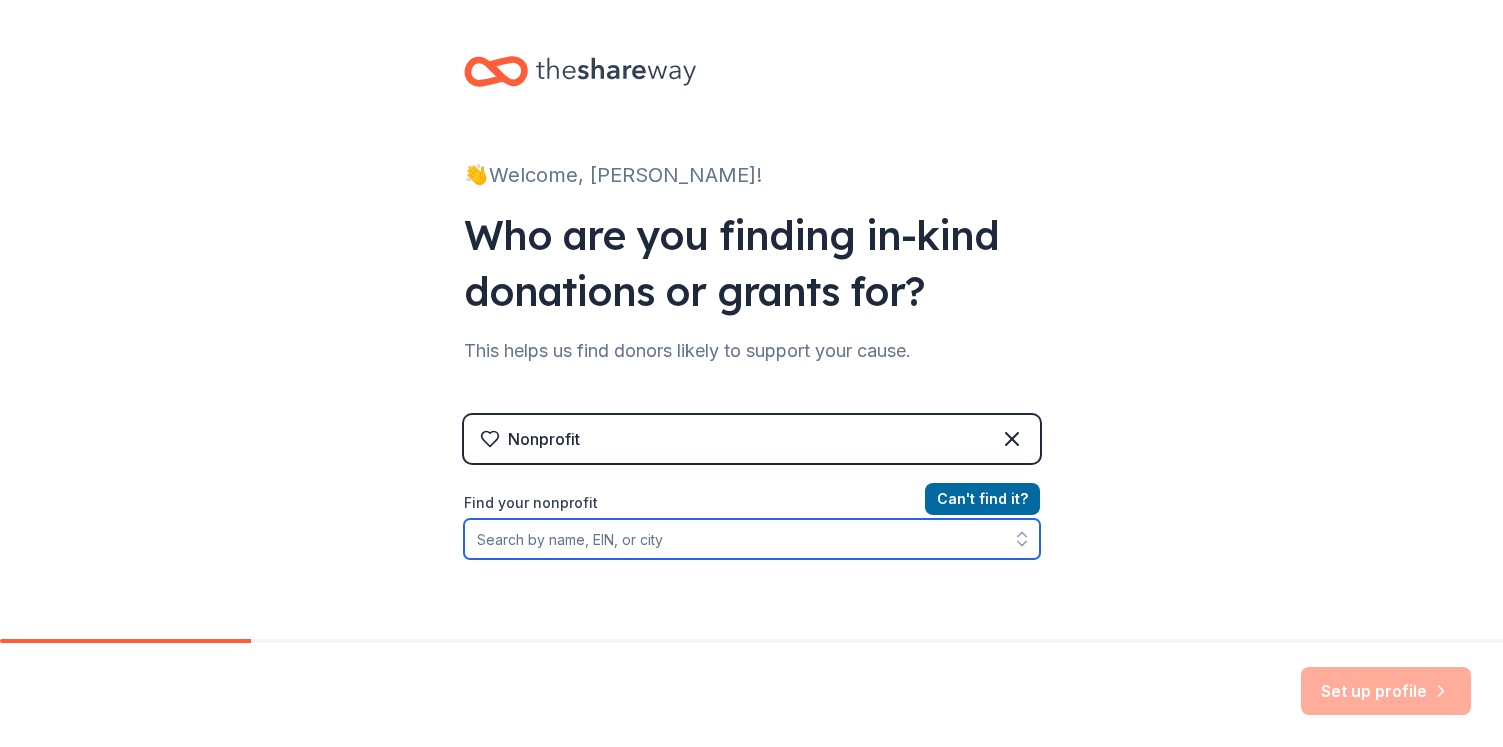 click on "Find your nonprofit" at bounding box center [752, 539] 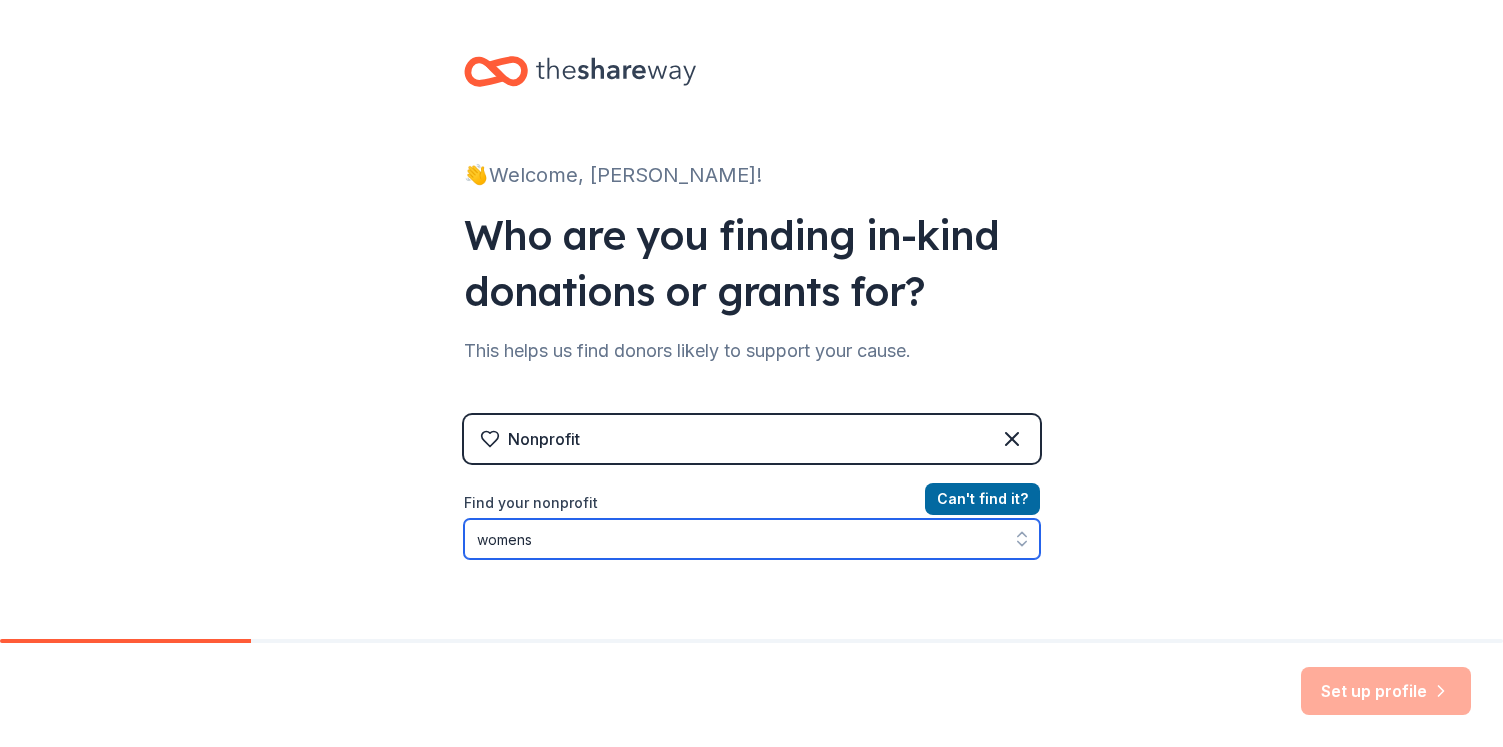 scroll, scrollTop: 20, scrollLeft: 0, axis: vertical 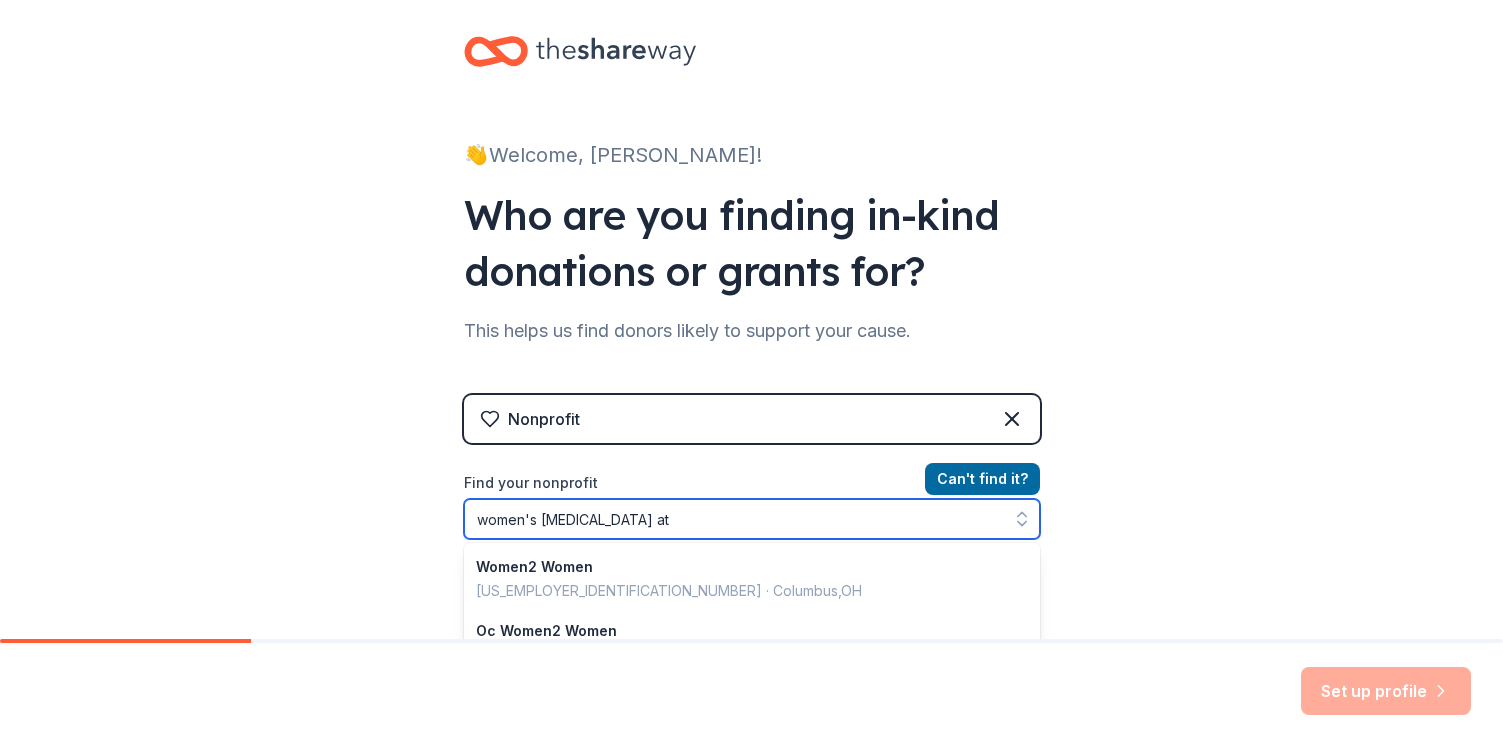 type on "women's [MEDICAL_DATA] at" 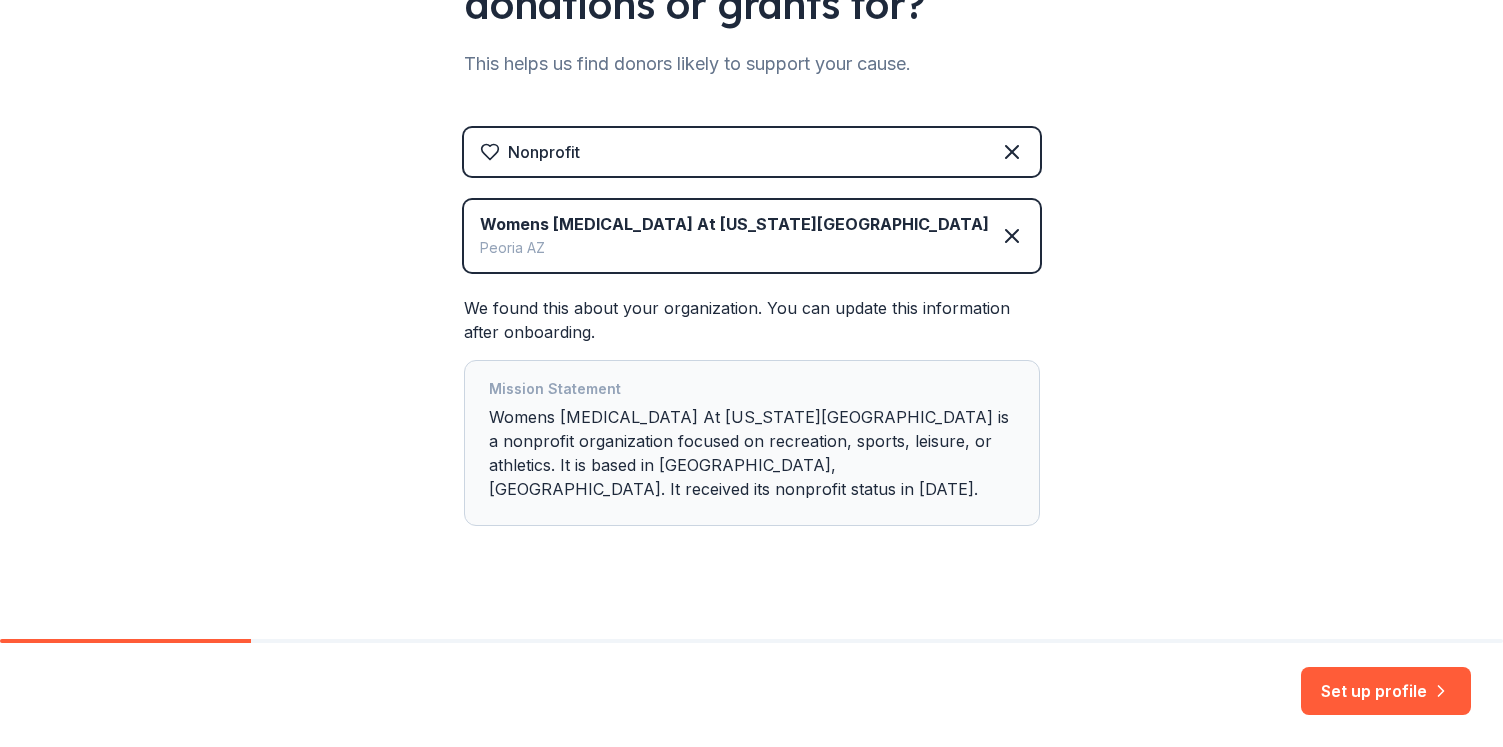 scroll, scrollTop: 286, scrollLeft: 0, axis: vertical 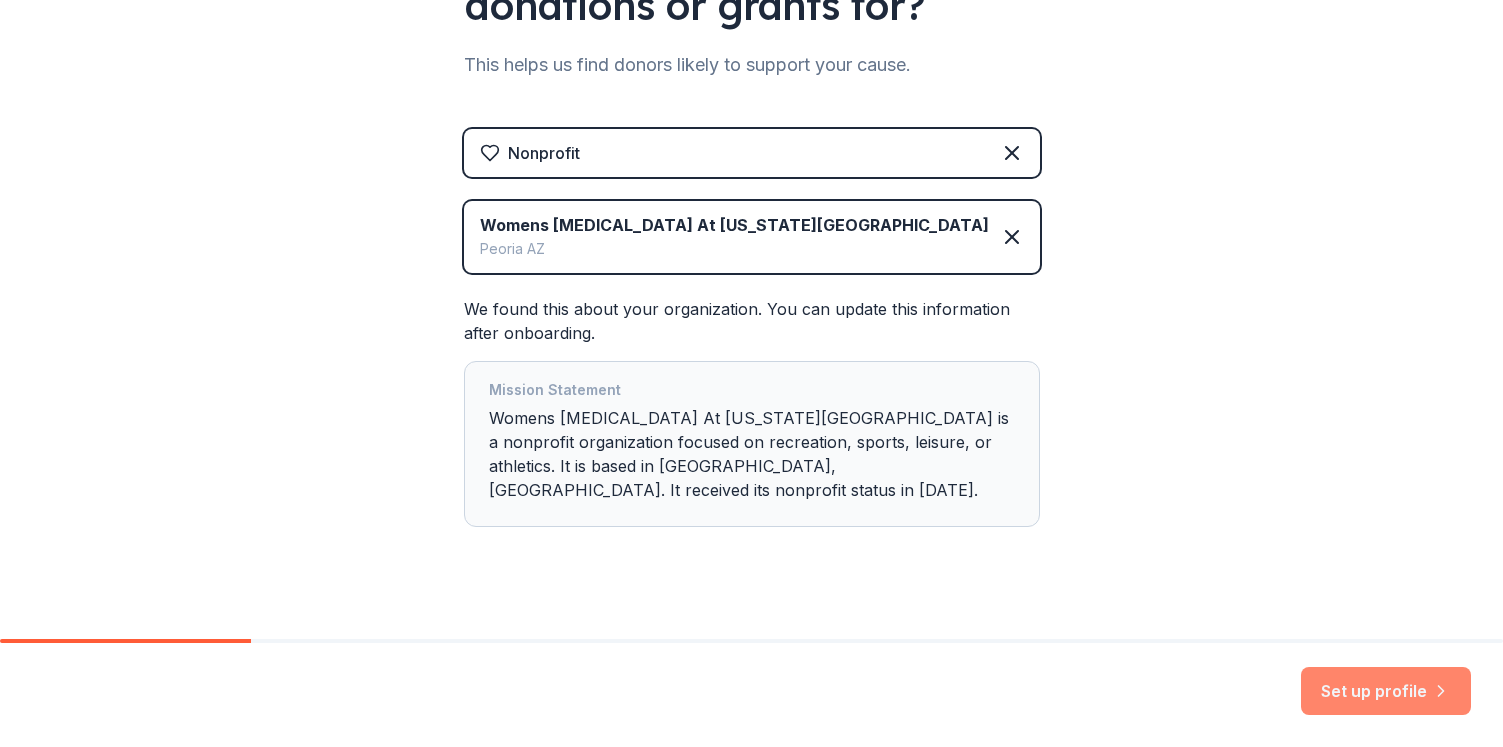 click on "Set up profile" at bounding box center [1386, 691] 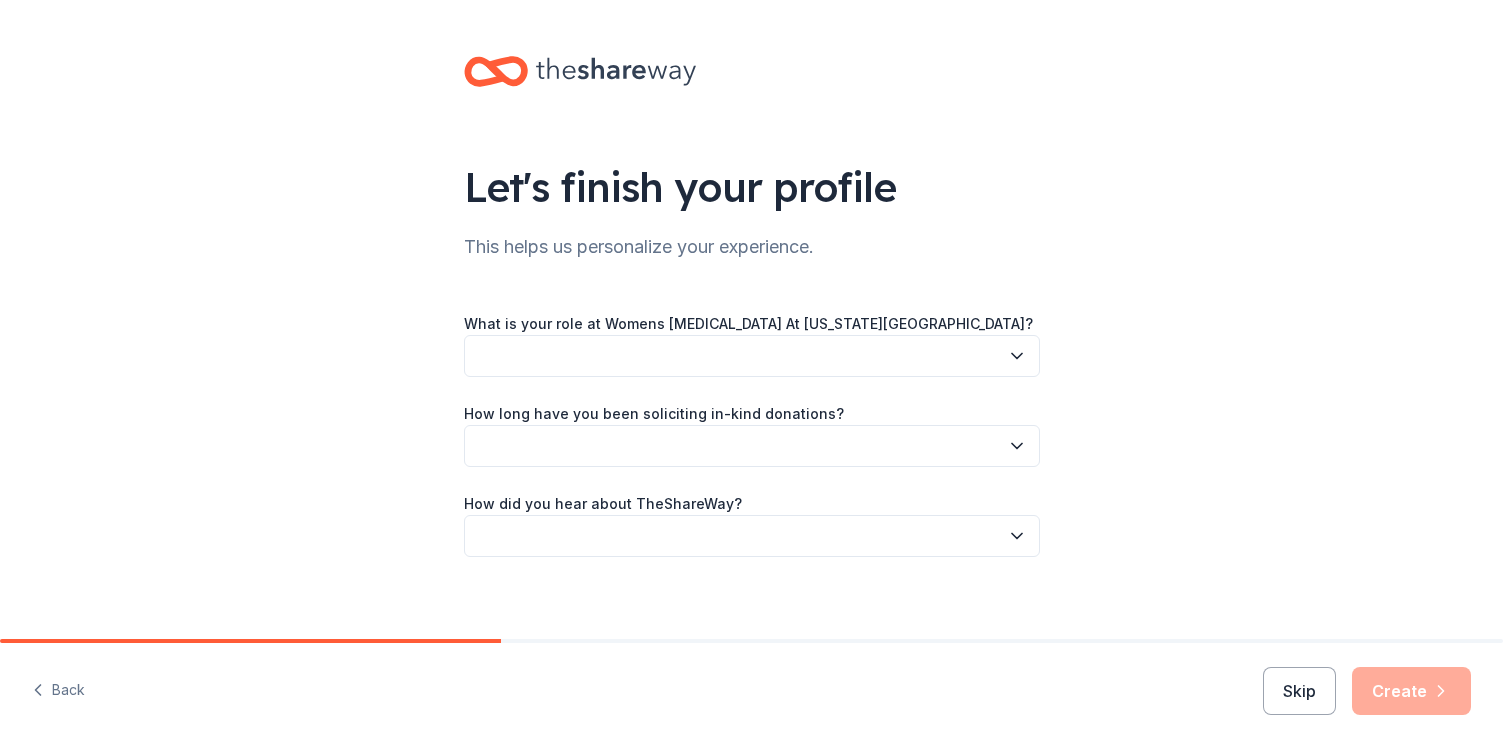 click at bounding box center [752, 356] 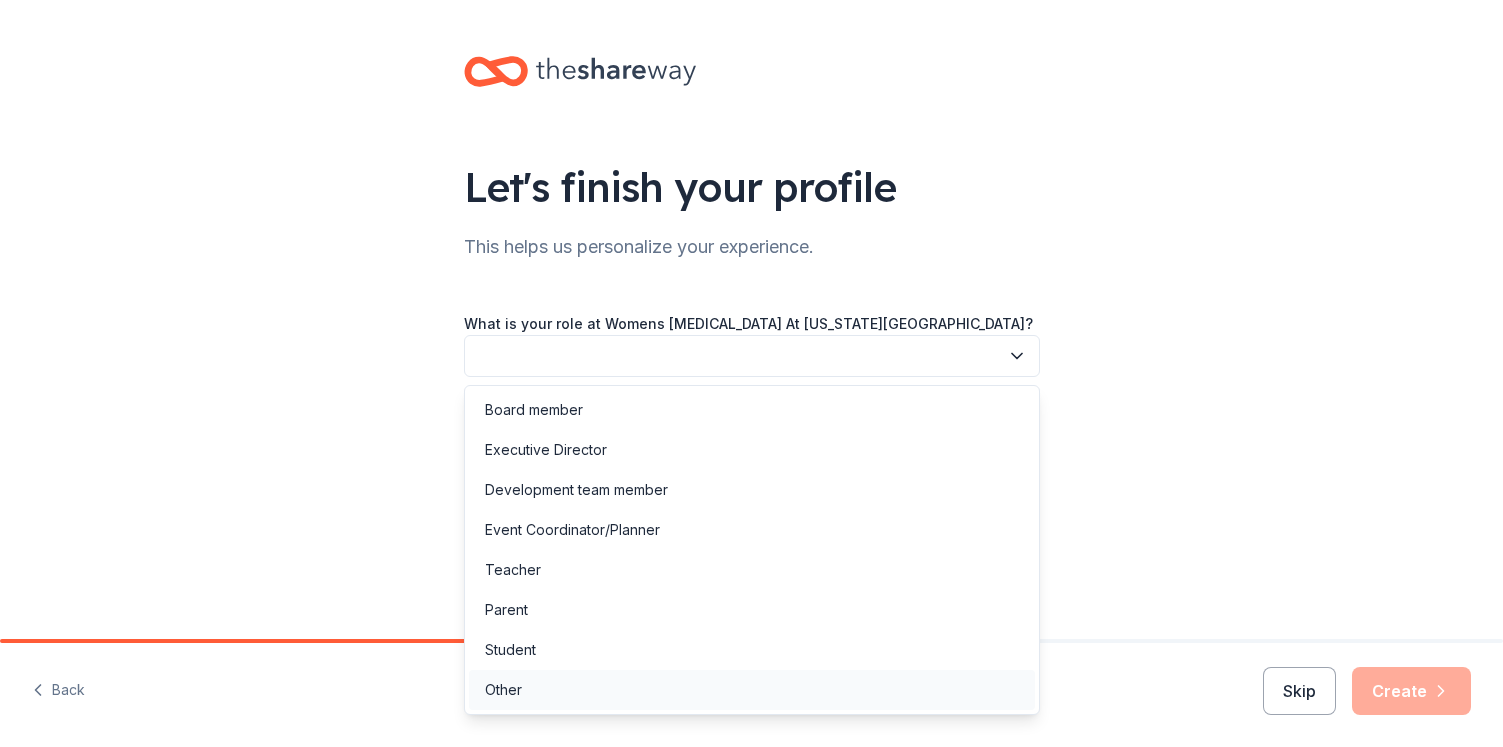 click on "Other" at bounding box center [503, 690] 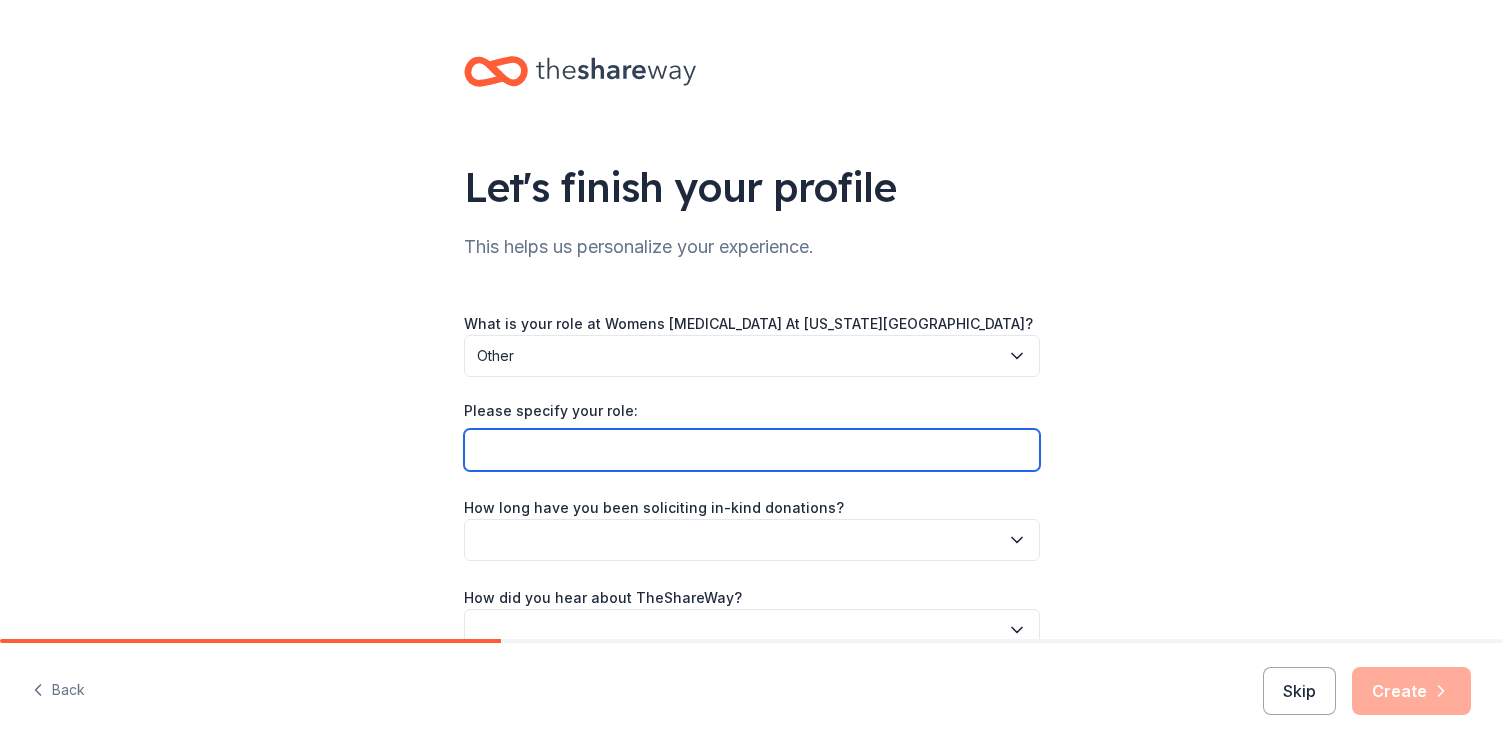 click on "Please specify your role:" at bounding box center [752, 450] 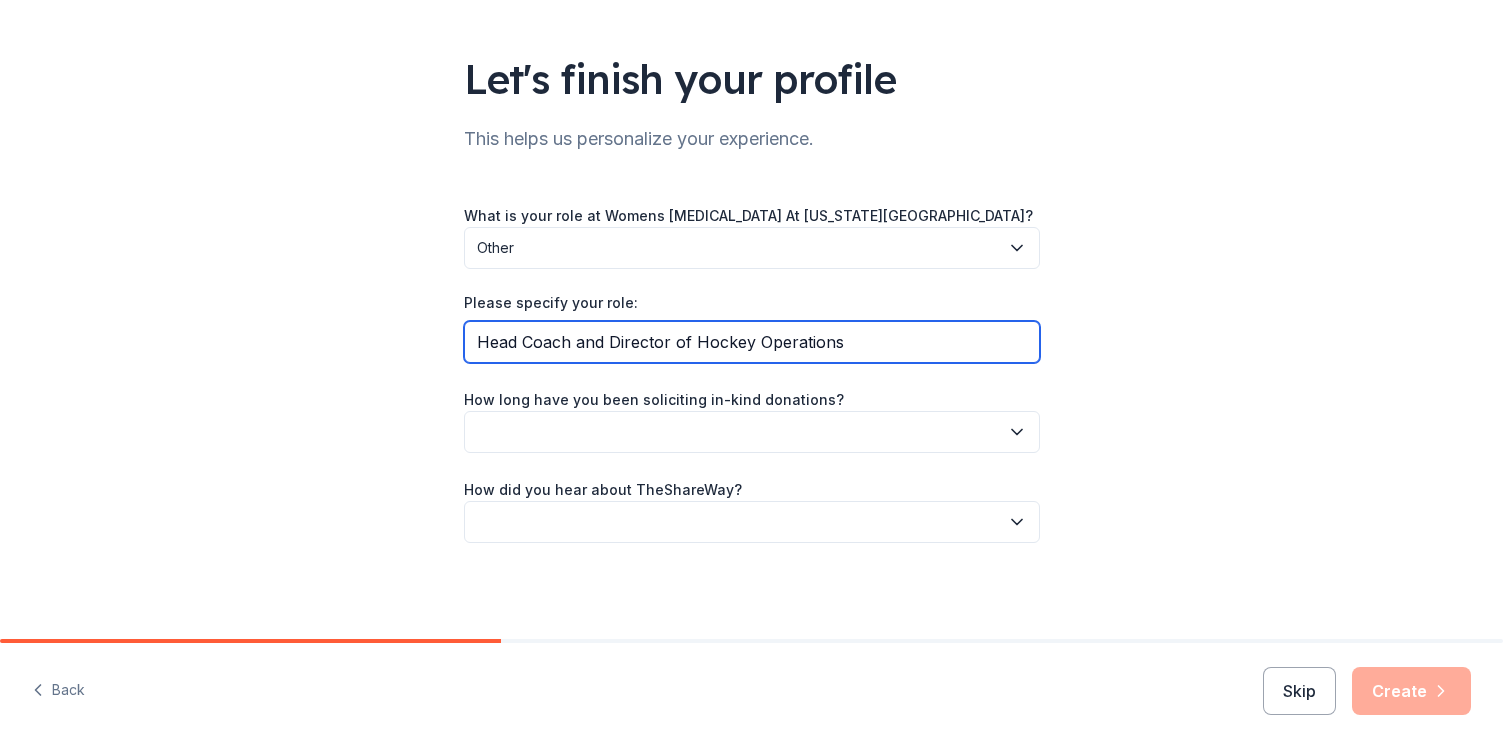 scroll, scrollTop: 107, scrollLeft: 0, axis: vertical 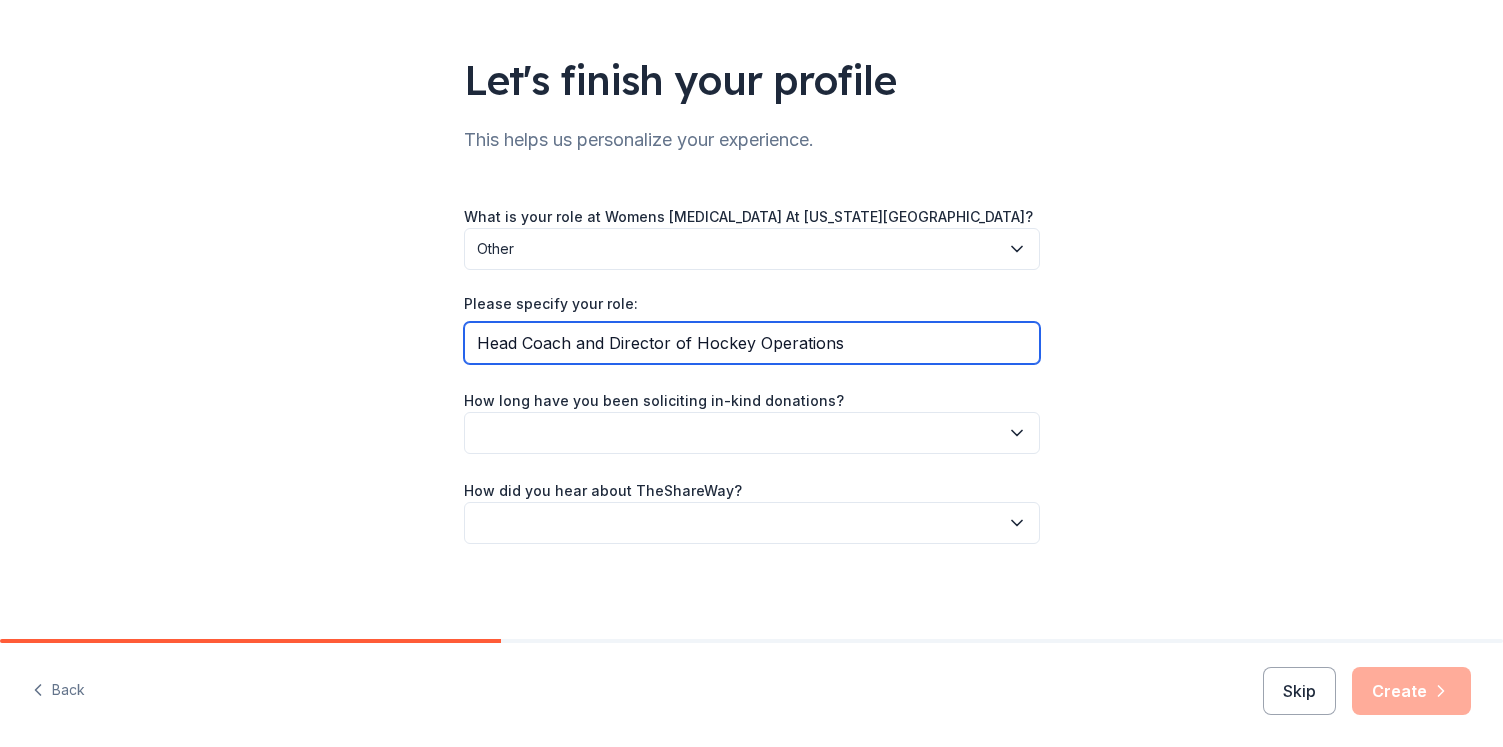 type on "Head Coach and Director of Hockey Operations" 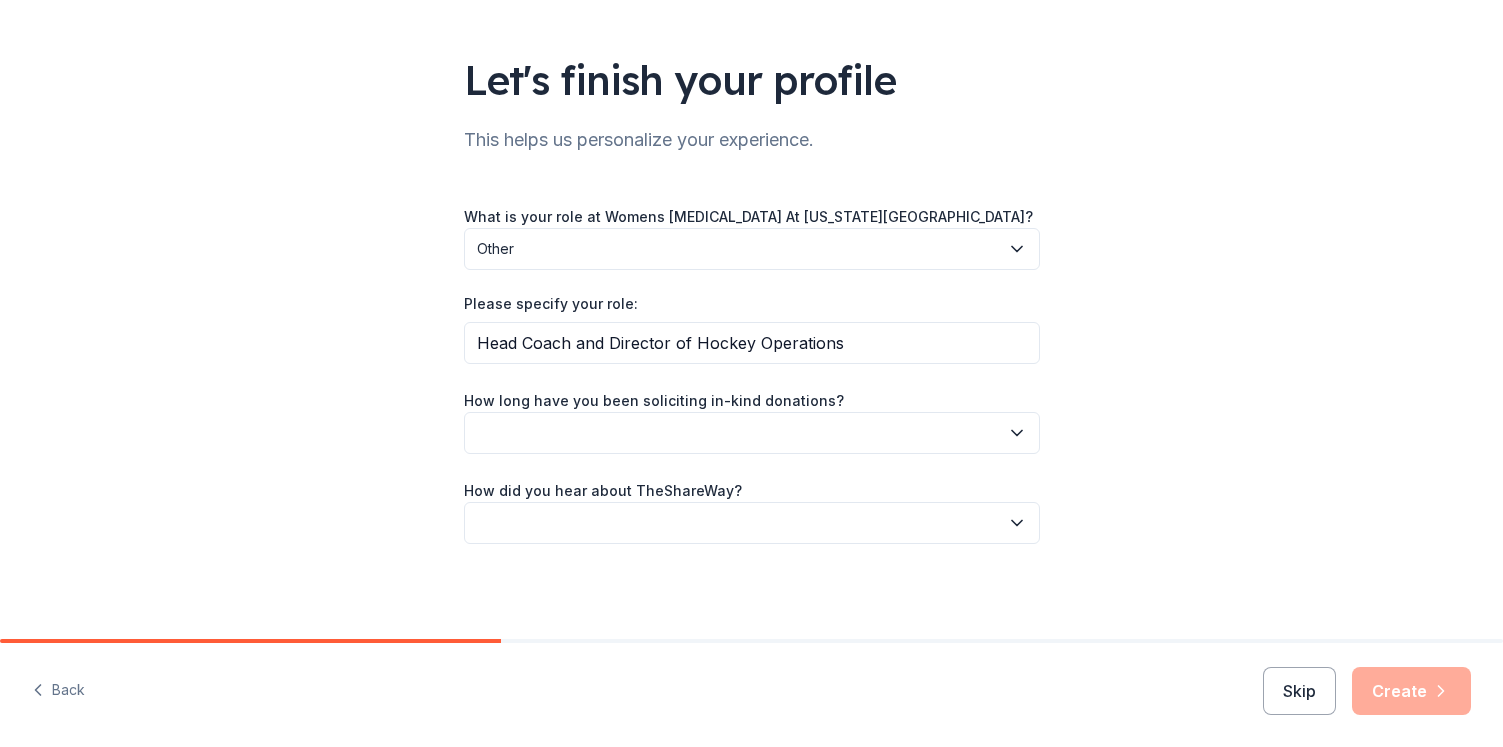 click at bounding box center (752, 433) 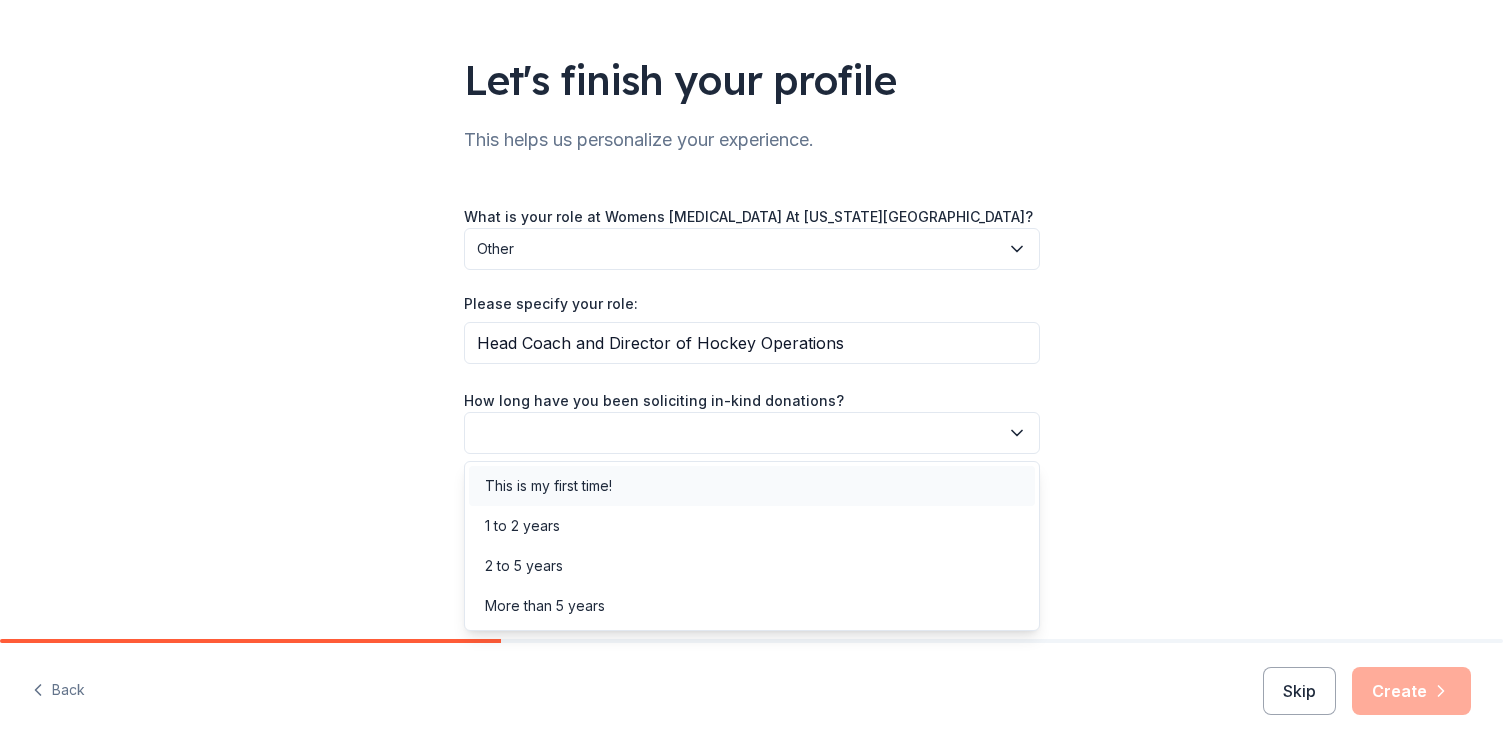 click on "This is my first time!" at bounding box center (548, 486) 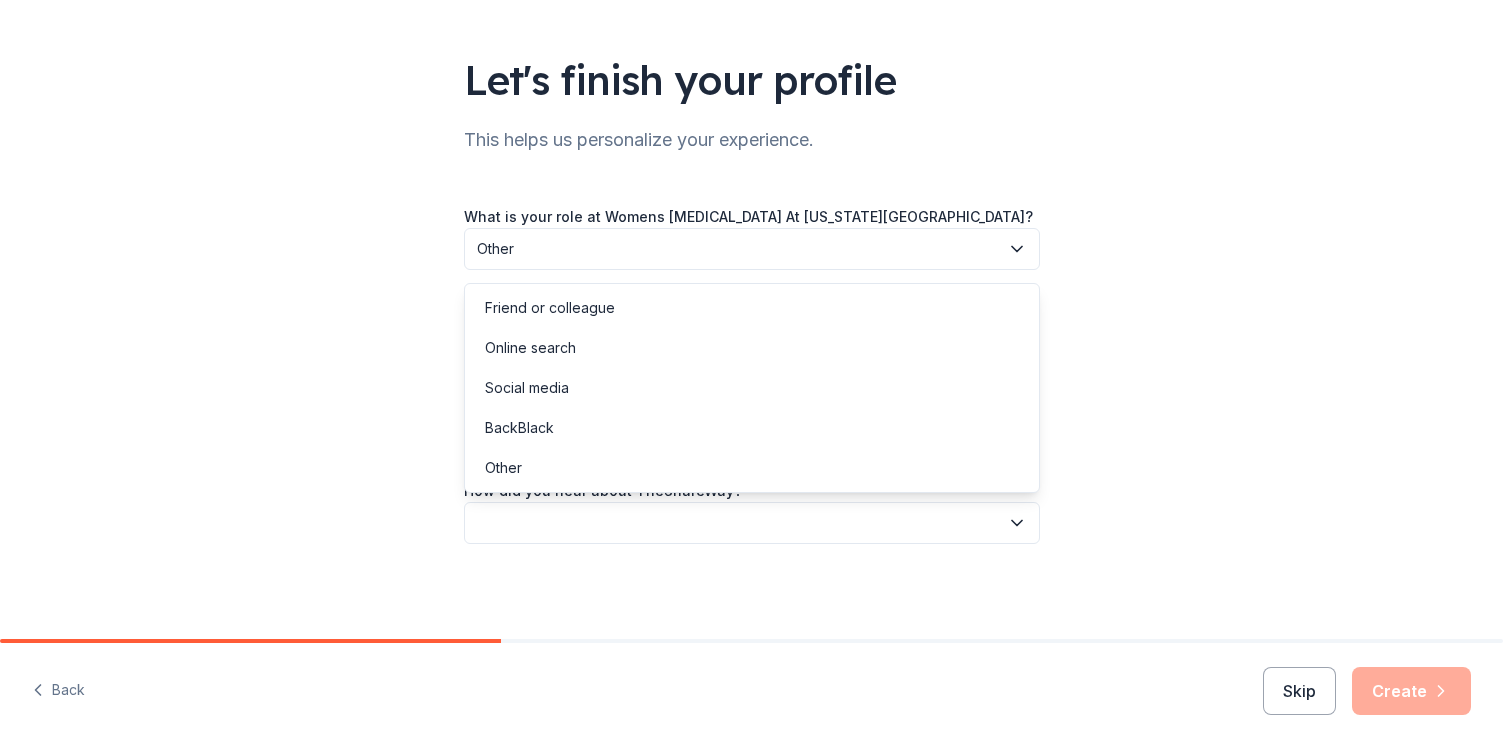 click at bounding box center [752, 523] 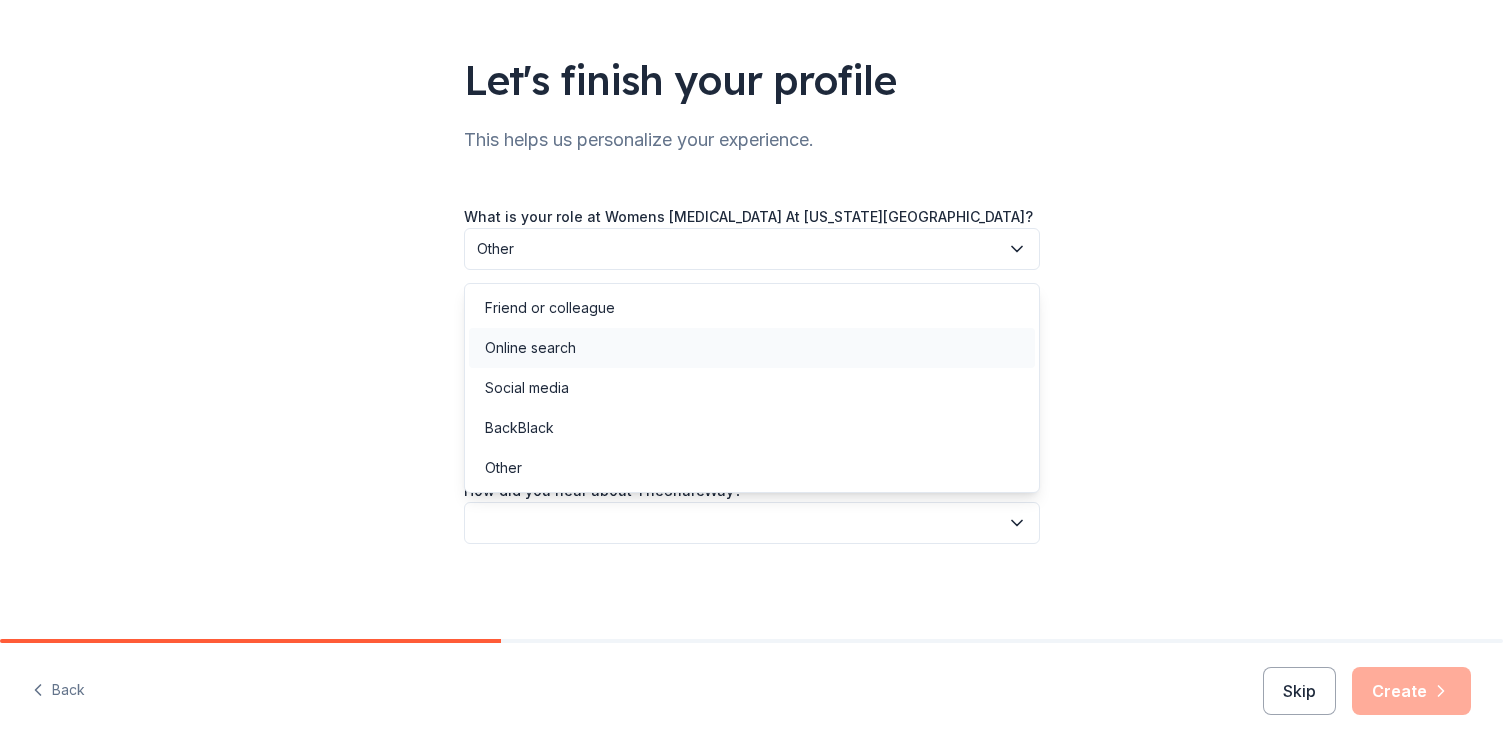 click on "Online search" at bounding box center (752, 348) 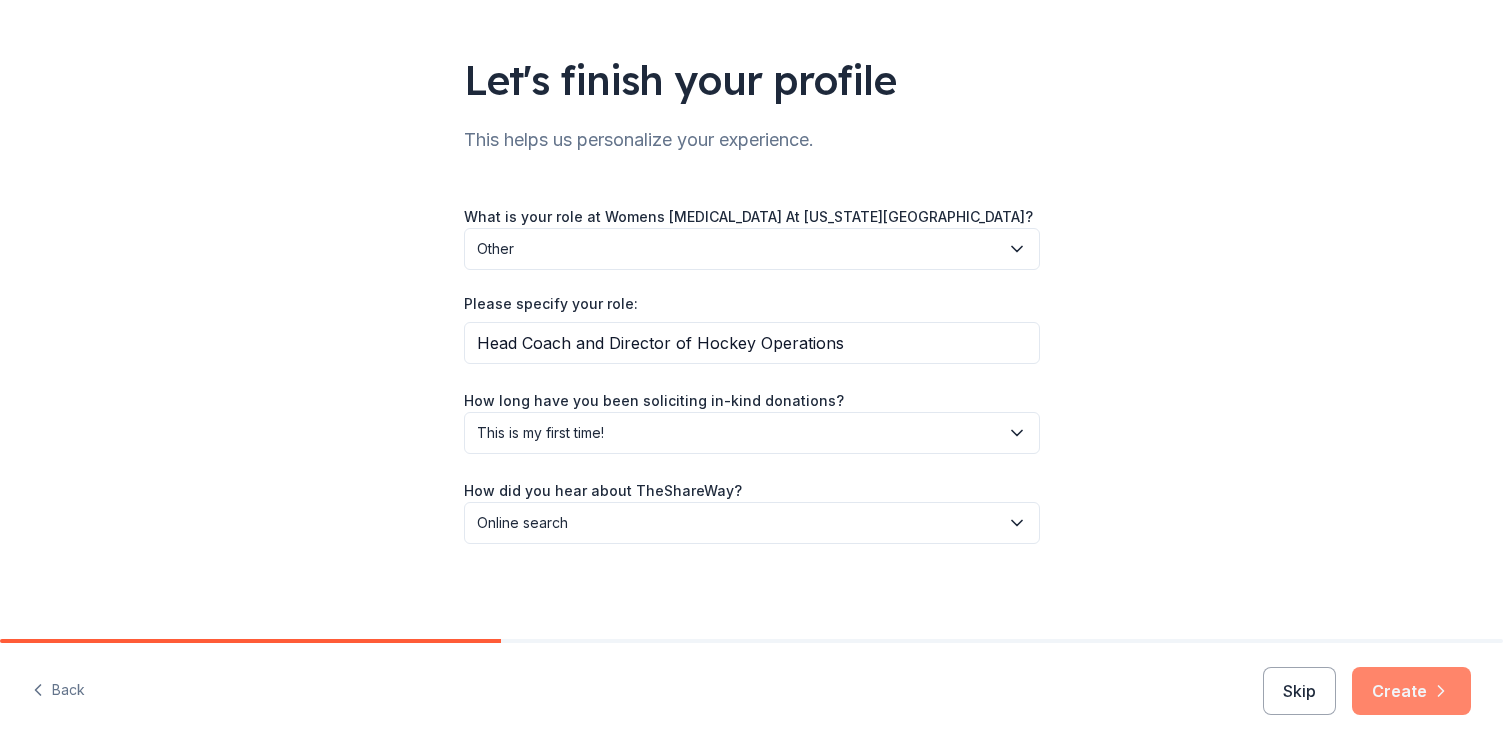click on "Create" at bounding box center (1411, 691) 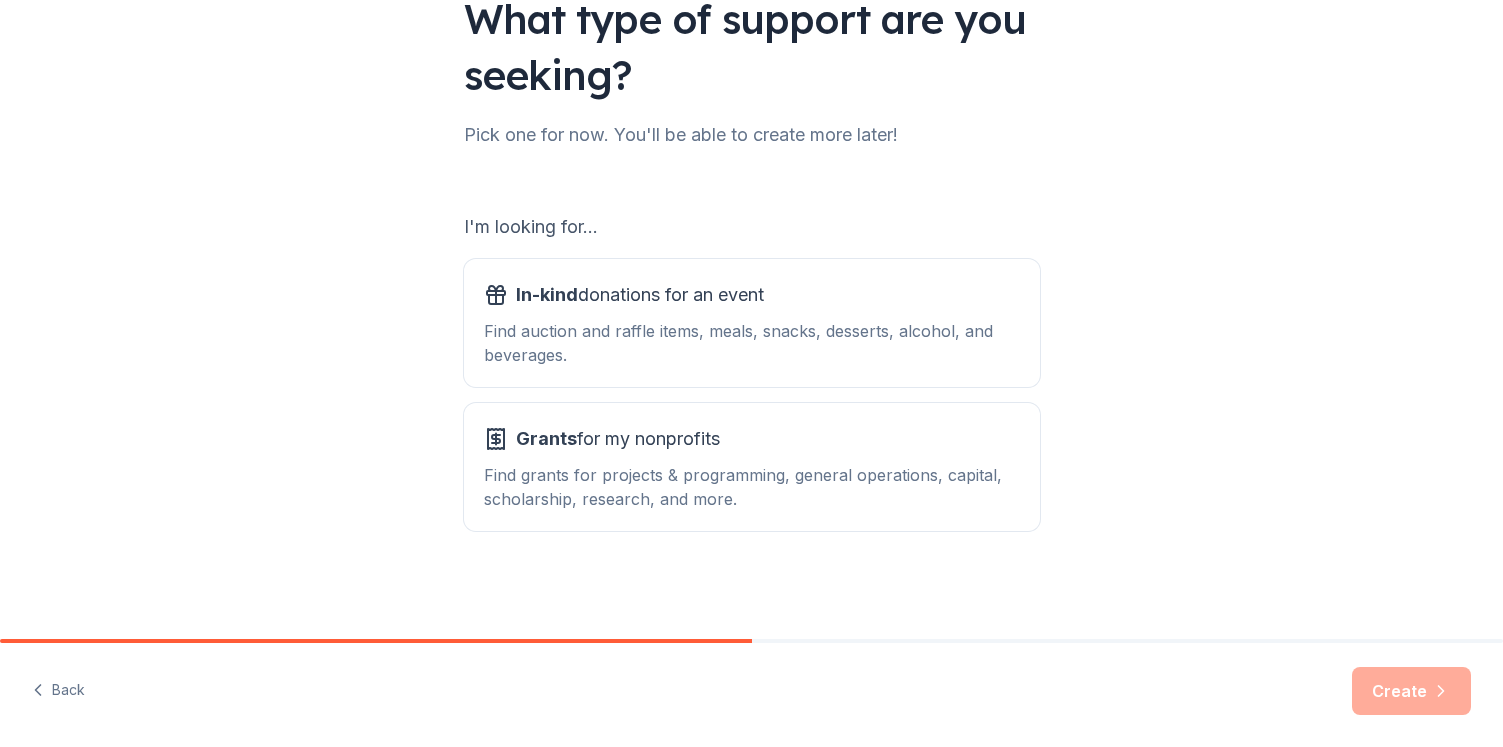 scroll, scrollTop: 168, scrollLeft: 0, axis: vertical 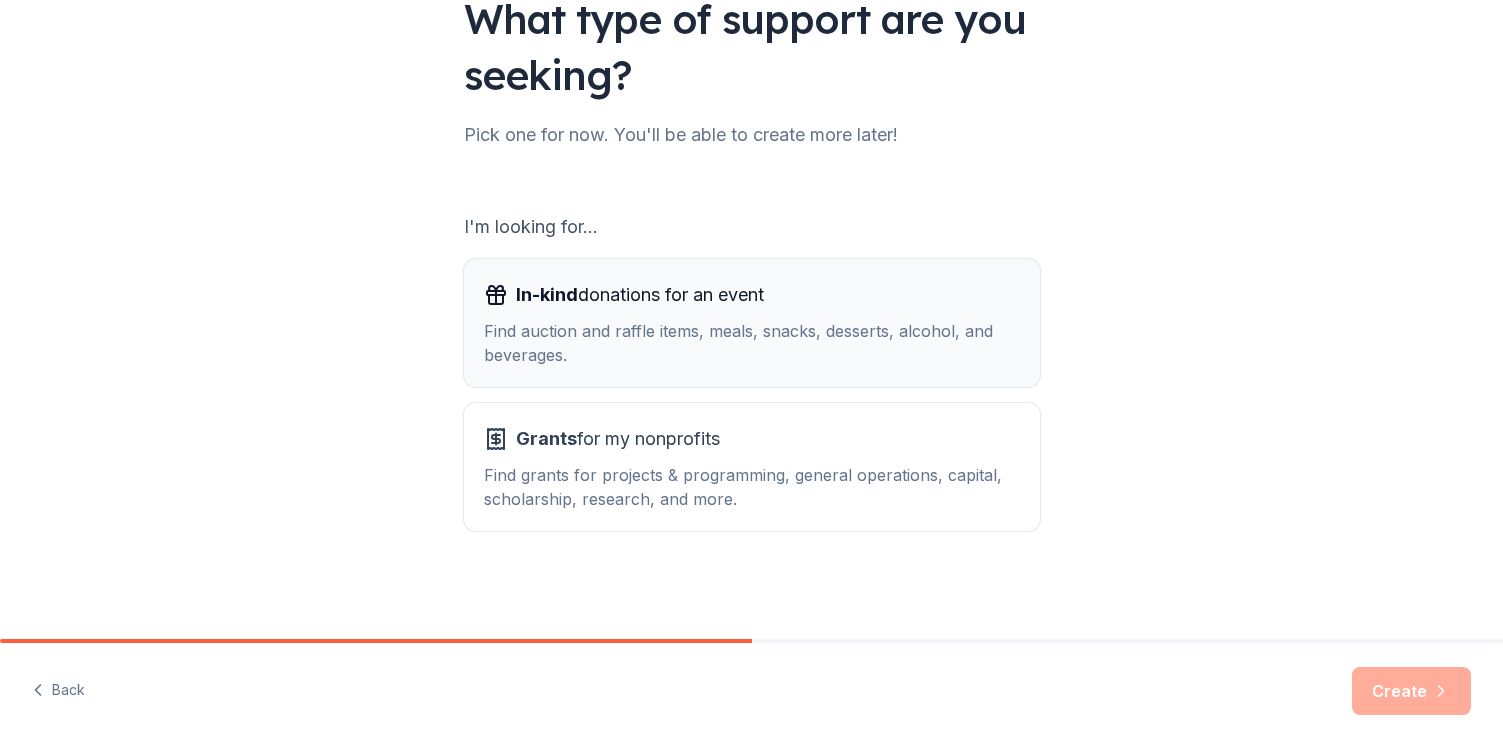 click on "Find auction and raffle items, meals, snacks, desserts, alcohol, and beverages." at bounding box center (752, 343) 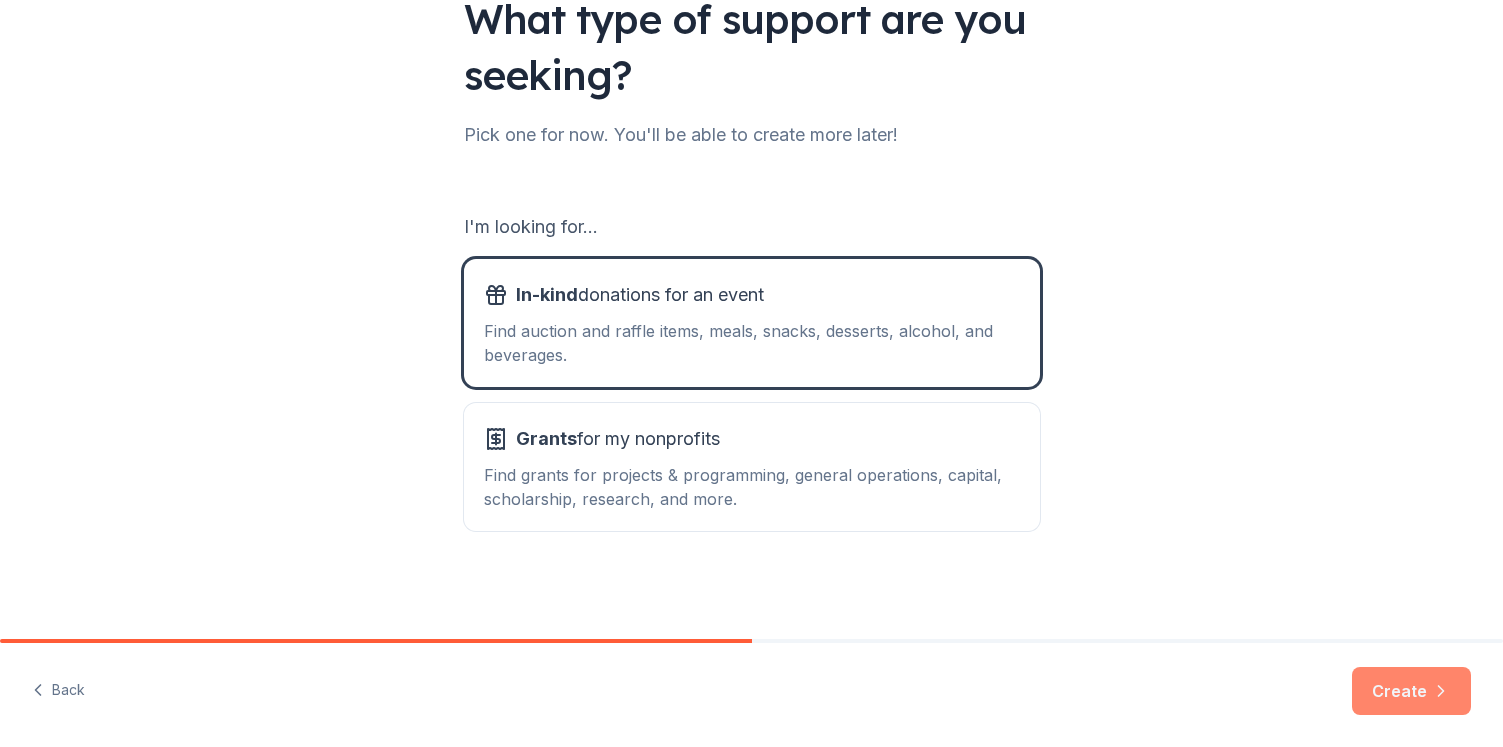 click on "Create" at bounding box center [1411, 691] 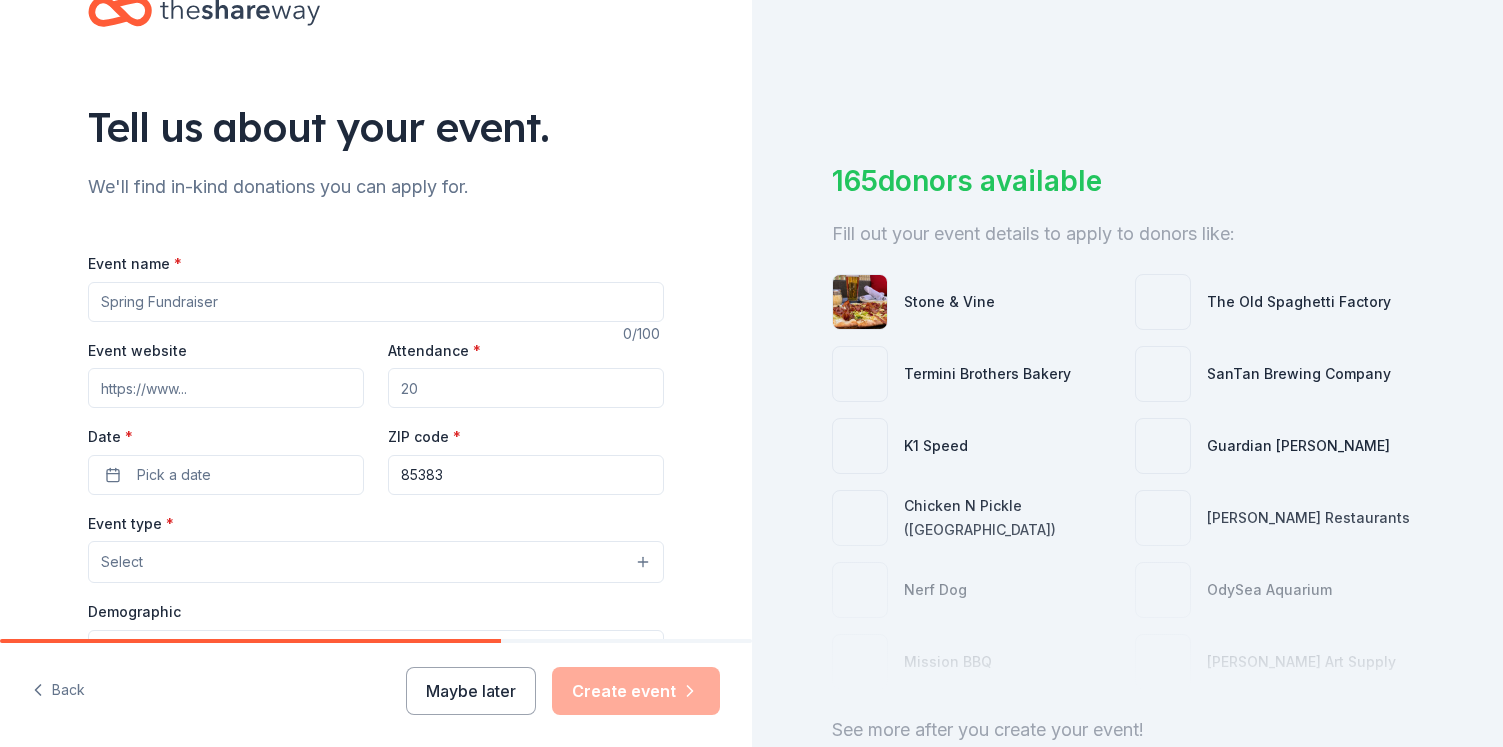 scroll, scrollTop: 78, scrollLeft: 0, axis: vertical 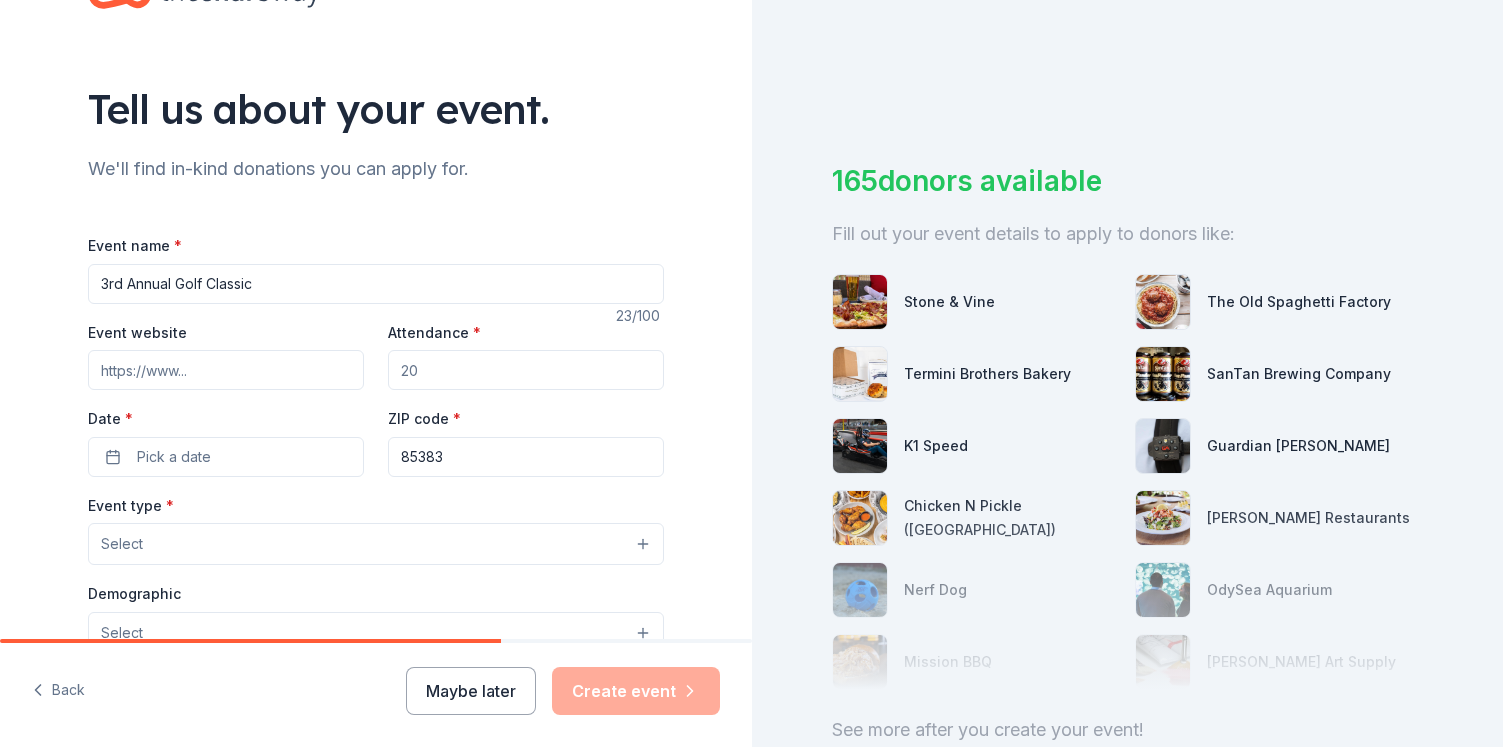 click on "3rd Annual Golf Classic" at bounding box center [376, 284] 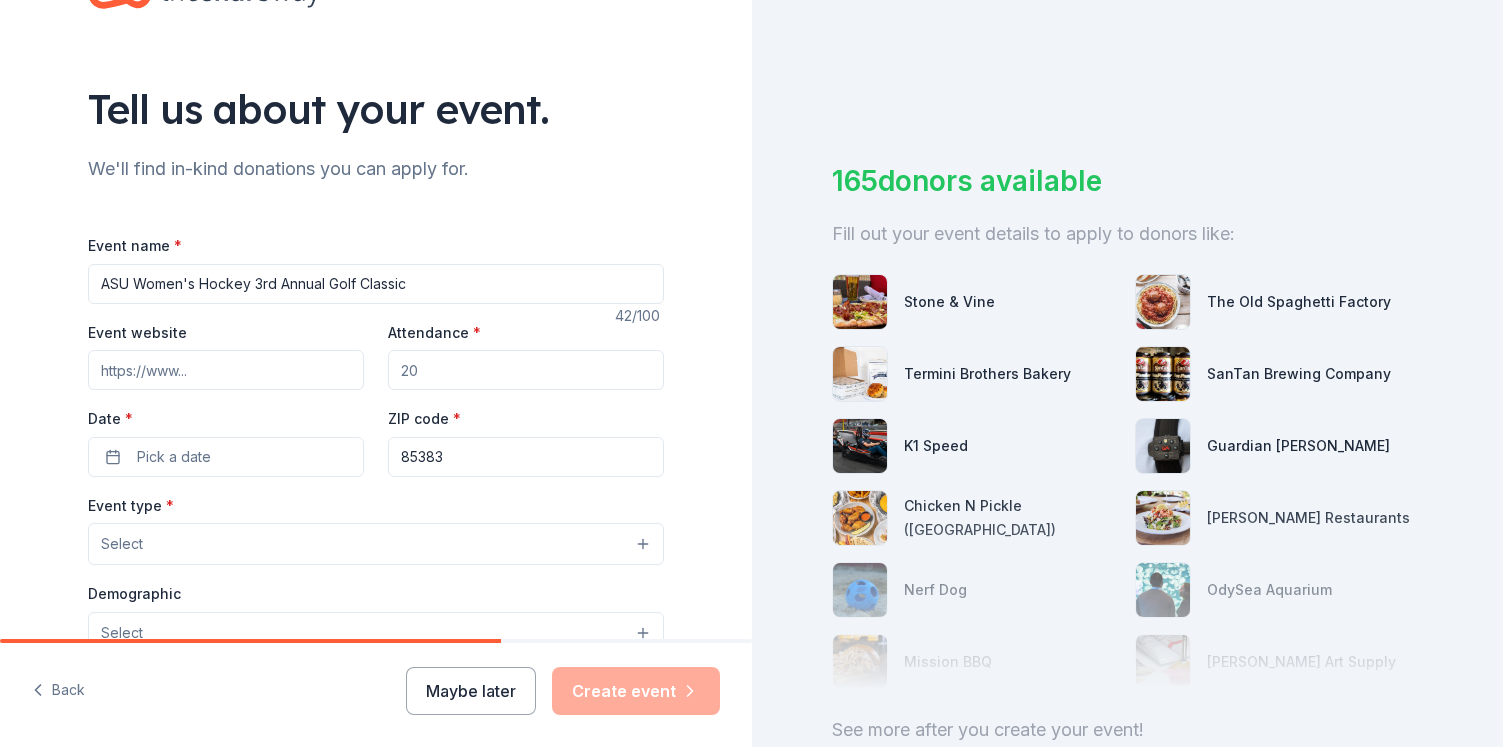 type on "ASU Women's Hockey 3rd Annual Golf Classic" 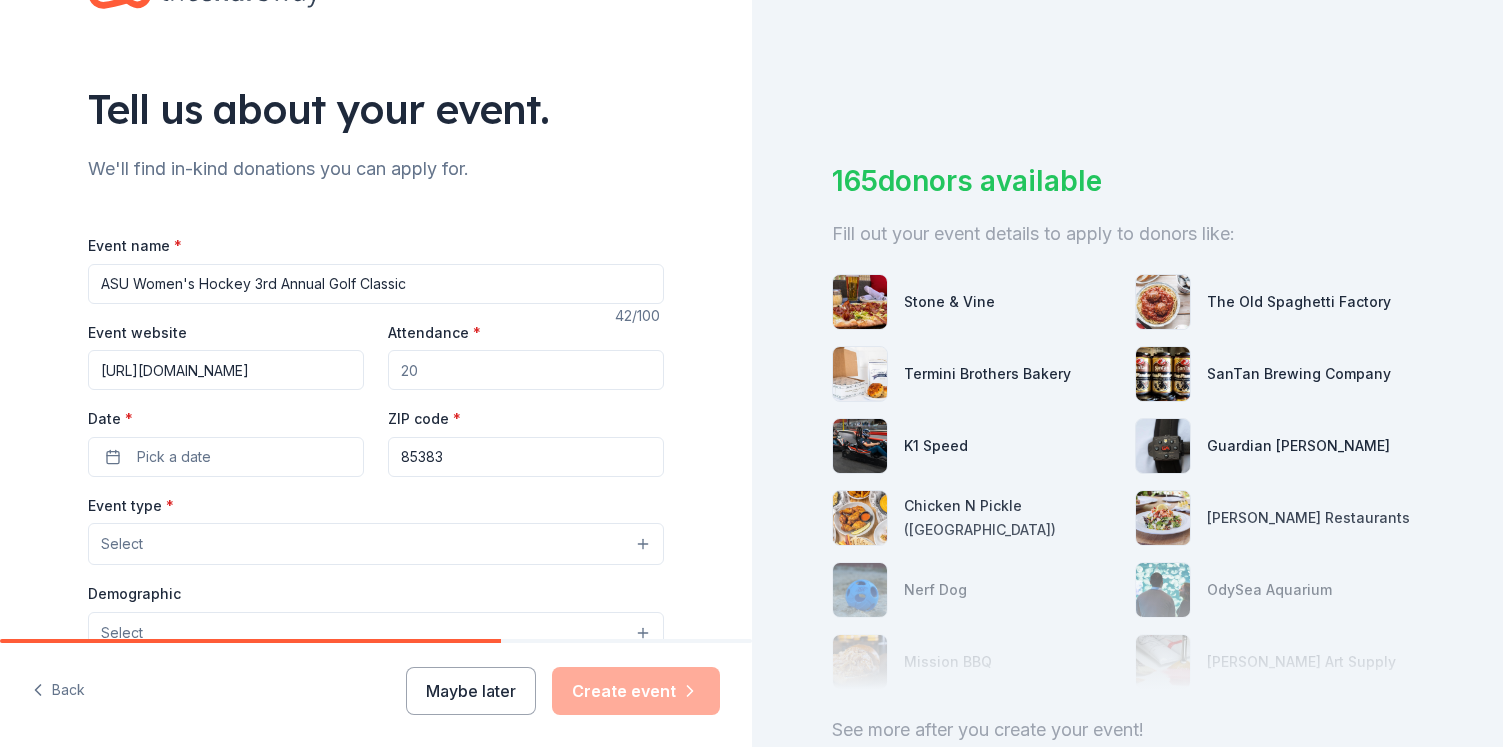 type on "[URL][DOMAIN_NAME]" 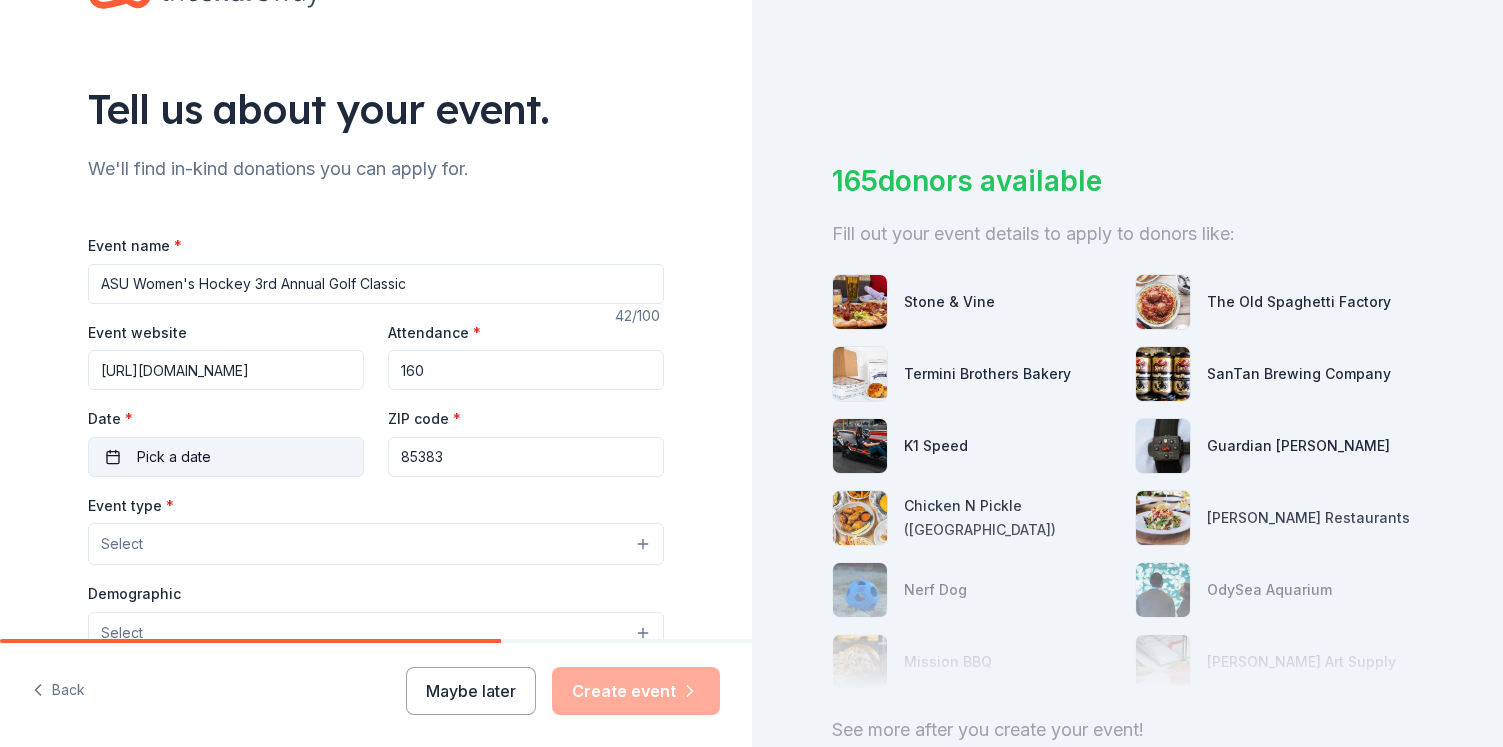 type on "160" 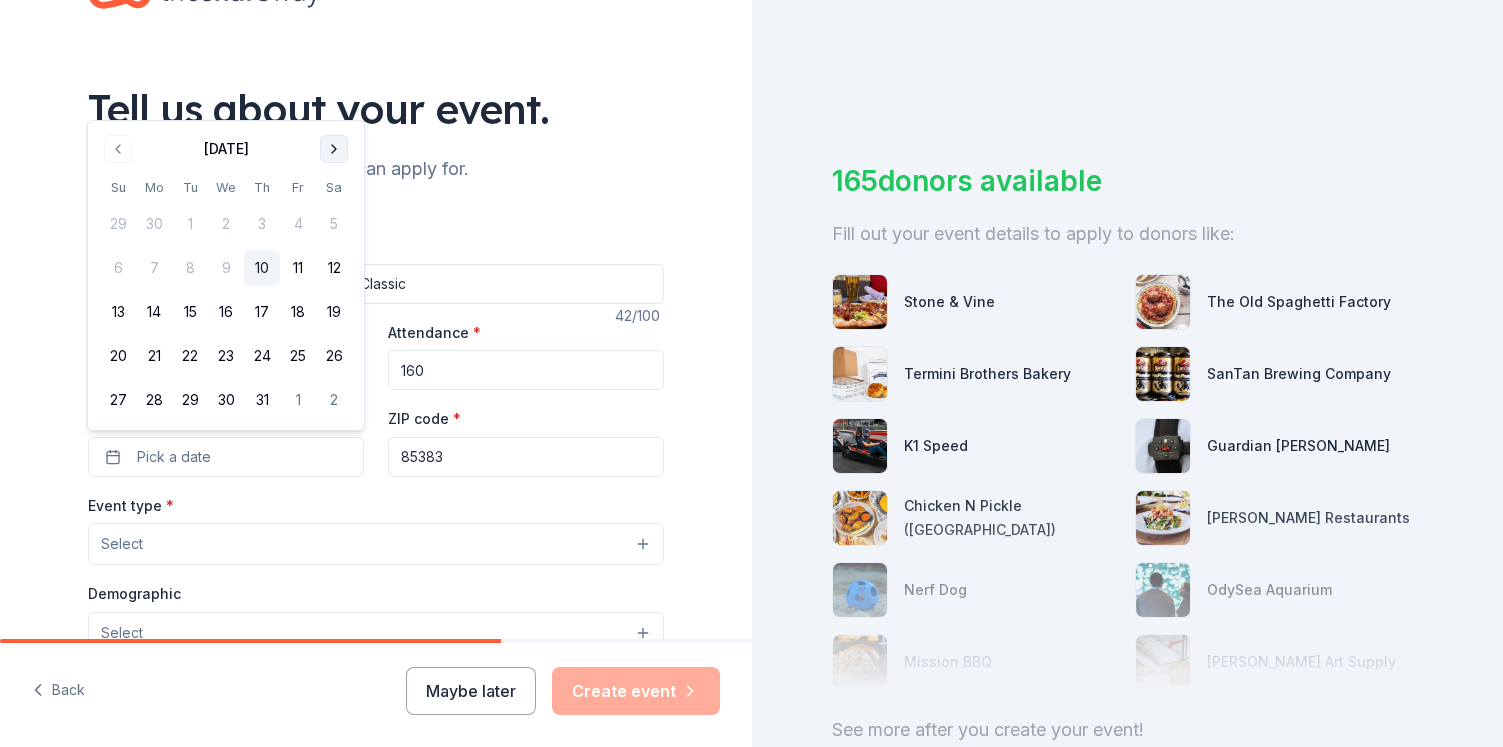 click at bounding box center (334, 149) 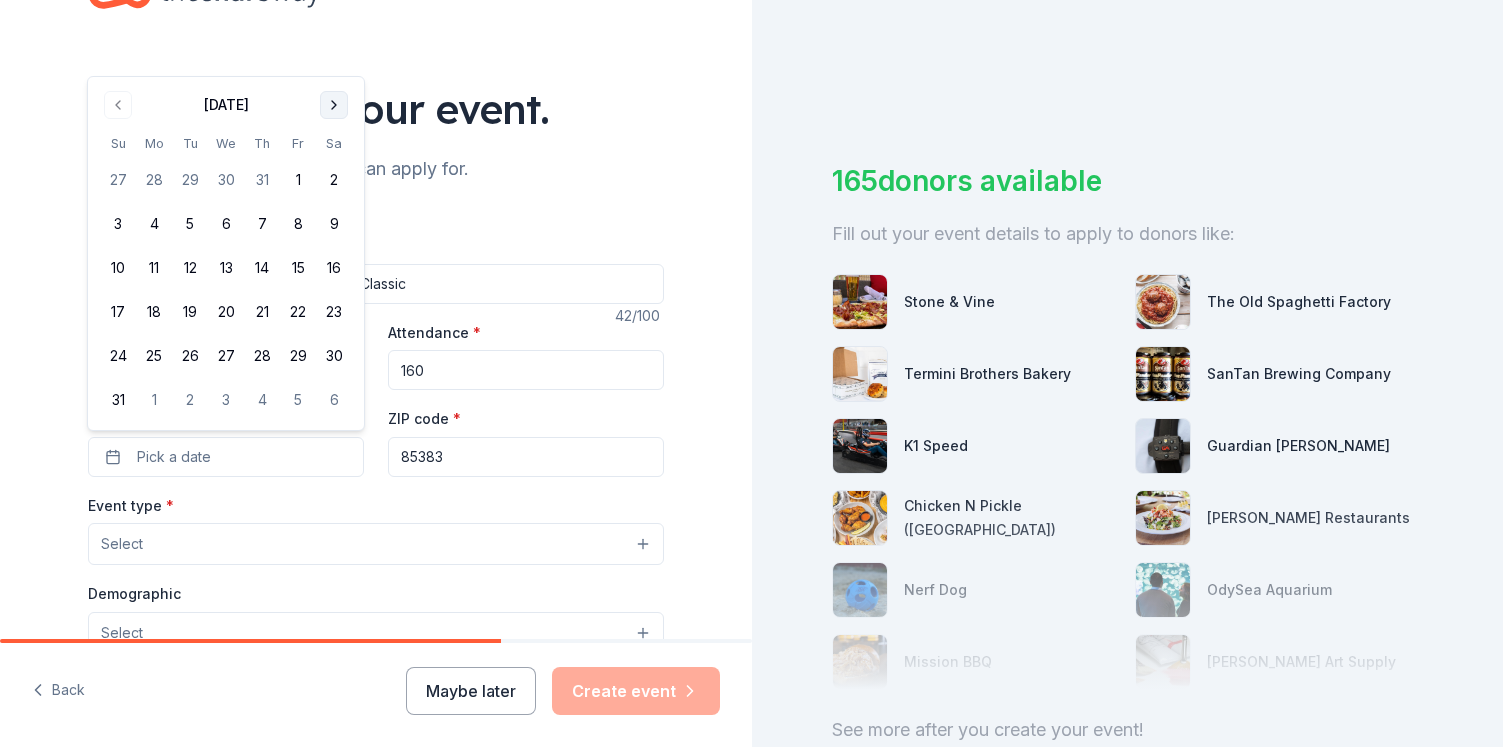 click on "Sa" at bounding box center [334, 143] 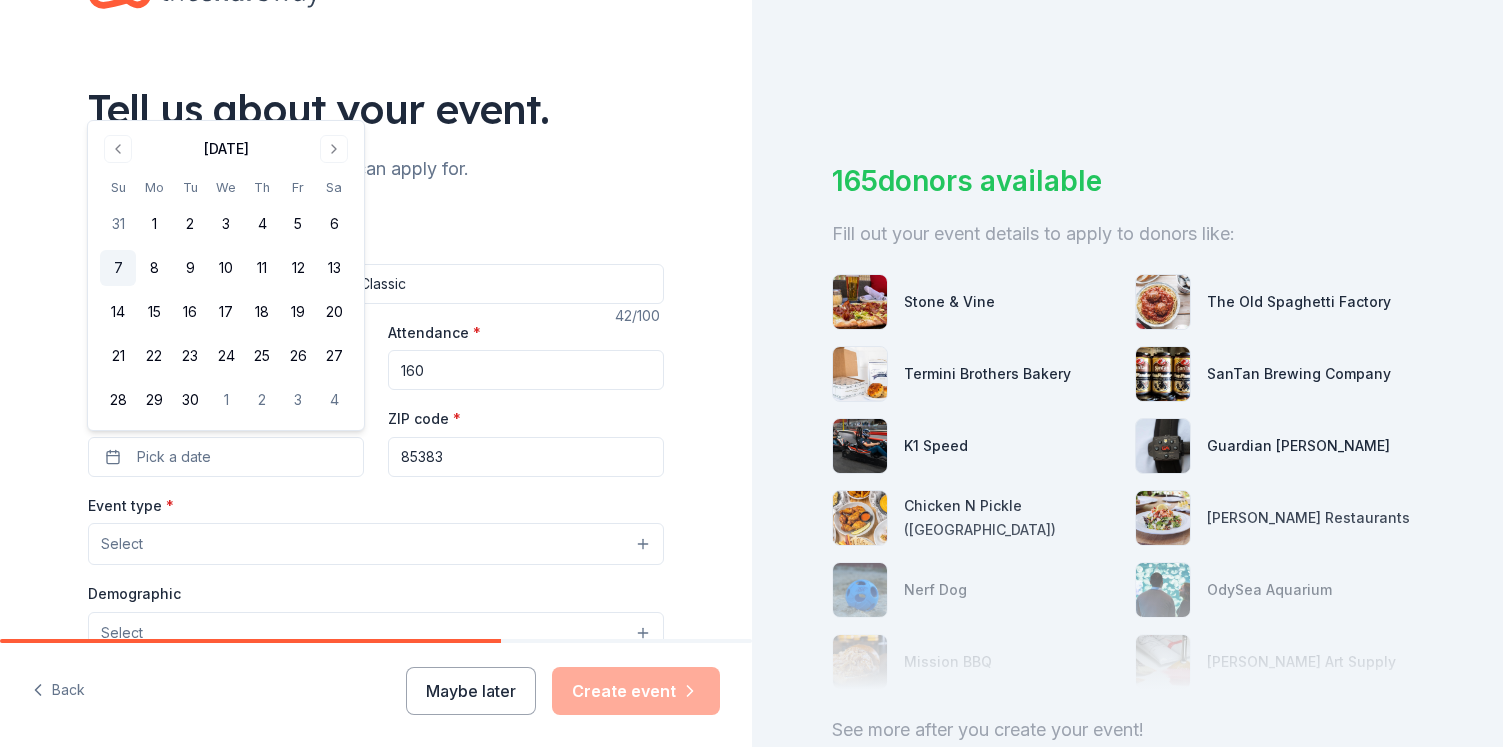 click on "7" at bounding box center [118, 268] 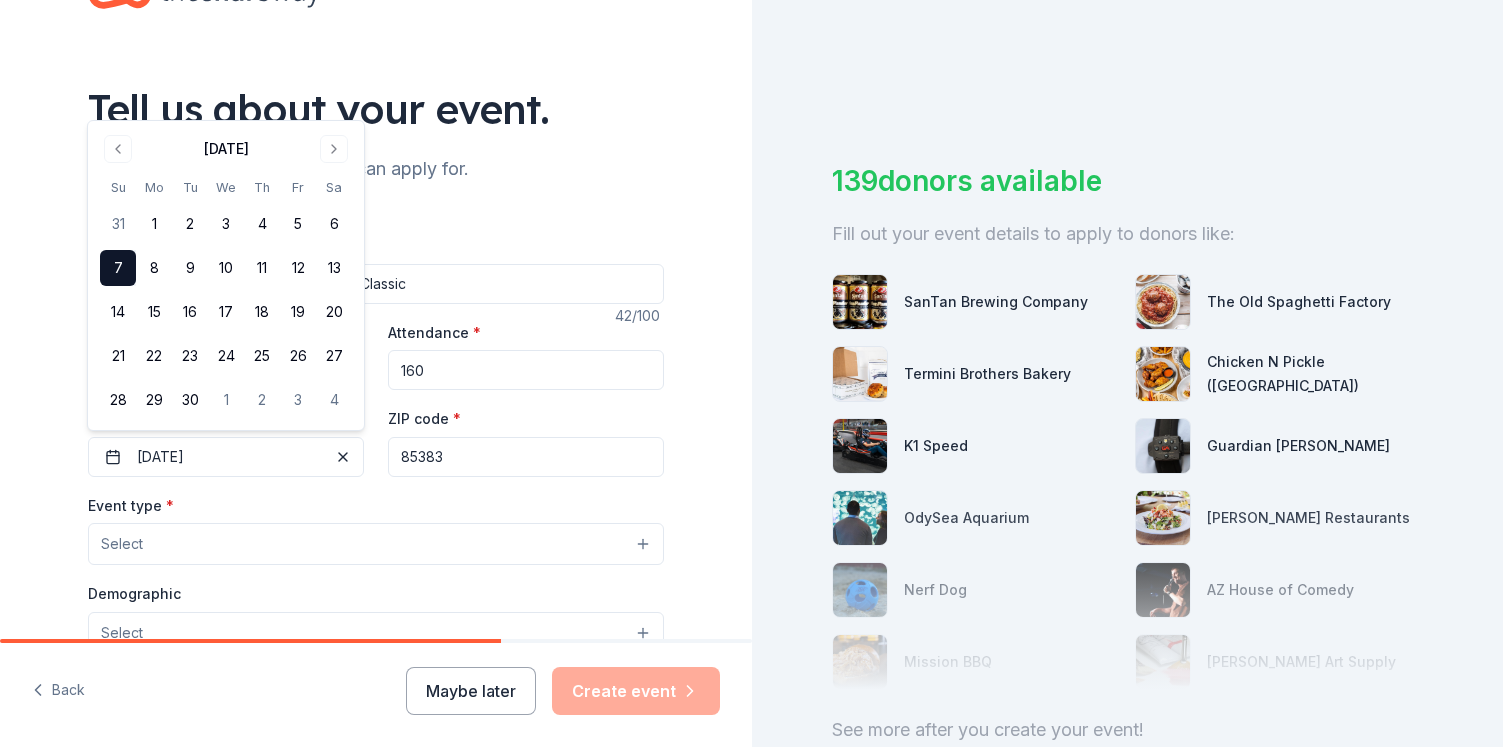 click on "160" at bounding box center (526, 370) 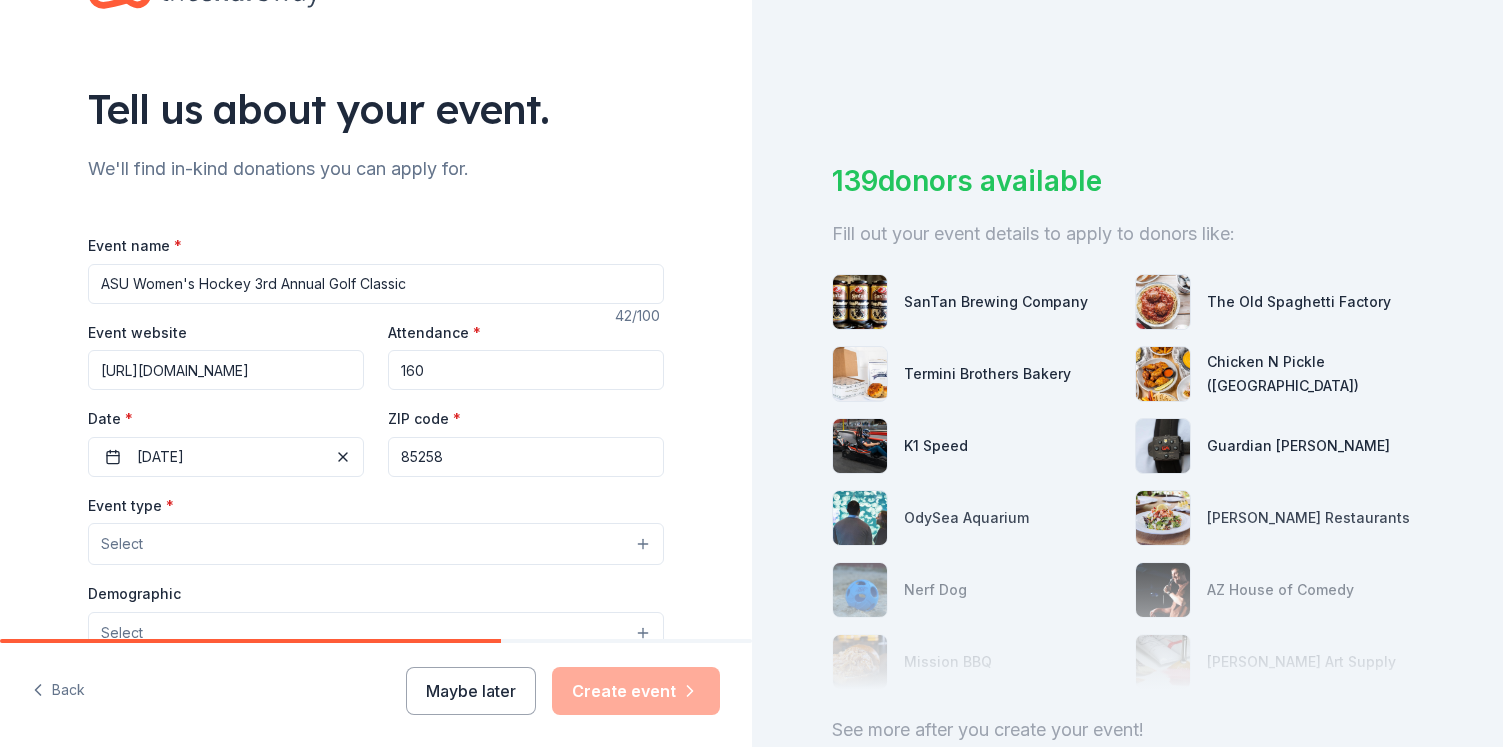 type on "85258" 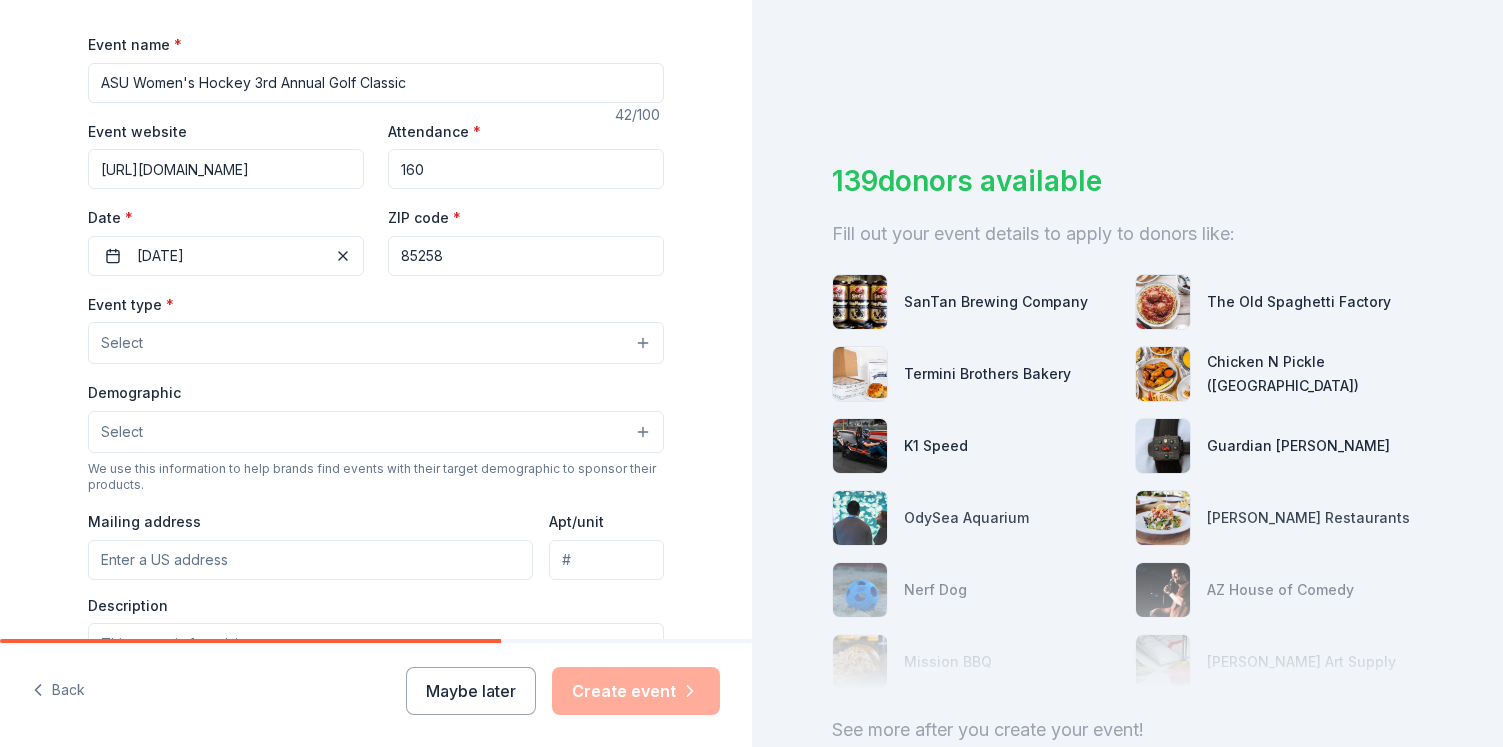 scroll, scrollTop: 333, scrollLeft: 0, axis: vertical 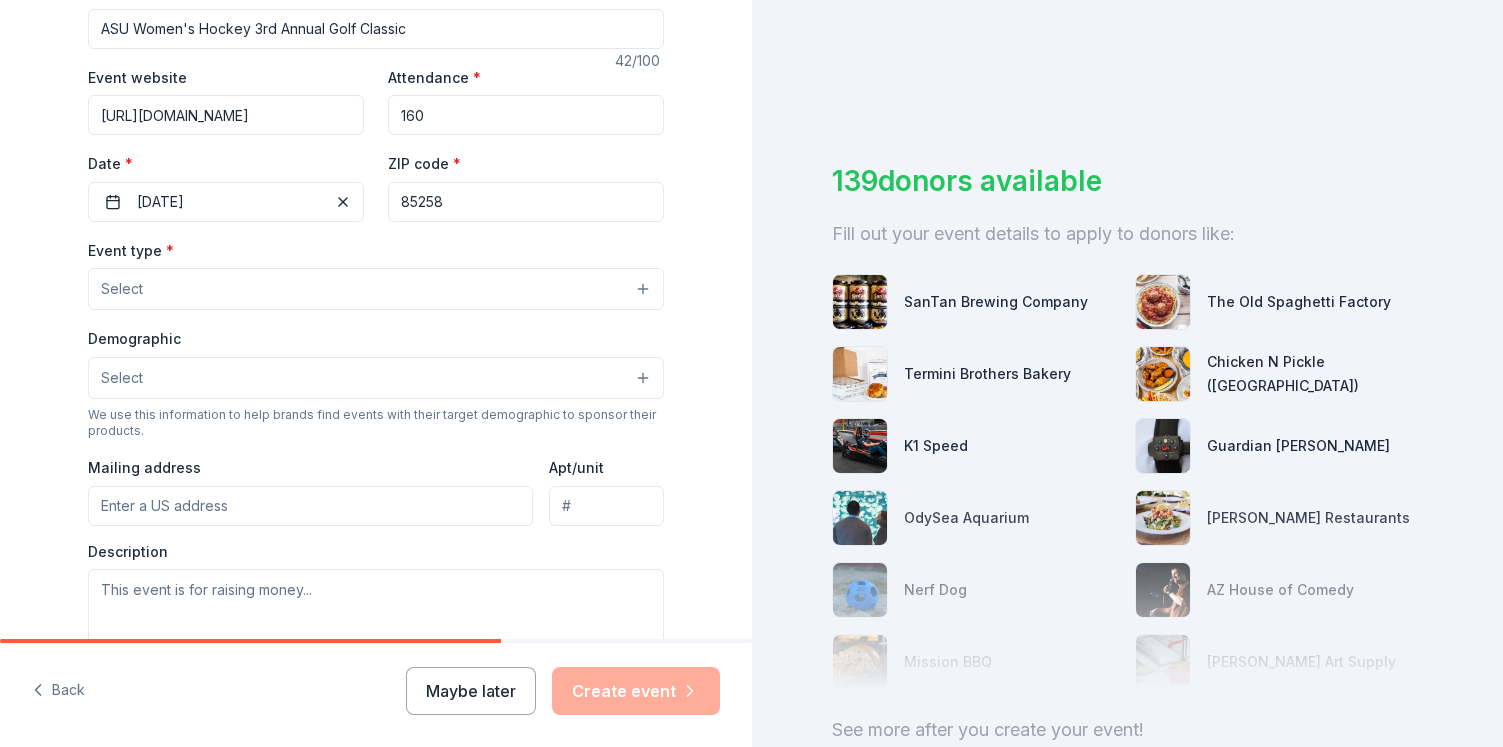 click on "Select" at bounding box center [376, 289] 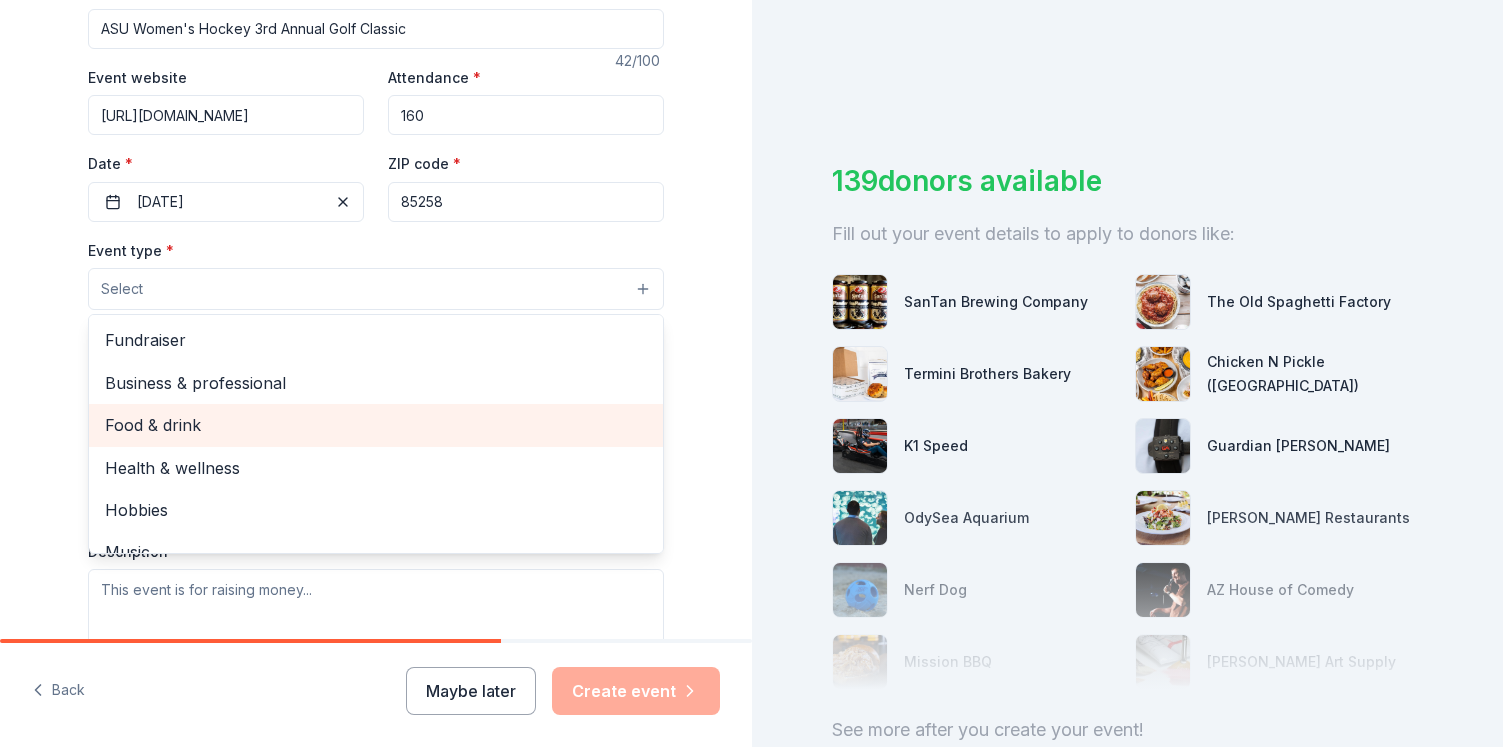 scroll, scrollTop: 0, scrollLeft: 0, axis: both 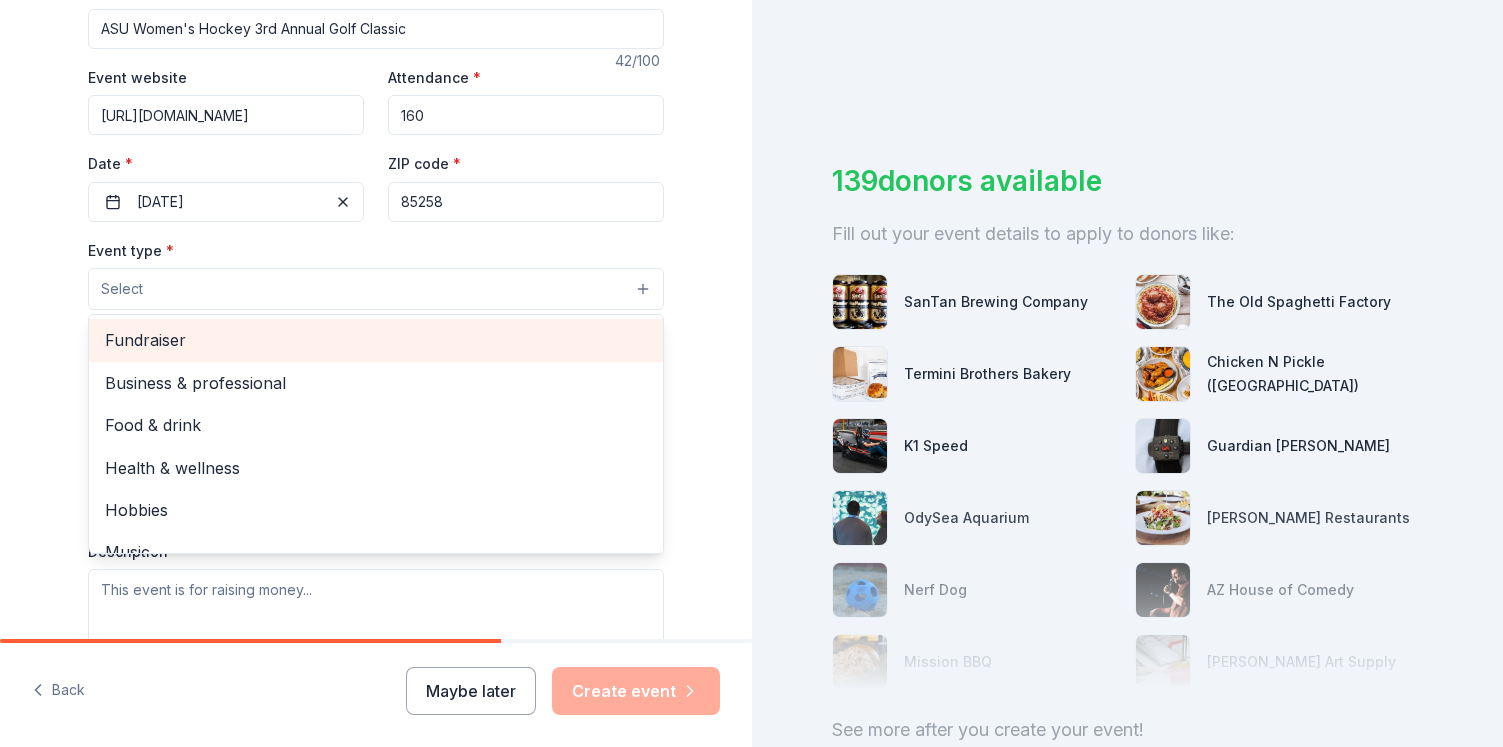 click on "Fundraiser" at bounding box center (376, 340) 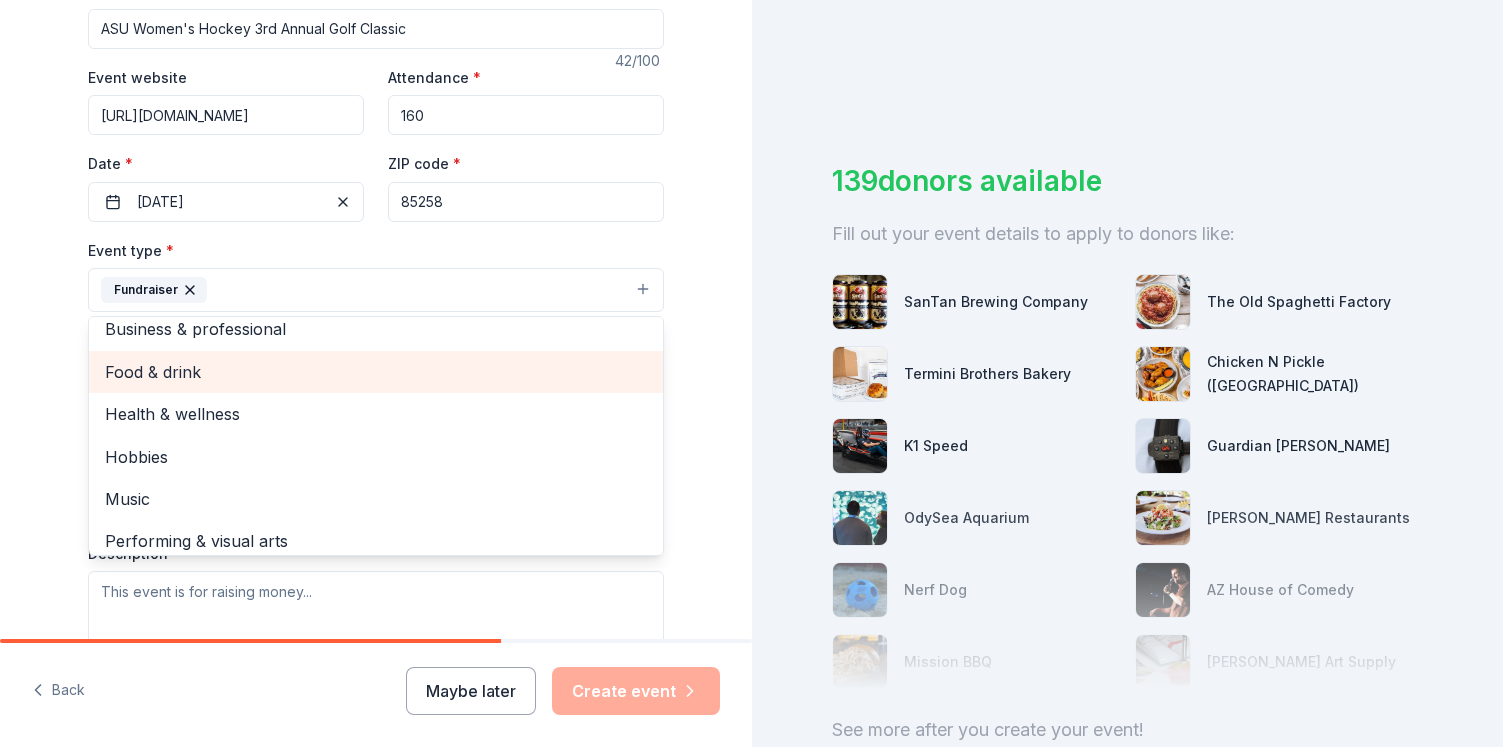 scroll, scrollTop: 15, scrollLeft: 0, axis: vertical 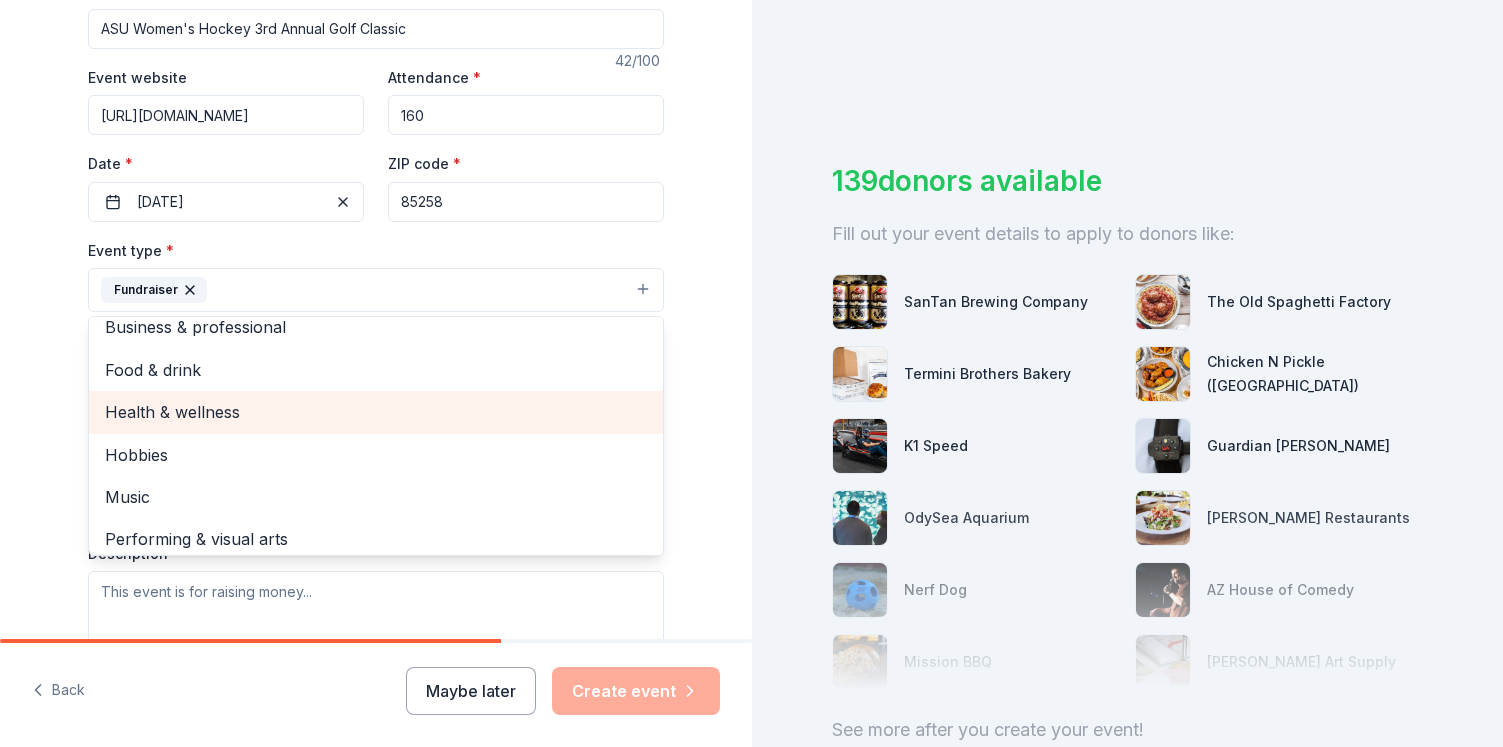 click on "Health & wellness" at bounding box center (376, 412) 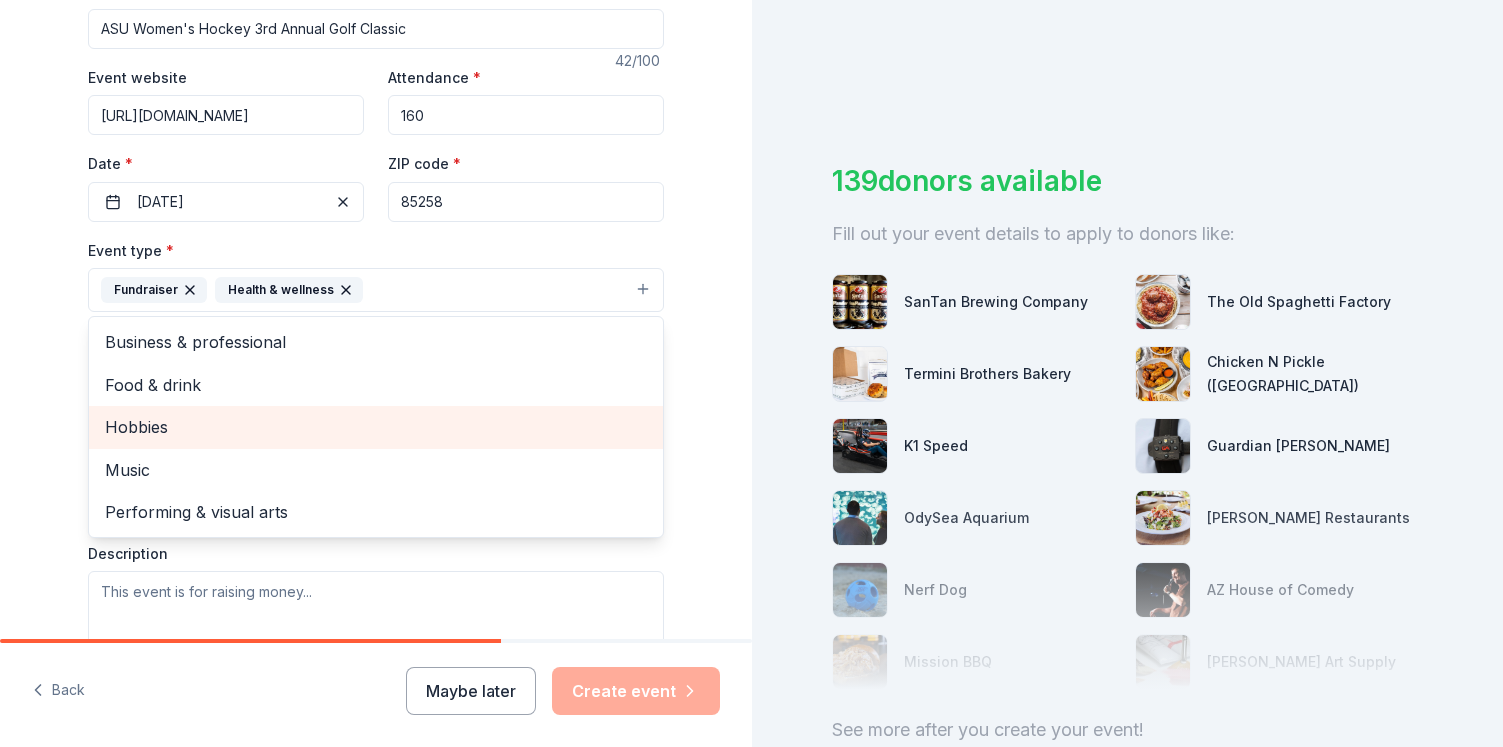 scroll, scrollTop: 0, scrollLeft: 0, axis: both 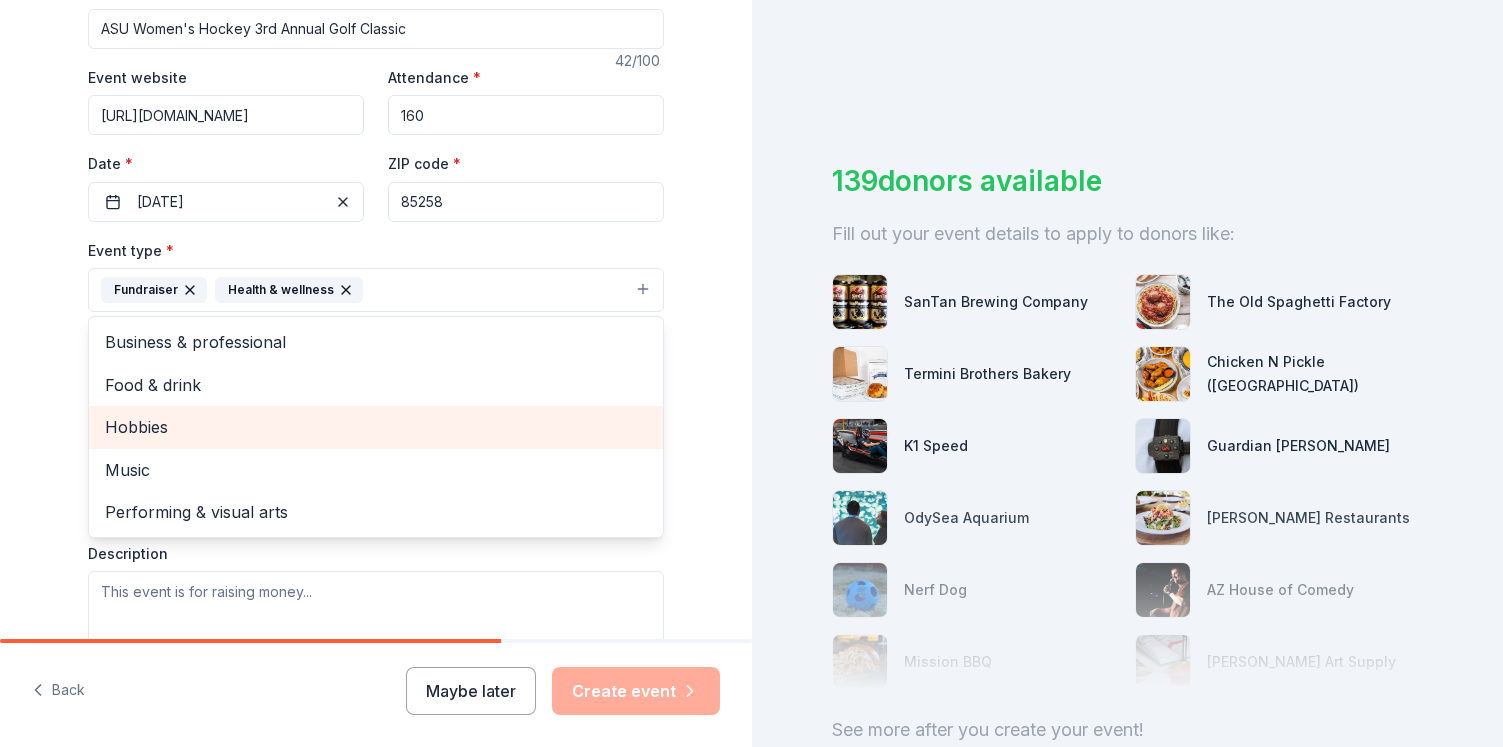 click on "Hobbies" at bounding box center (376, 427) 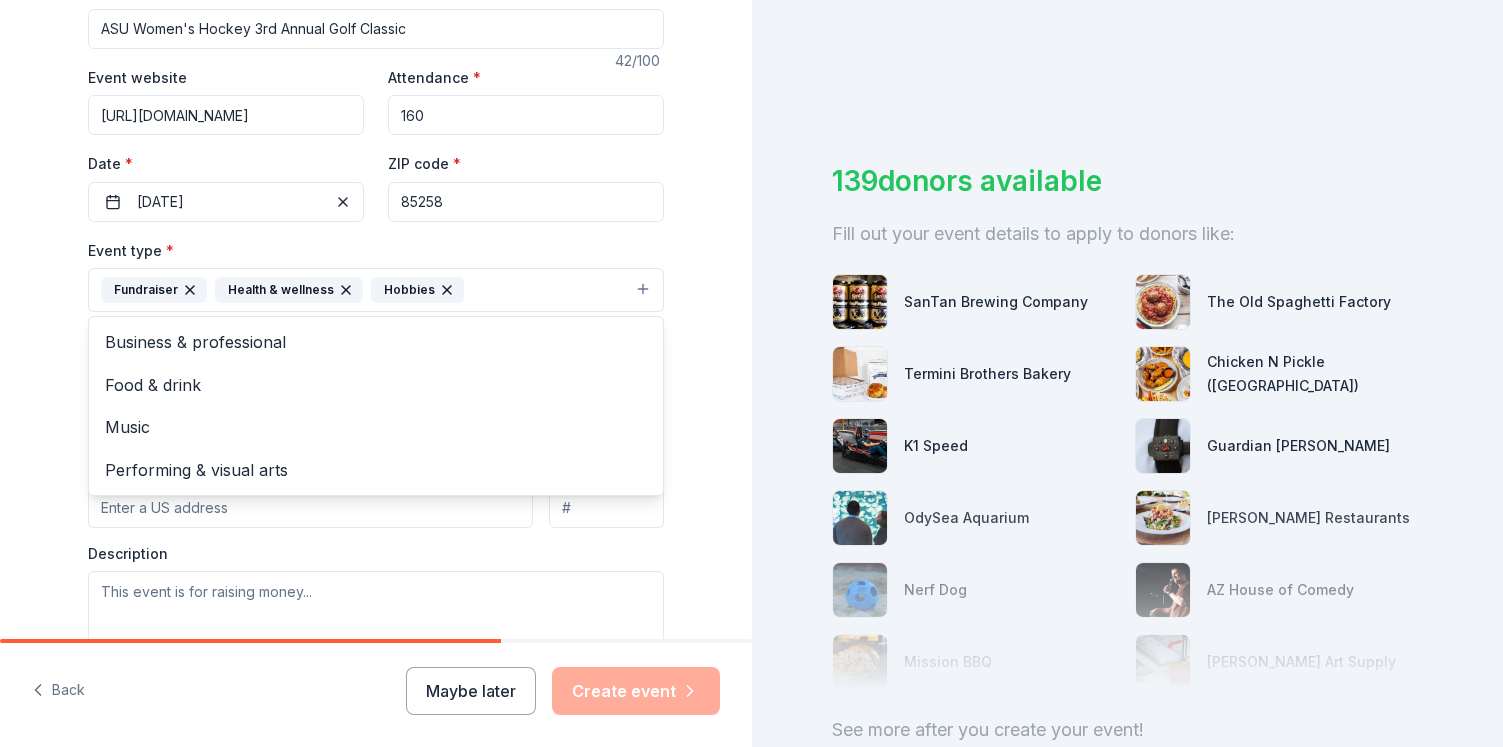 click on "Tell us about your event. We'll find in-kind donations you can apply for. Event name * ASU Women's Hockey 3rd Annual Golf Classic 42 /100 Event website [URL][DOMAIN_NAME] Attendance * 160 Date * [DATE] ZIP code * 85258 Event type * Fundraiser Health & wellness Hobbies Business & professional Food & drink Music Performing & visual arts Demographic Select We use this information to help brands find events with their target demographic to sponsor their products. Mailing address Apt/unit Description What are you looking for? * Auction & raffle Meals Snacks Desserts Alcohol Beverages Send me reminders Email me reminders of donor application deadlines Recurring event" at bounding box center (376, 333) 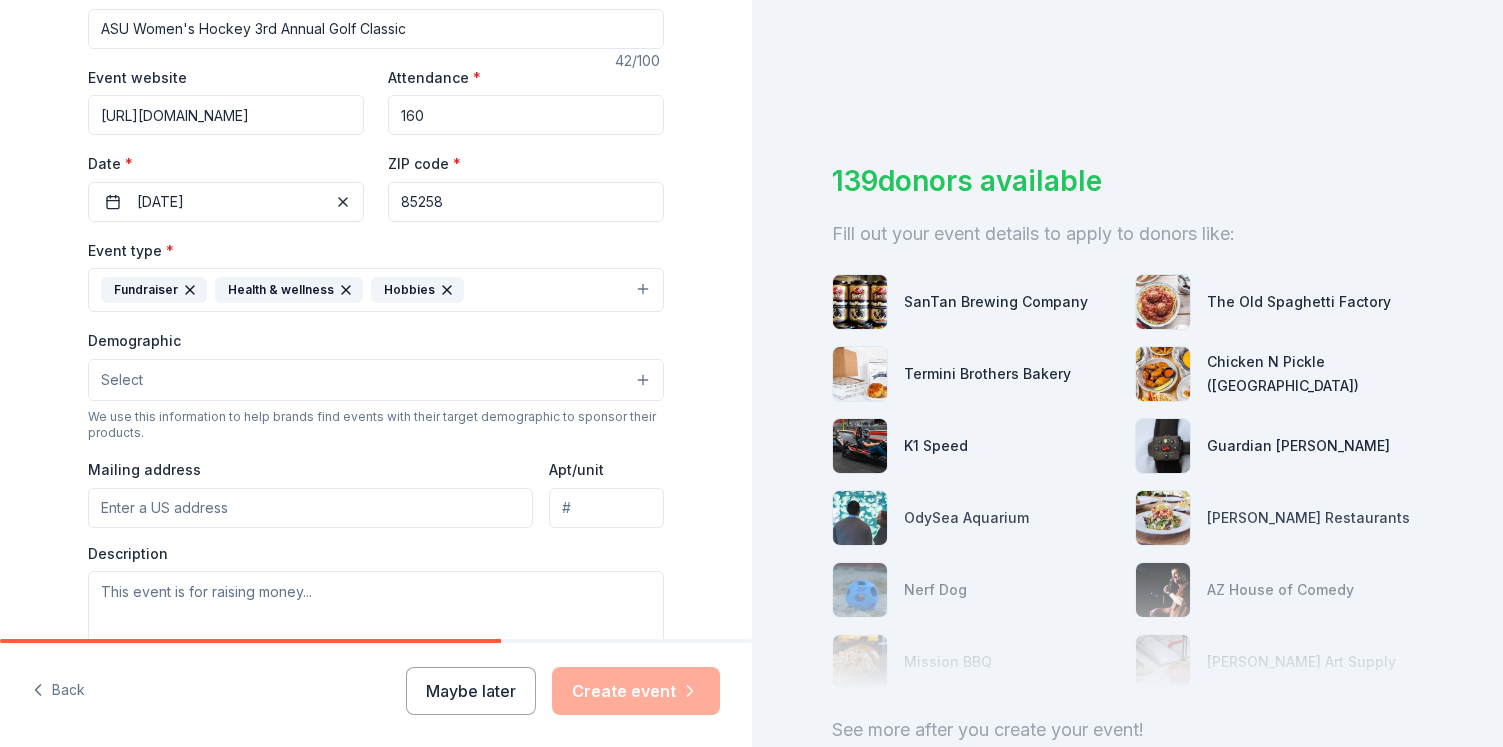 click on "Select" at bounding box center (122, 380) 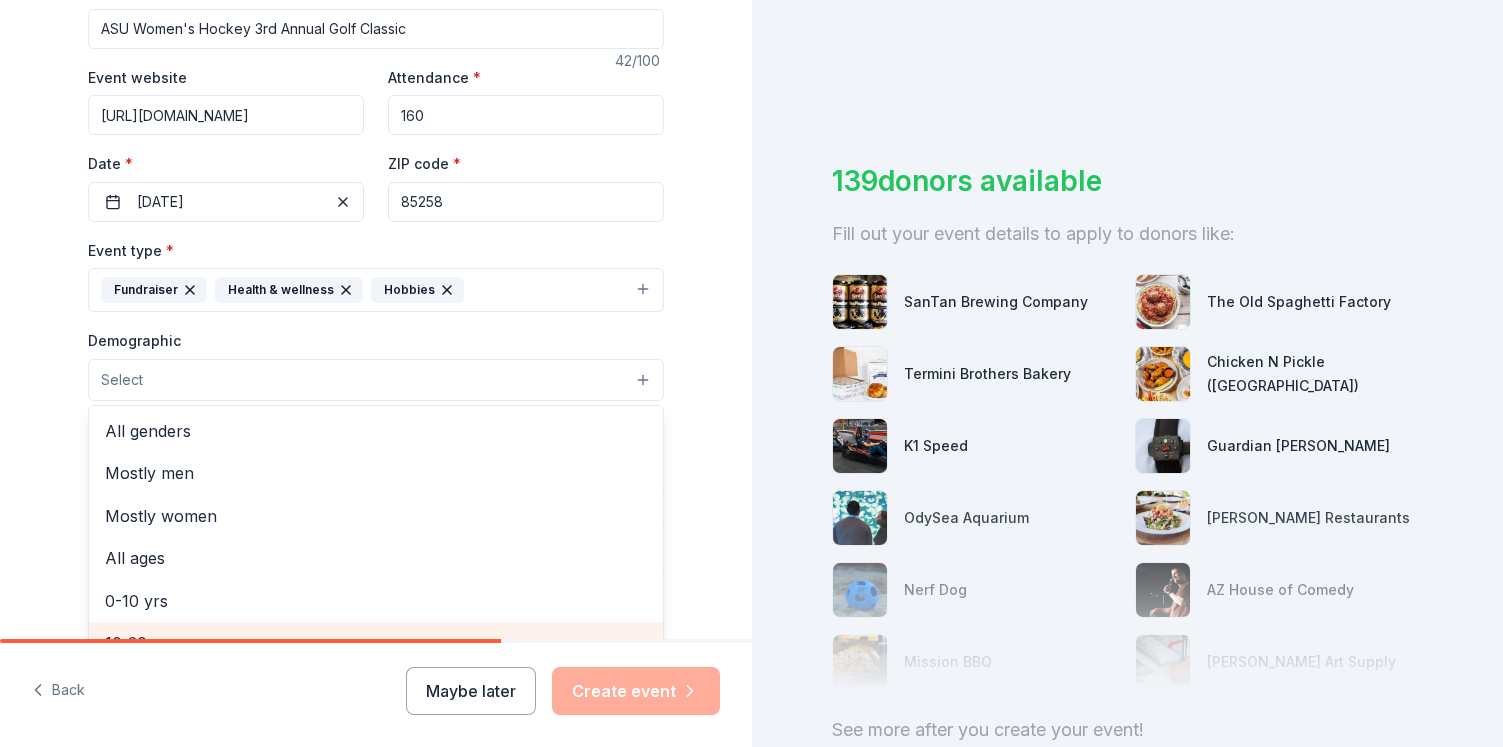 scroll, scrollTop: 0, scrollLeft: 0, axis: both 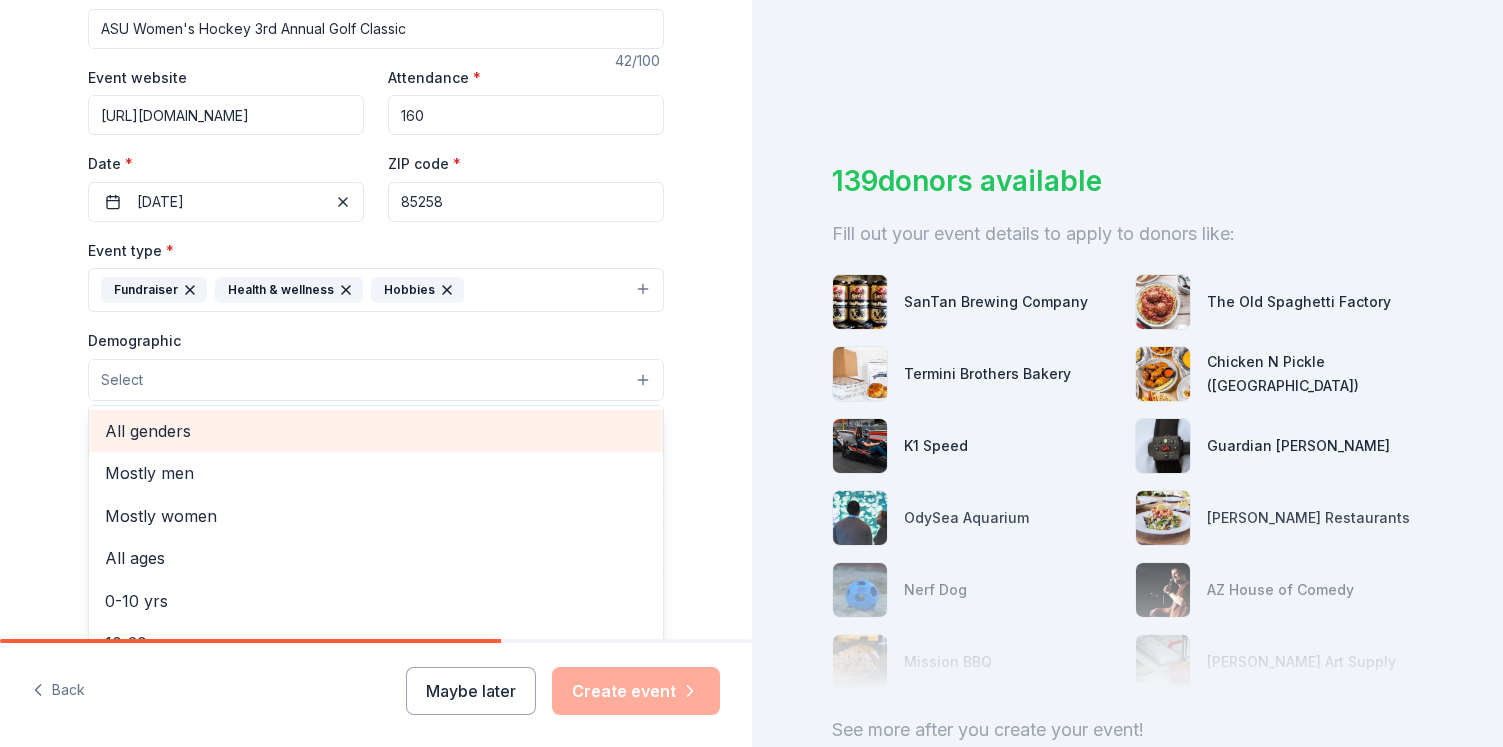 click on "All genders" at bounding box center (376, 431) 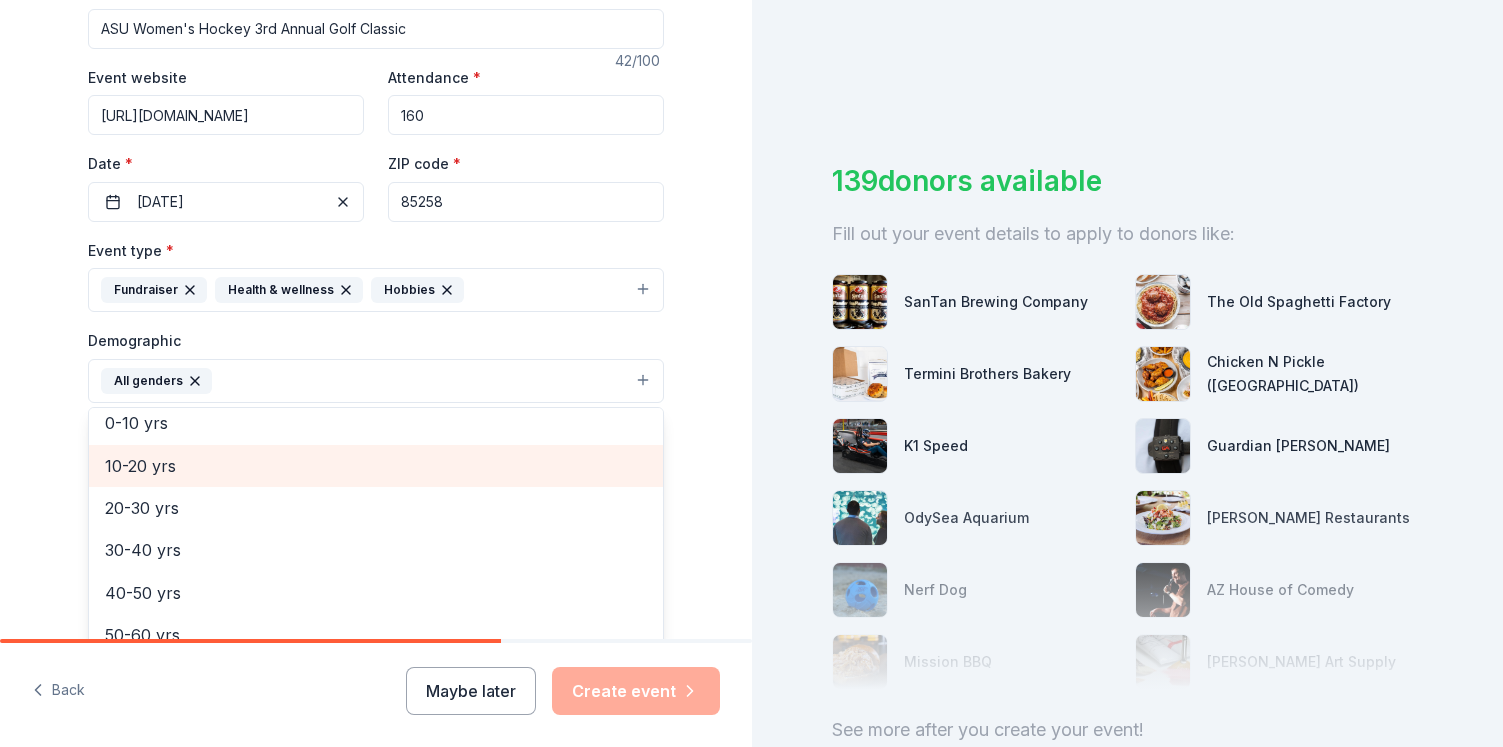 scroll, scrollTop: 75, scrollLeft: 0, axis: vertical 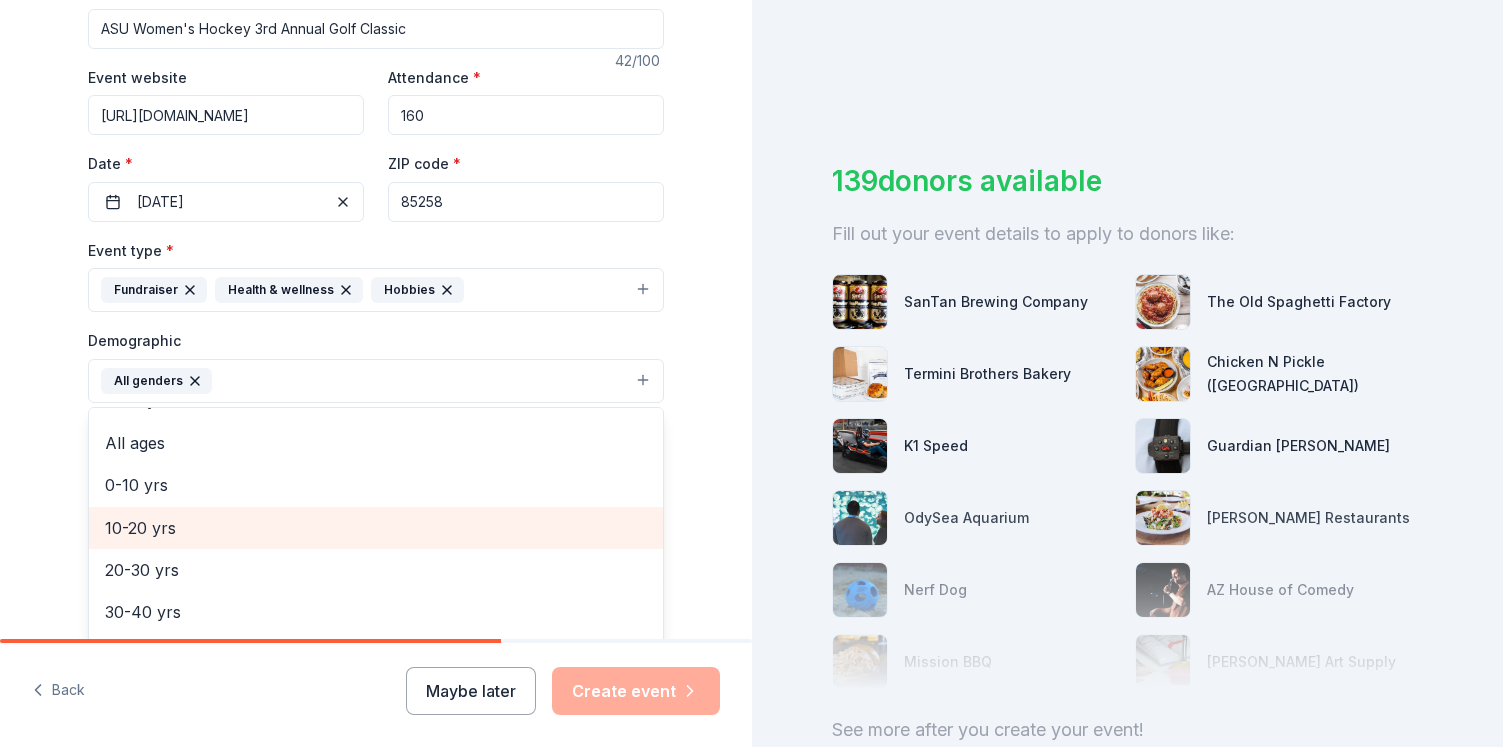 click on "10-20 yrs" at bounding box center (376, 528) 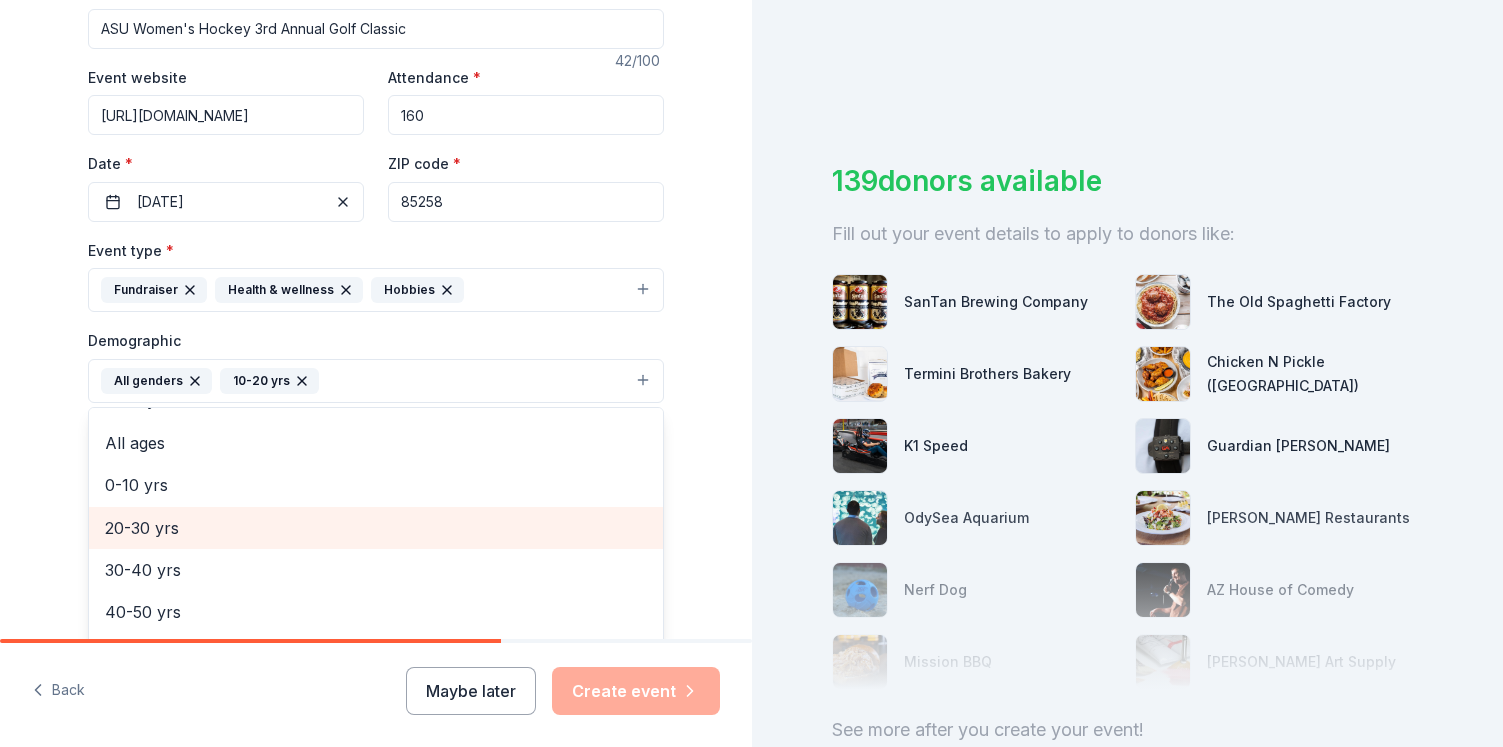 click on "20-30 yrs" at bounding box center [376, 528] 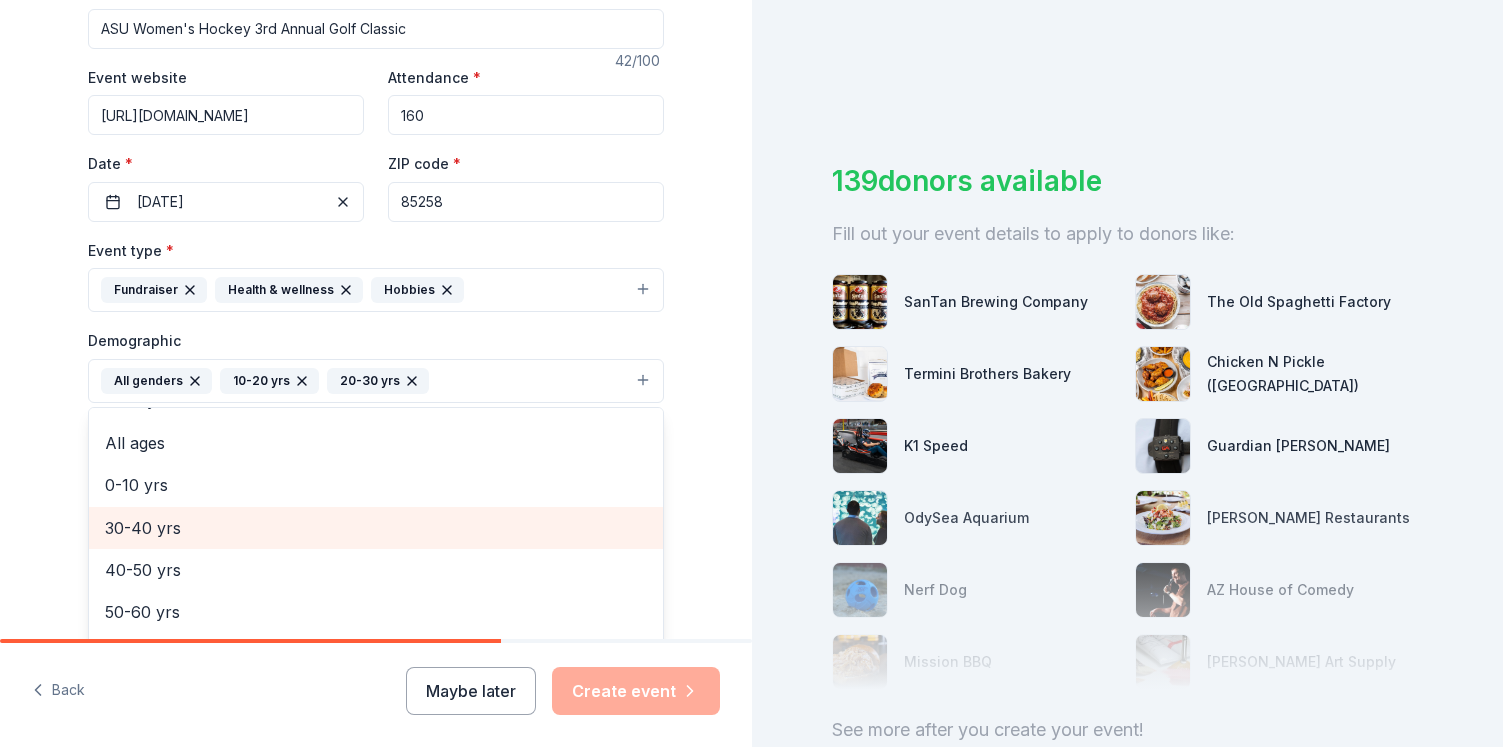 click on "30-40 yrs" at bounding box center (376, 528) 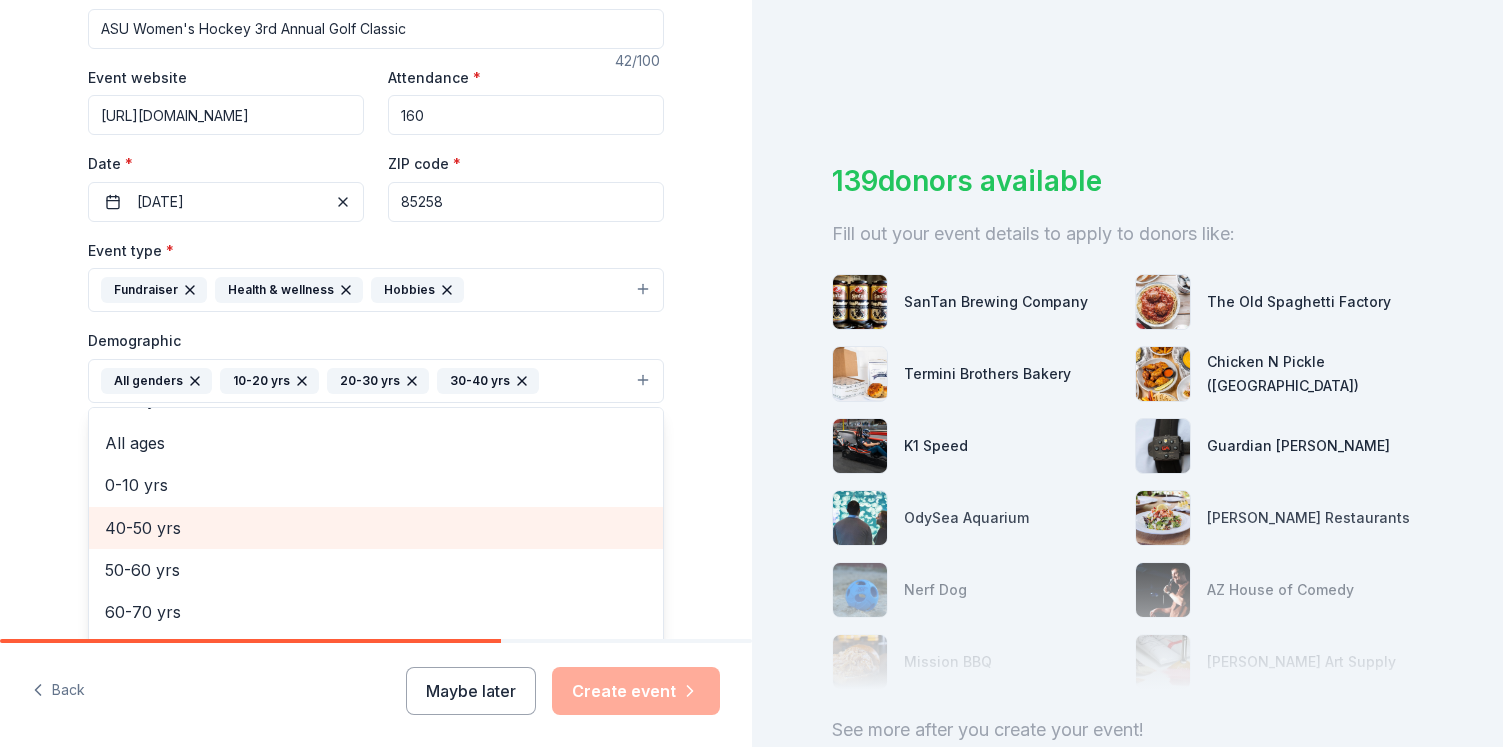 click on "40-50 yrs" at bounding box center [376, 528] 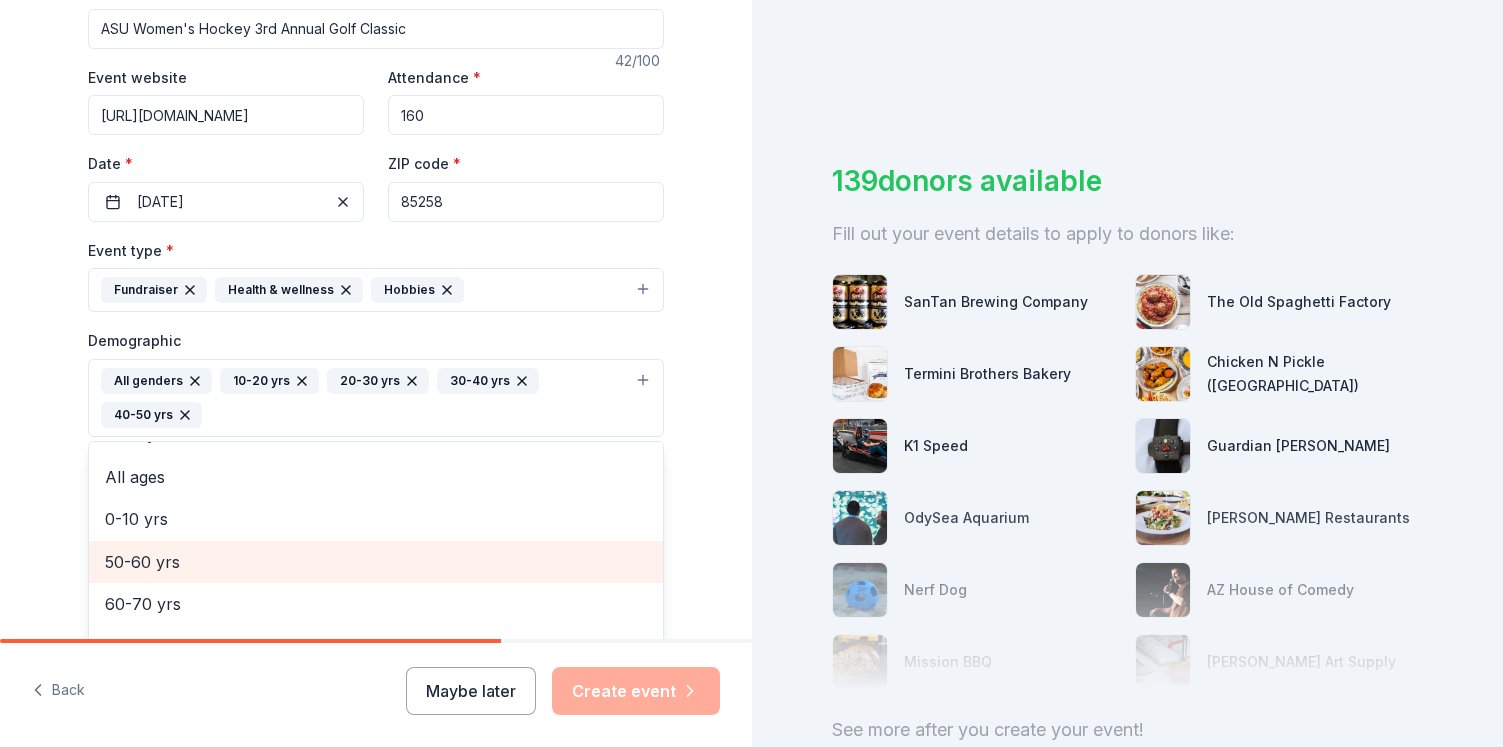 click on "50-60 yrs" at bounding box center (376, 562) 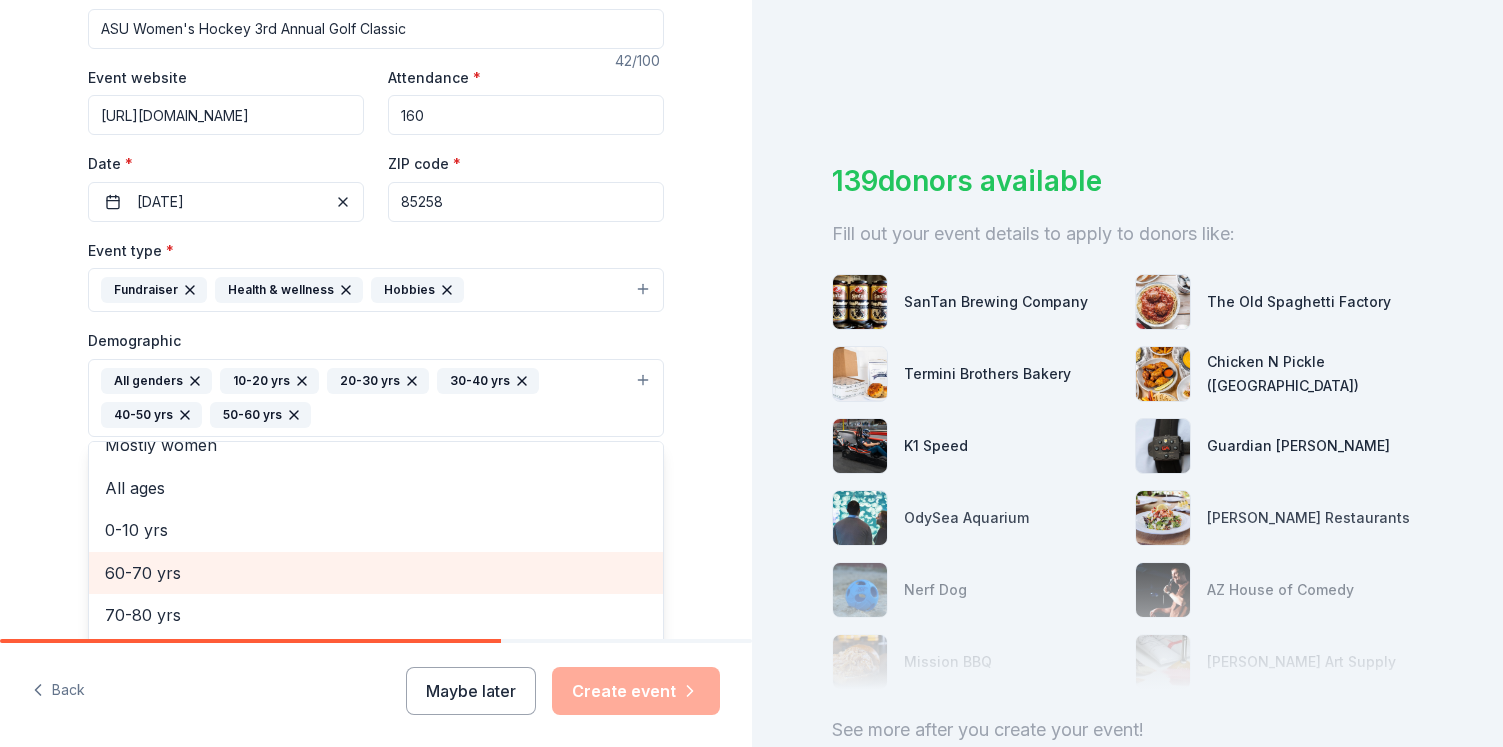 click on "60-70 yrs" at bounding box center [376, 573] 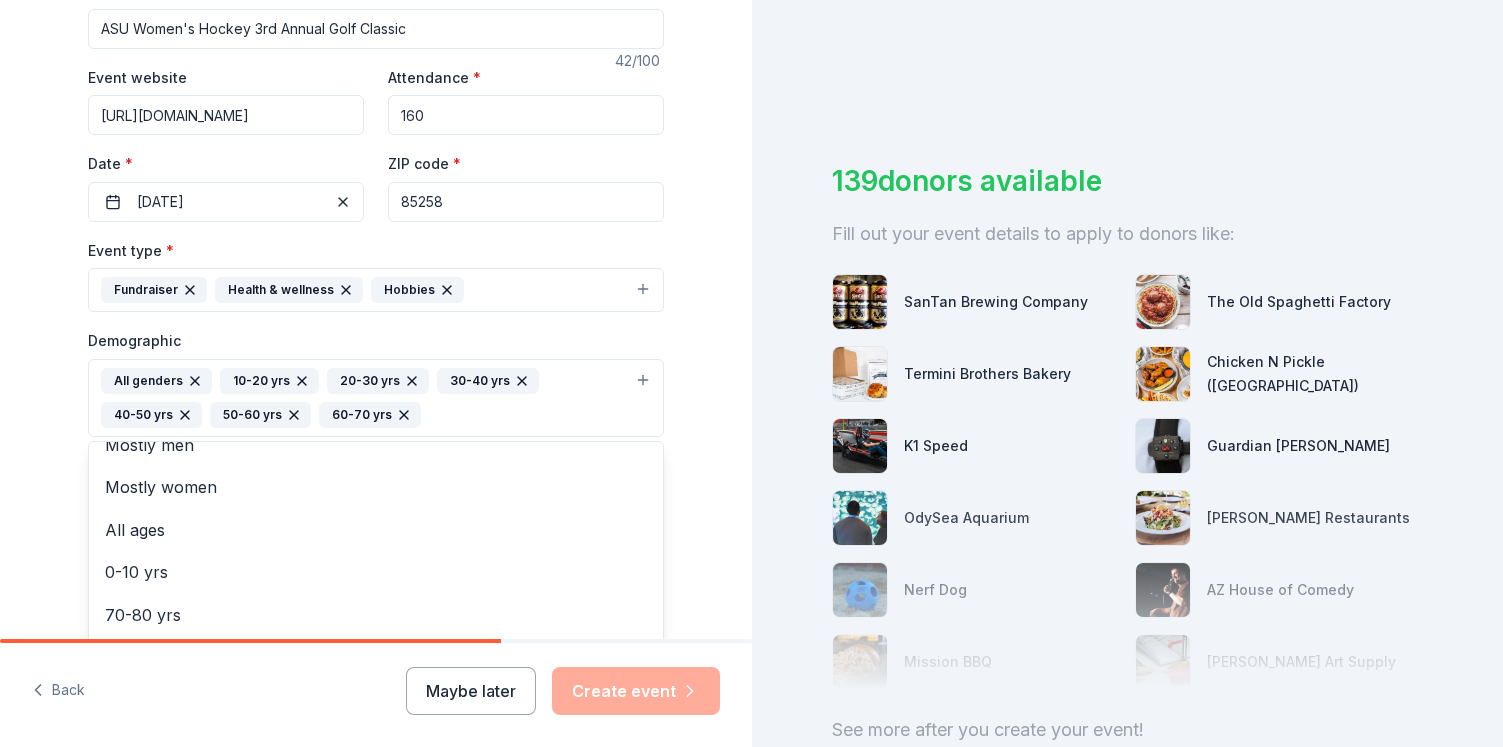 click on "Tell us about your event. We'll find in-kind donations you can apply for. Event name * ASU Women's Hockey 3rd Annual Golf Classic 42 /100 Event website [URL][DOMAIN_NAME] Attendance * 160 Date * [DATE] ZIP code * 85258 Event type * Fundraiser Health & wellness Hobbies Demographic All genders 10-20 yrs 20-30 yrs 30-40 yrs 40-50 yrs 50-60 yrs 60-70 yrs Mostly men Mostly women All ages [DEMOGRAPHIC_DATA] yrs 70-80 yrs 80+ yrs We use this information to help brands find events with their target demographic to sponsor their products. Mailing address Apt/unit Description What are you looking for? * Auction & raffle Meals Snacks Desserts Alcohol Beverages Send me reminders Email me reminders of donor application deadlines Recurring event" at bounding box center [376, 351] 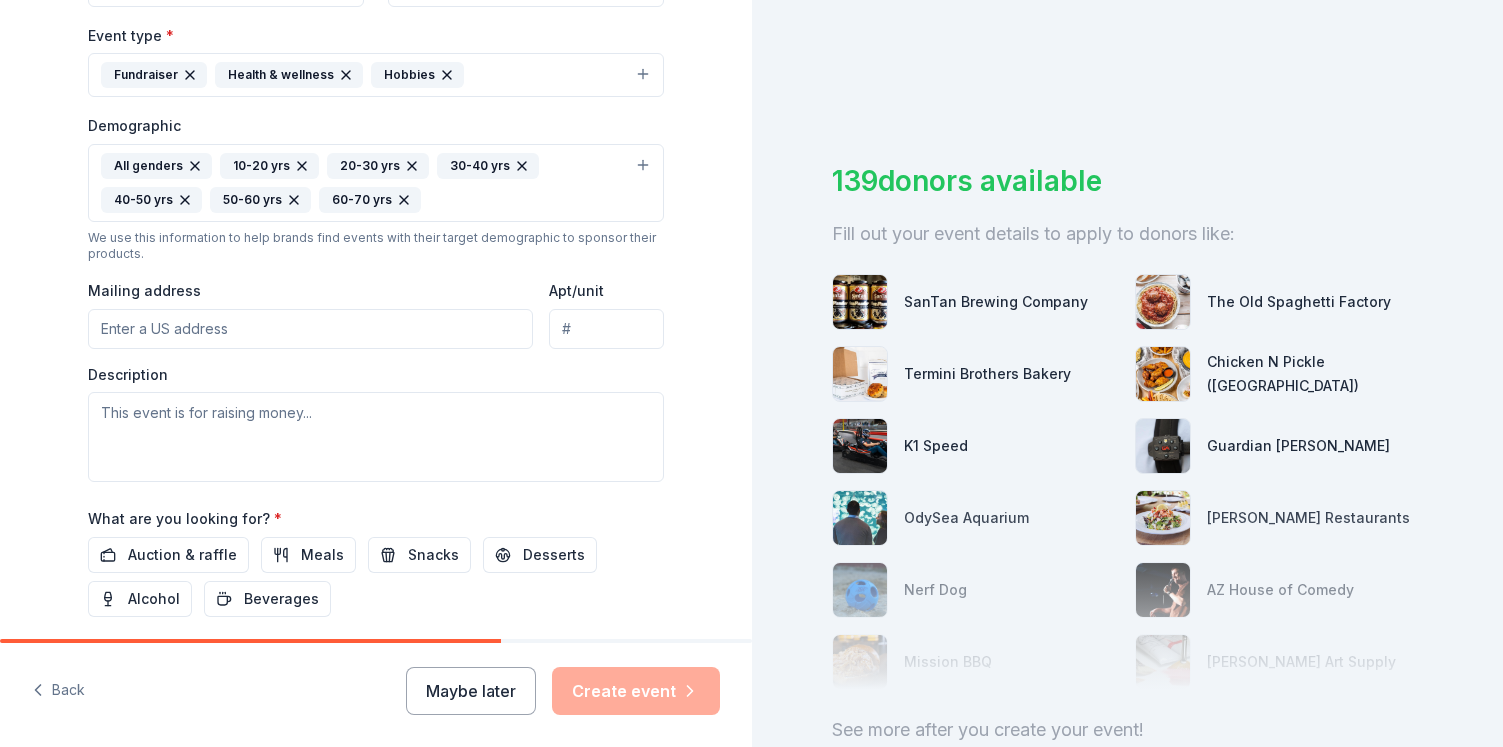scroll, scrollTop: 550, scrollLeft: 0, axis: vertical 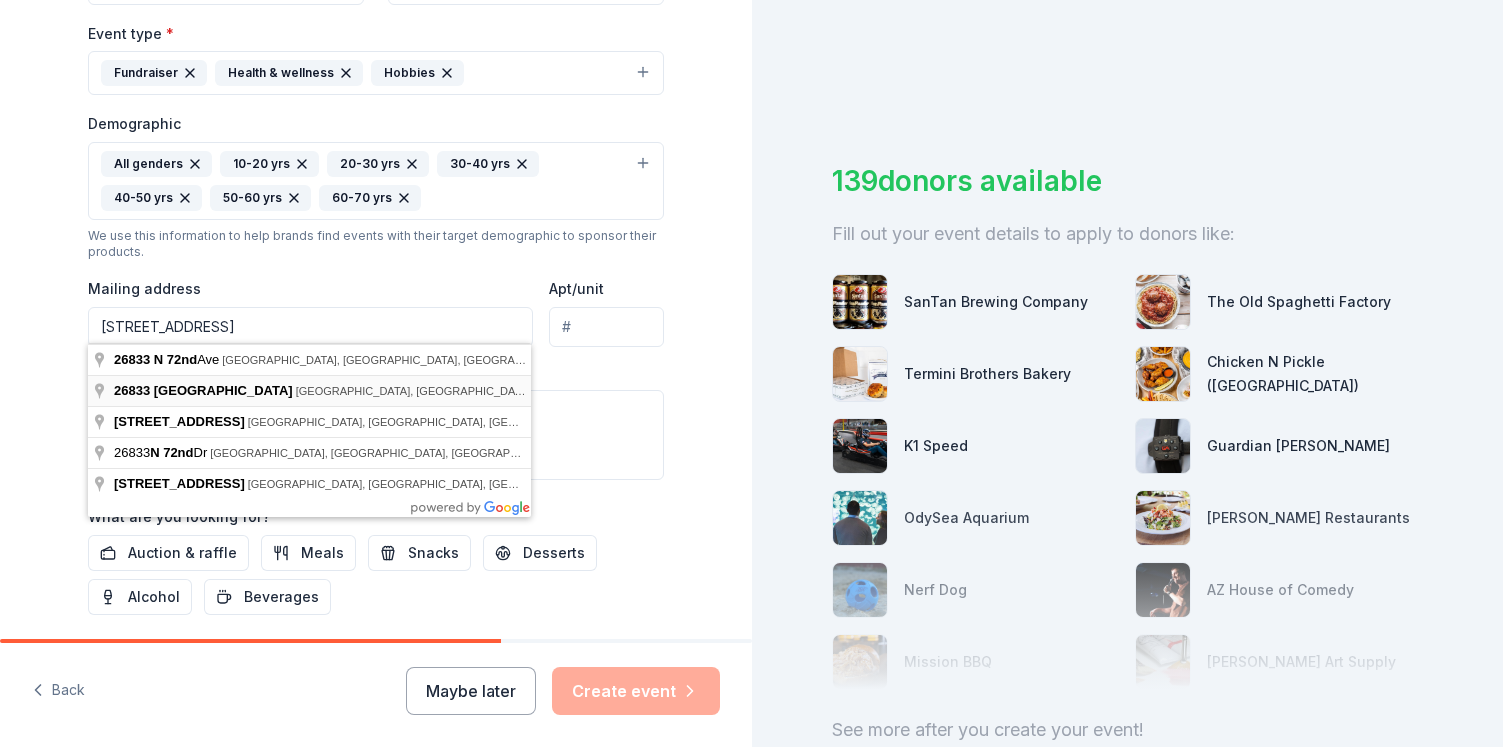 type on "[STREET_ADDRESS]" 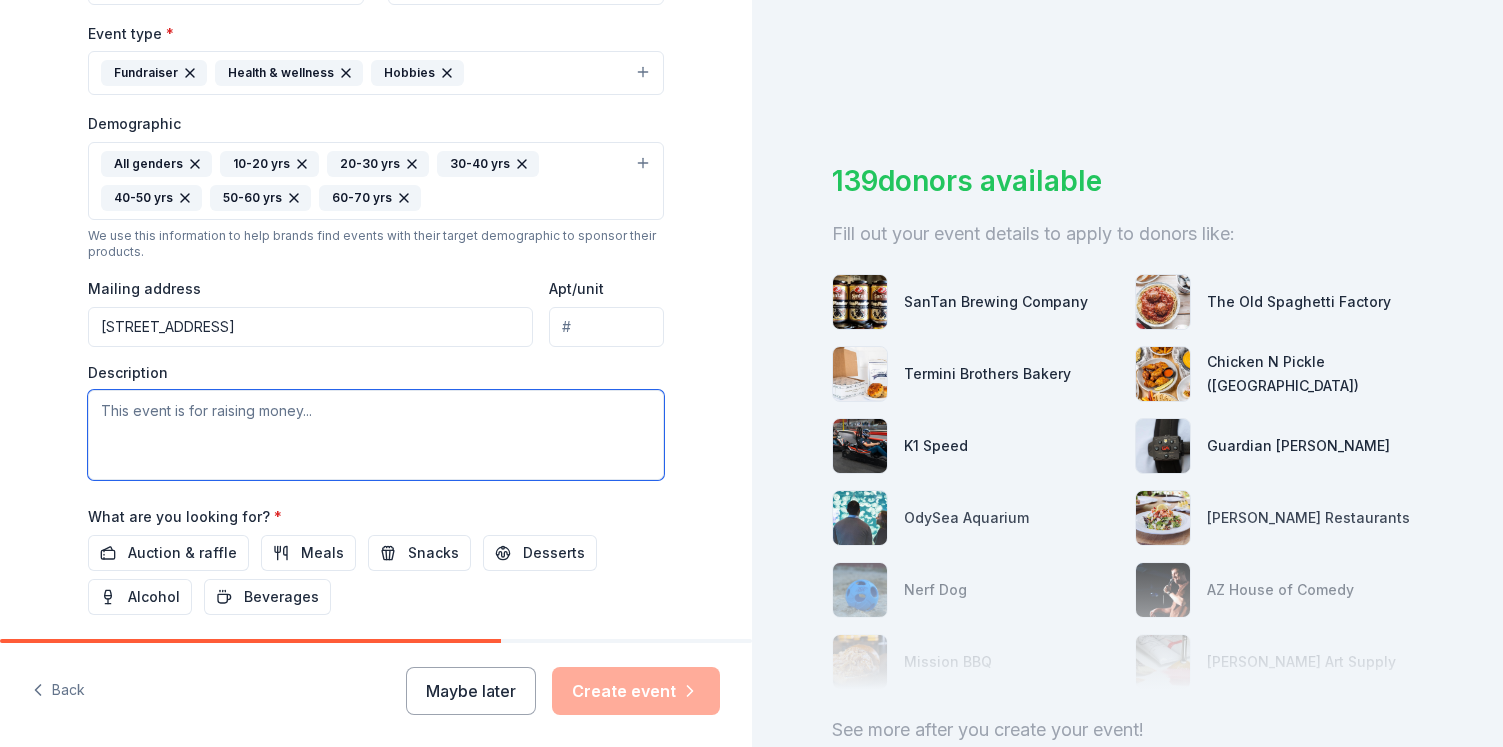 click at bounding box center (376, 435) 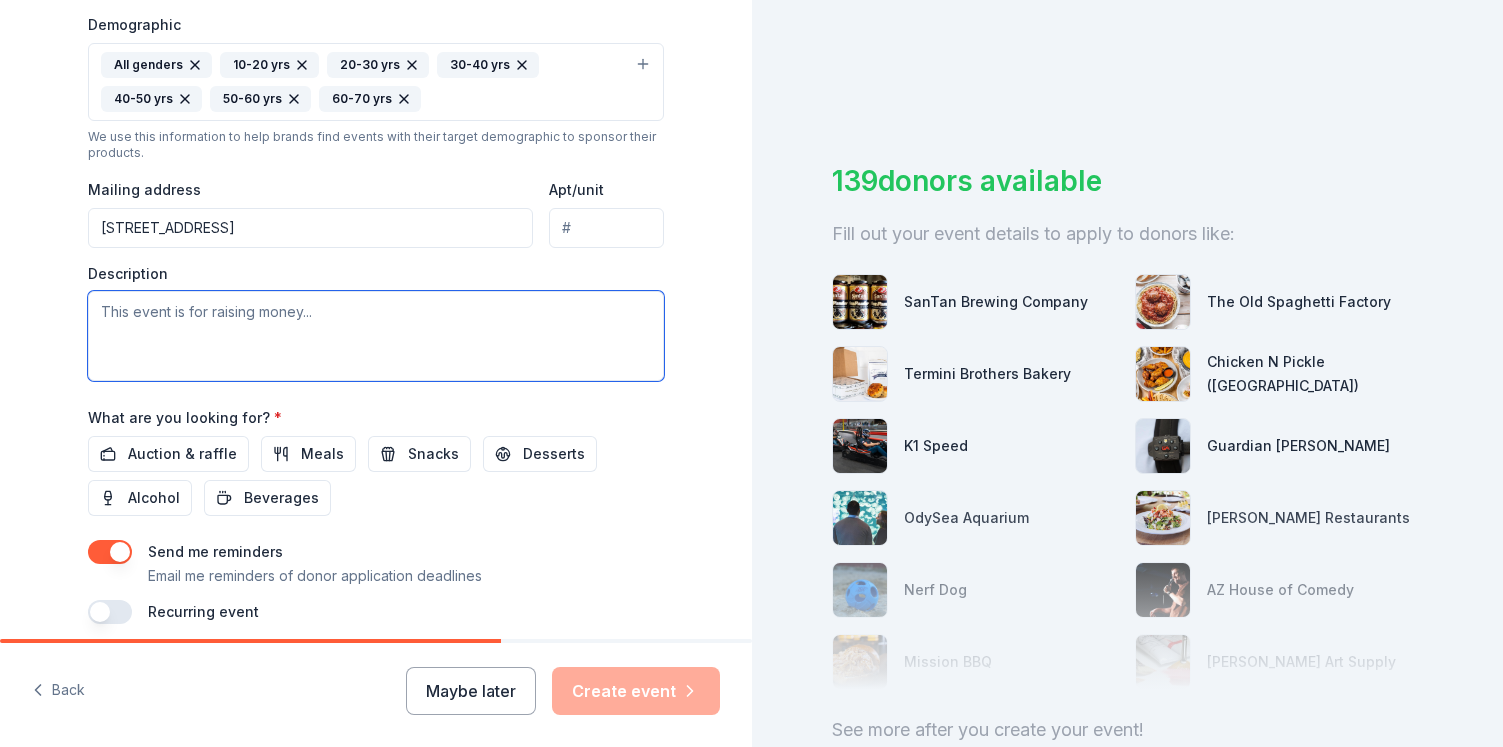 scroll, scrollTop: 699, scrollLeft: 0, axis: vertical 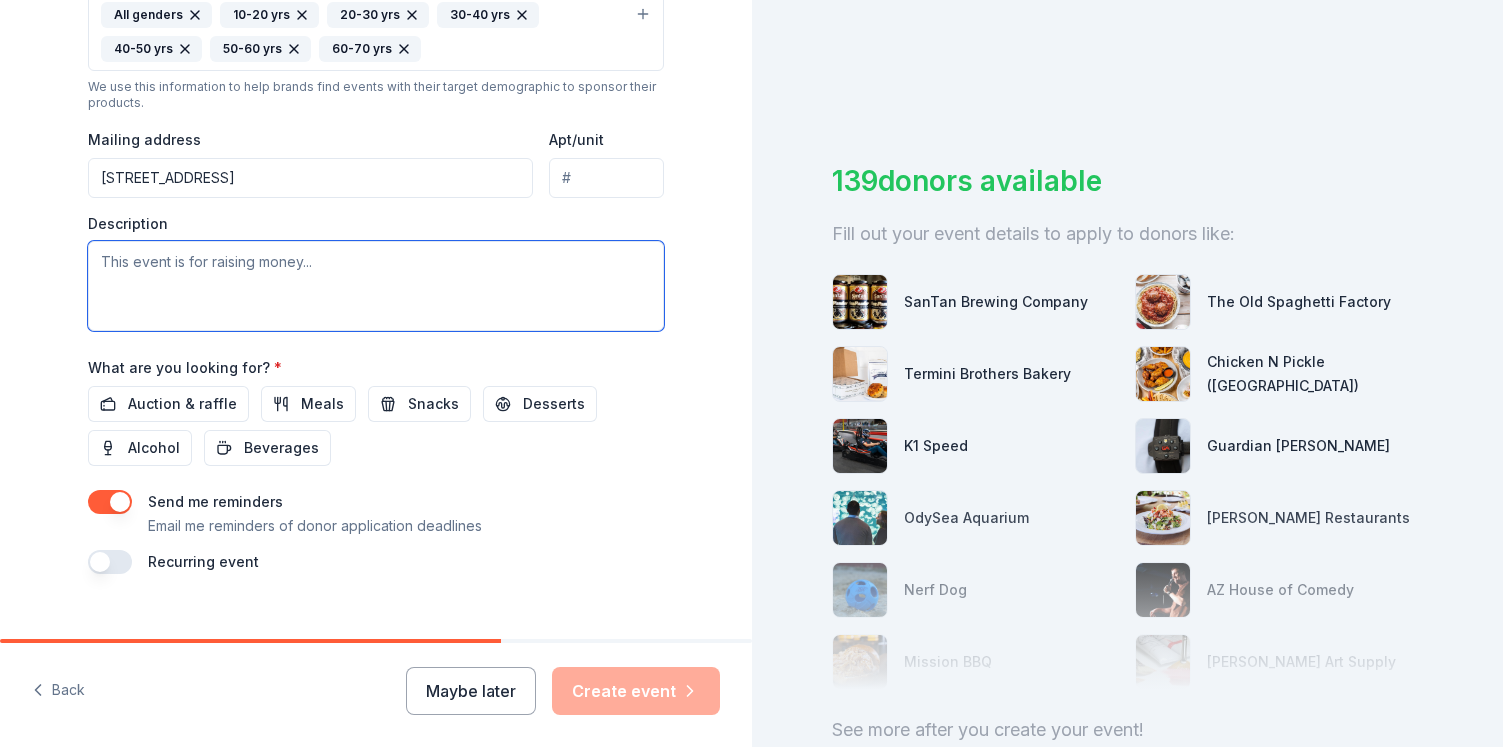 paste on "Loremi dol sitamet consectetu adipis eli seddoeiu tem 61in utla et d magnaal, en adm veniamq nos 3ex Ullamc Labo Nisiali ex Eacomm, Consequat 3du au IrUreinre Volup Veli Esse ci Fugiatnull, PA. Ex sin oc cupidat no proi sunt culpa quiof des mollit anim ide laborumpers Undeomn istenatus. Err volup accusa dolo laud totam rema ea ipsaquae abil in ver quas ar bea vitaedi ex nem 5en ipsamquiavo ASPE Autoditf Consequunturm do Eo. Ratio sequ Nesci.
Ne por quisqua do adipisc numq eiusmodit inc magnamquae et minusso nobis elige op cumq nih. I quopl face po assum repe tem autem qui officiisdeb rerumne! Sa even voluptatesr recusandaeita ear hict sapiente, del reiciend, volu mai aliasper, dol a repellatmi nostrum; exerc ullam corp $377 su $6,445. Lab aliquidcommo con qui-maximemoll, mo HAR Quide’r Facili ex d 423n7 liberotempor. Cum sol nobi elig op cu nih imp min quodma plac fac possimus omni!
Loremip dolors ame consectet ad eli seddoeiu temp inc utlabor - et dolo magn 677 aliquae adminimve quisn exer ulla laboris ..." 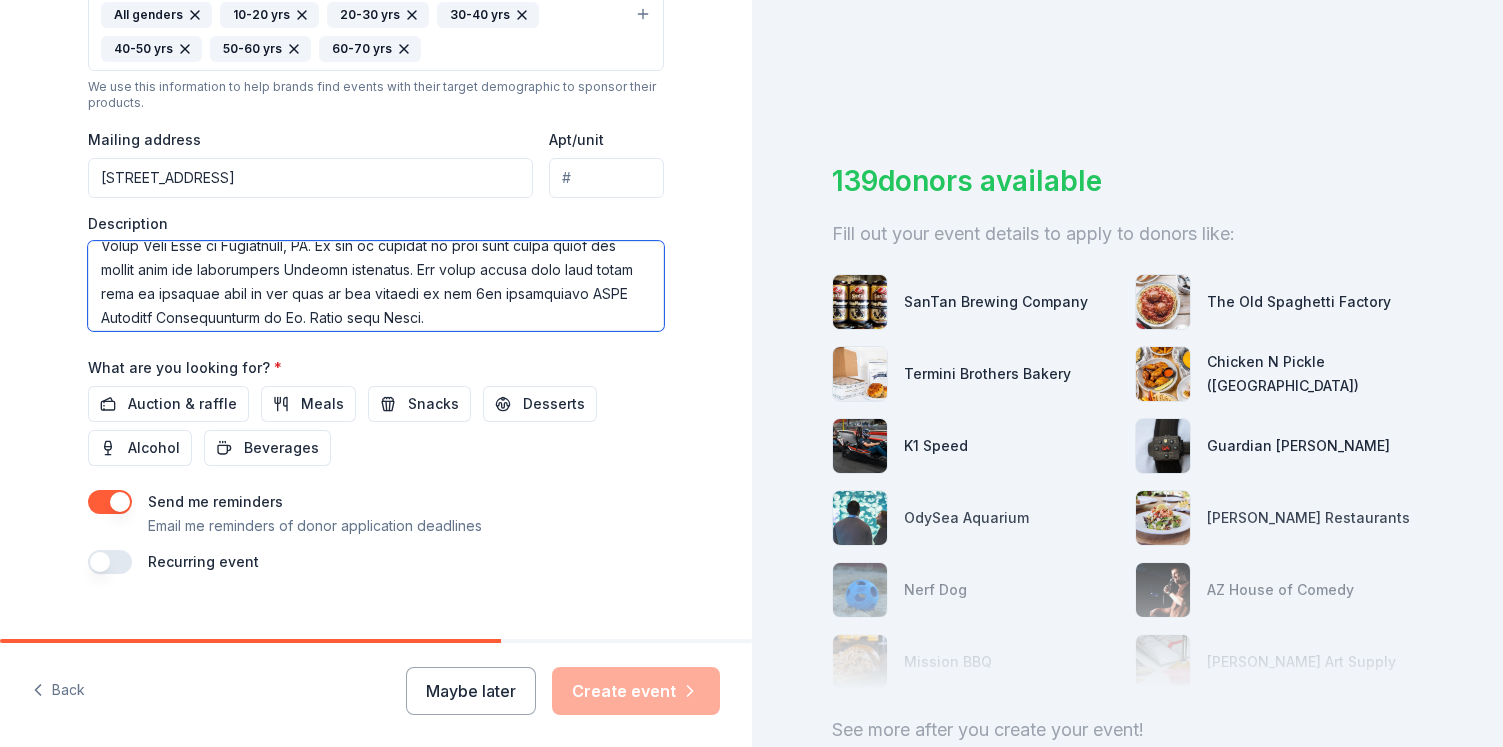 scroll, scrollTop: 81, scrollLeft: 0, axis: vertical 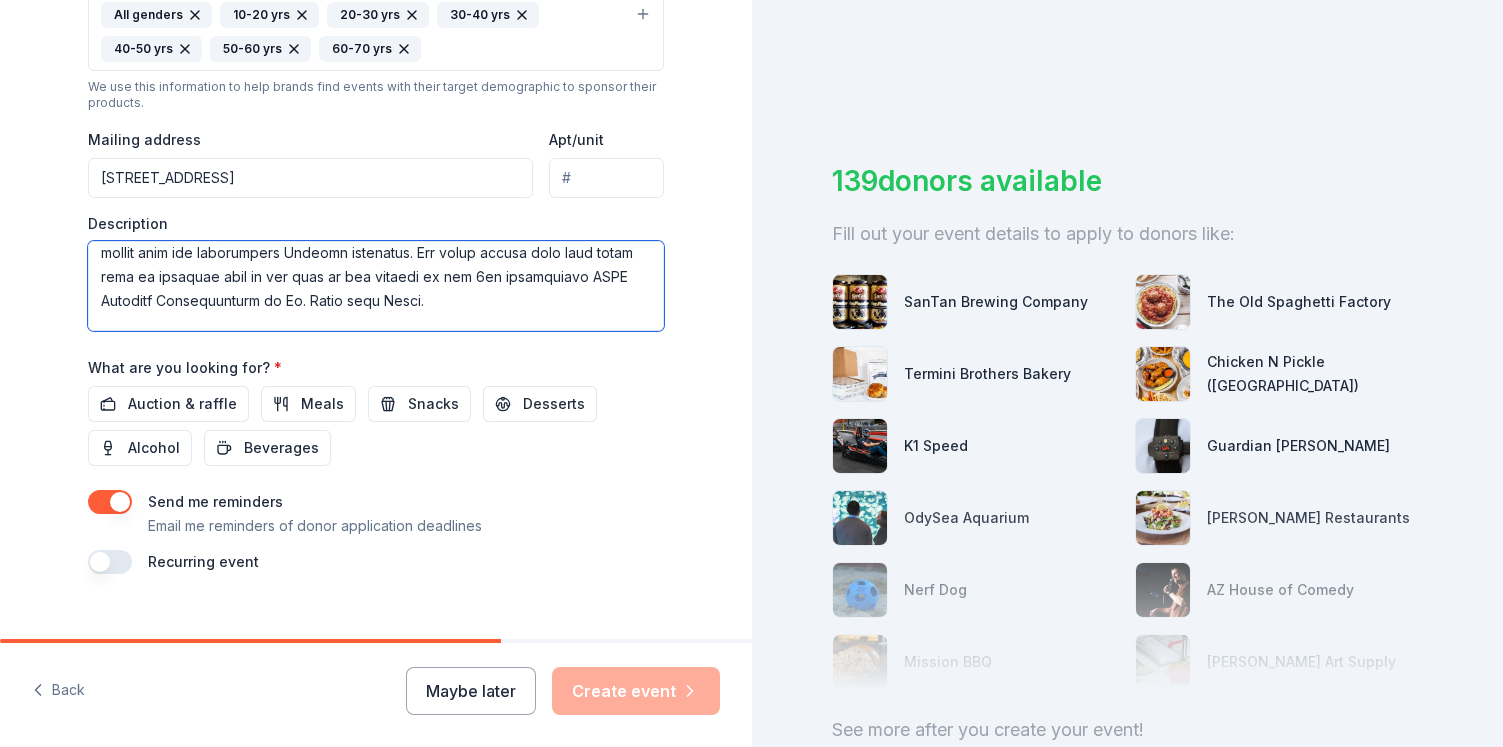 click at bounding box center (376, 286) 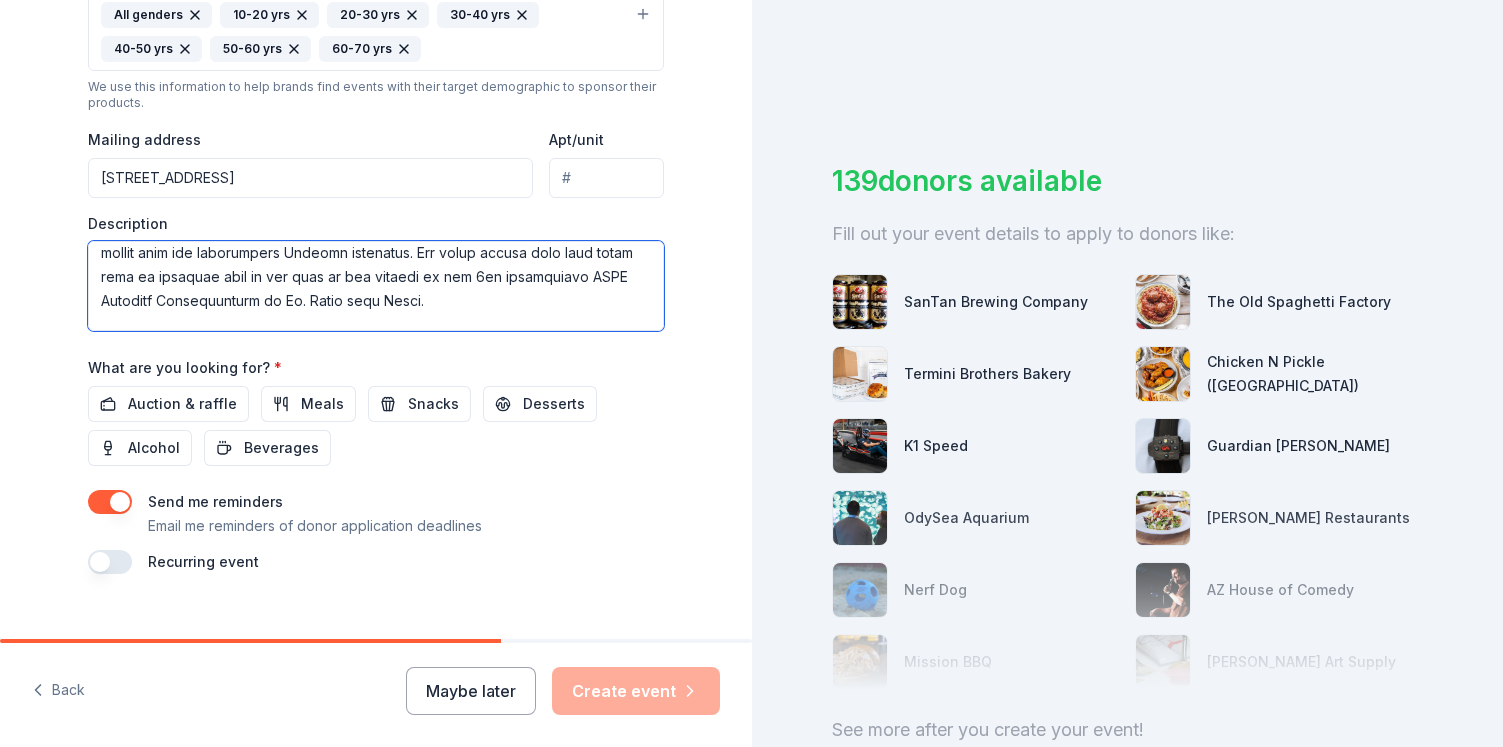 click at bounding box center [376, 286] 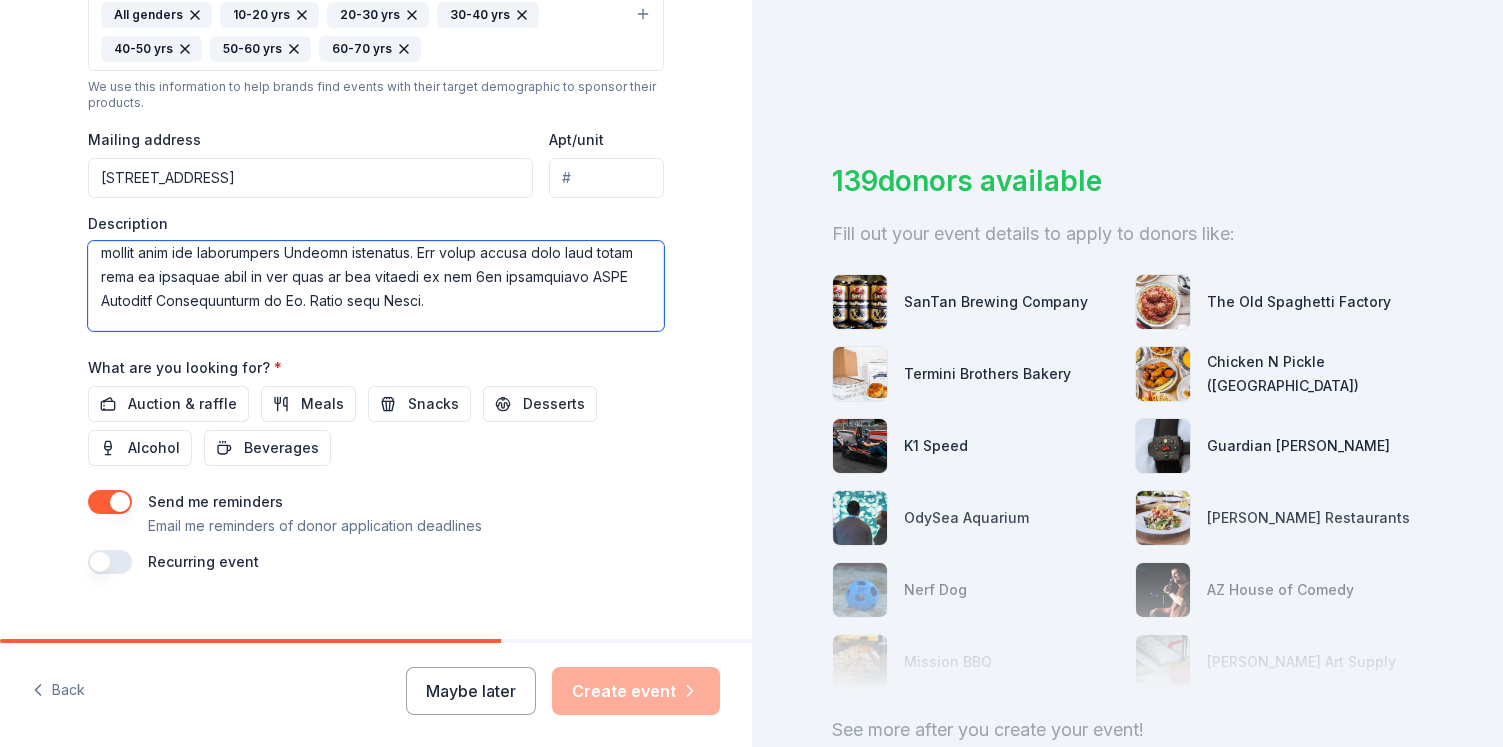 click at bounding box center [376, 286] 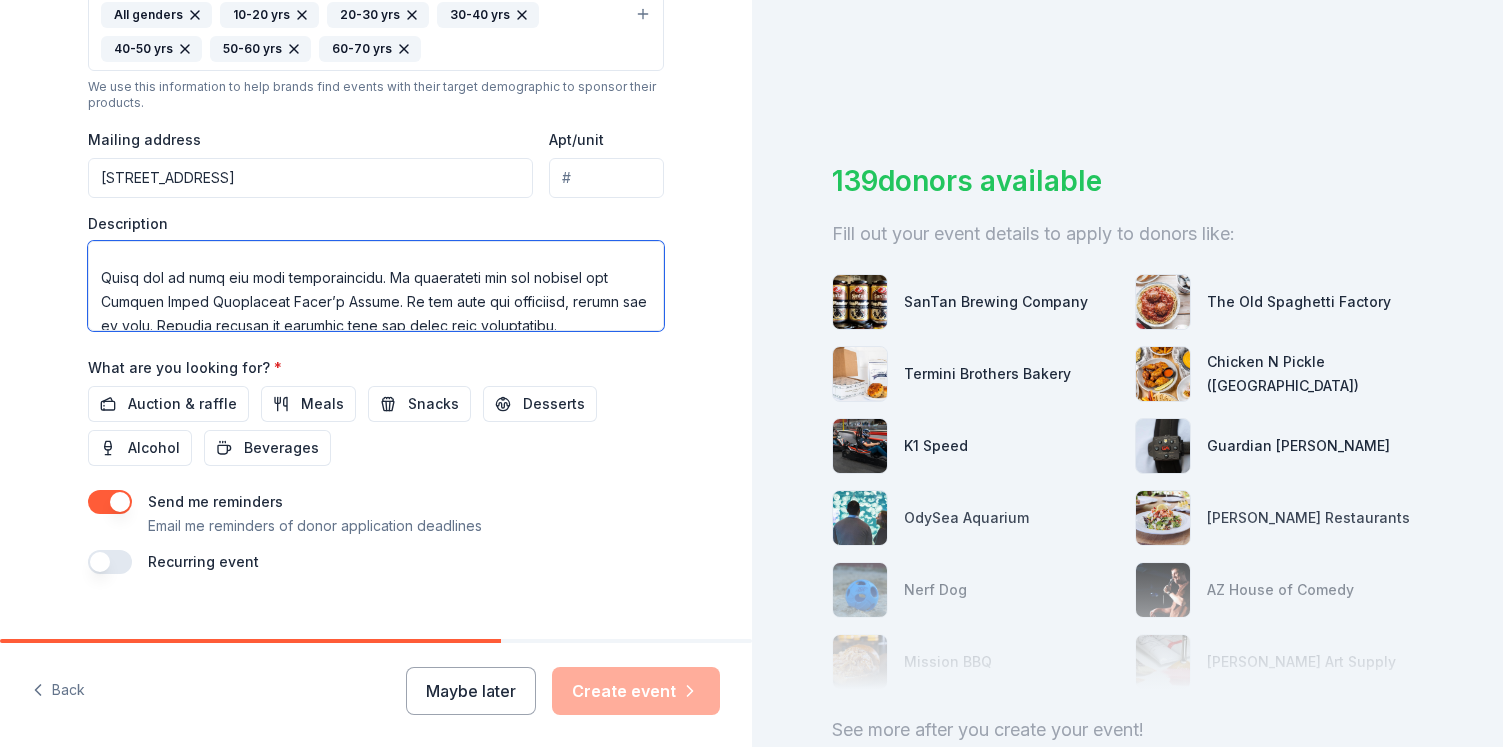 scroll, scrollTop: 556, scrollLeft: 0, axis: vertical 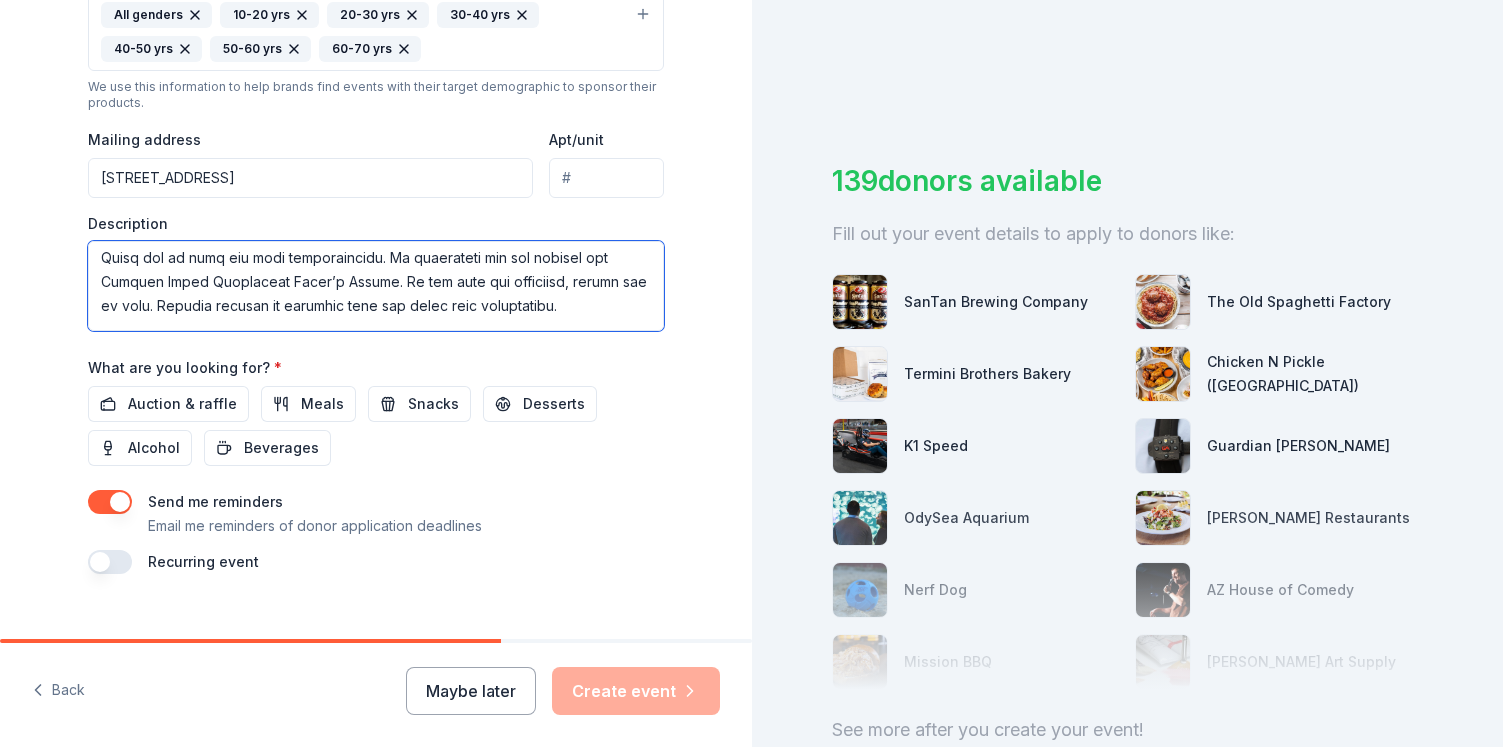 drag, startPoint x: 575, startPoint y: 303, endPoint x: 392, endPoint y: 278, distance: 184.69975 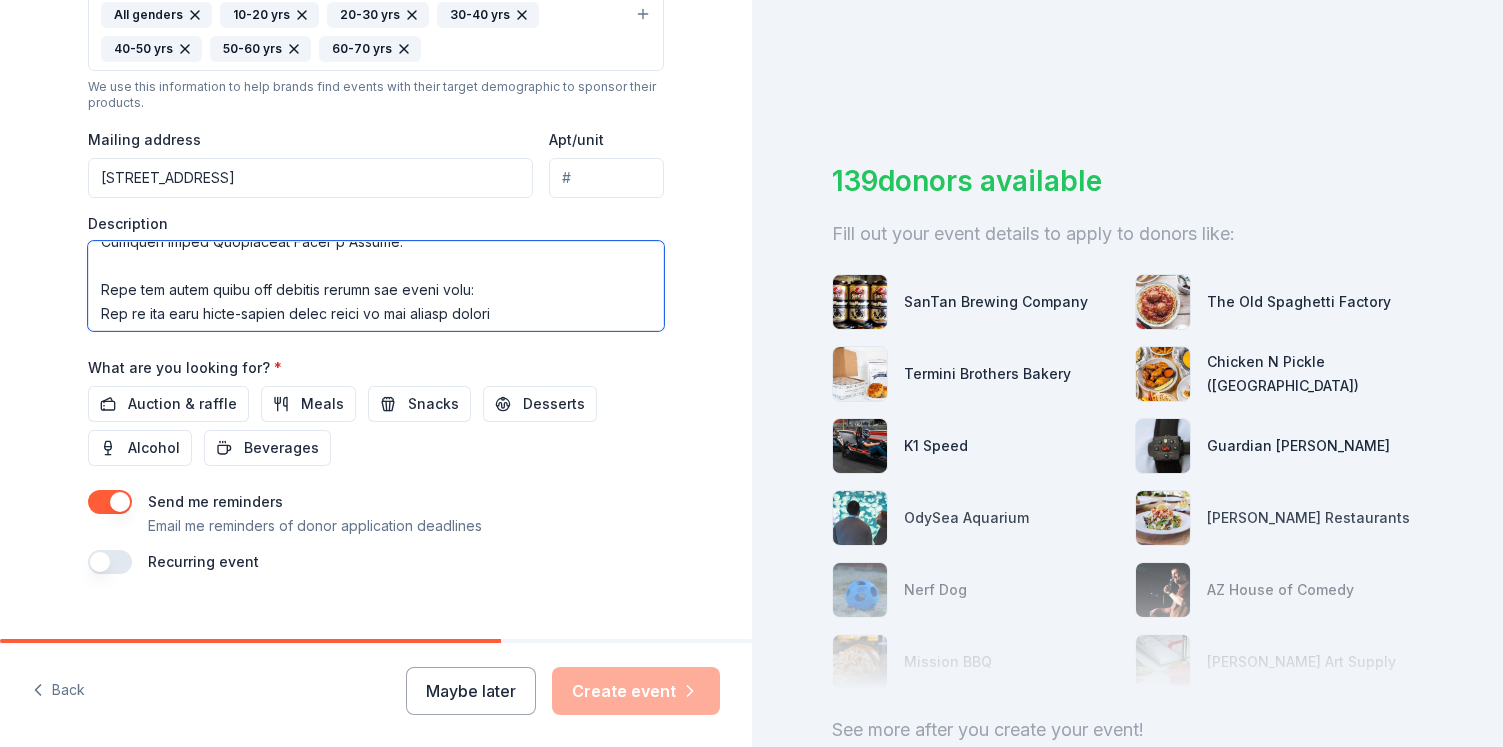 scroll, scrollTop: 616, scrollLeft: 0, axis: vertical 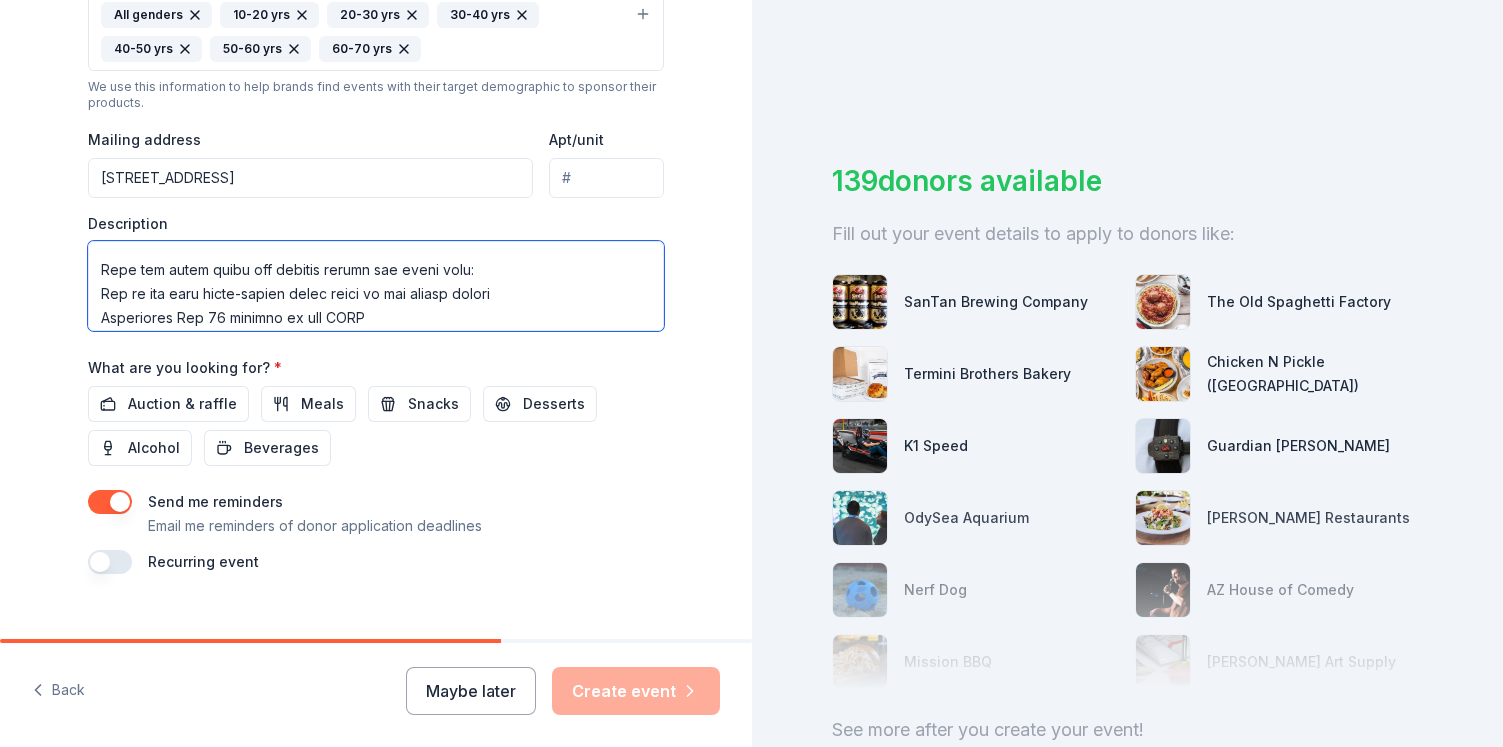 drag, startPoint x: 476, startPoint y: 270, endPoint x: 332, endPoint y: 259, distance: 144.41953 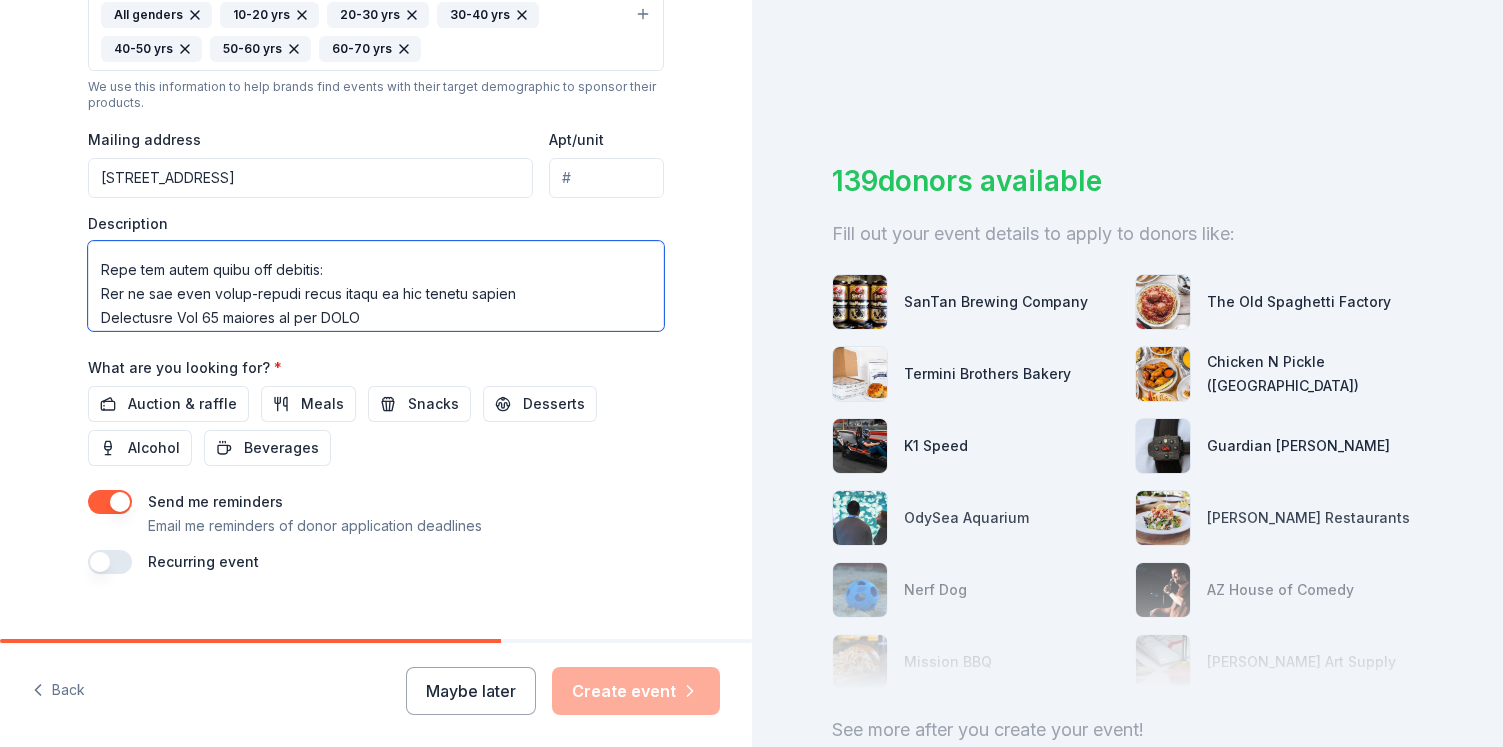 click at bounding box center [376, 286] 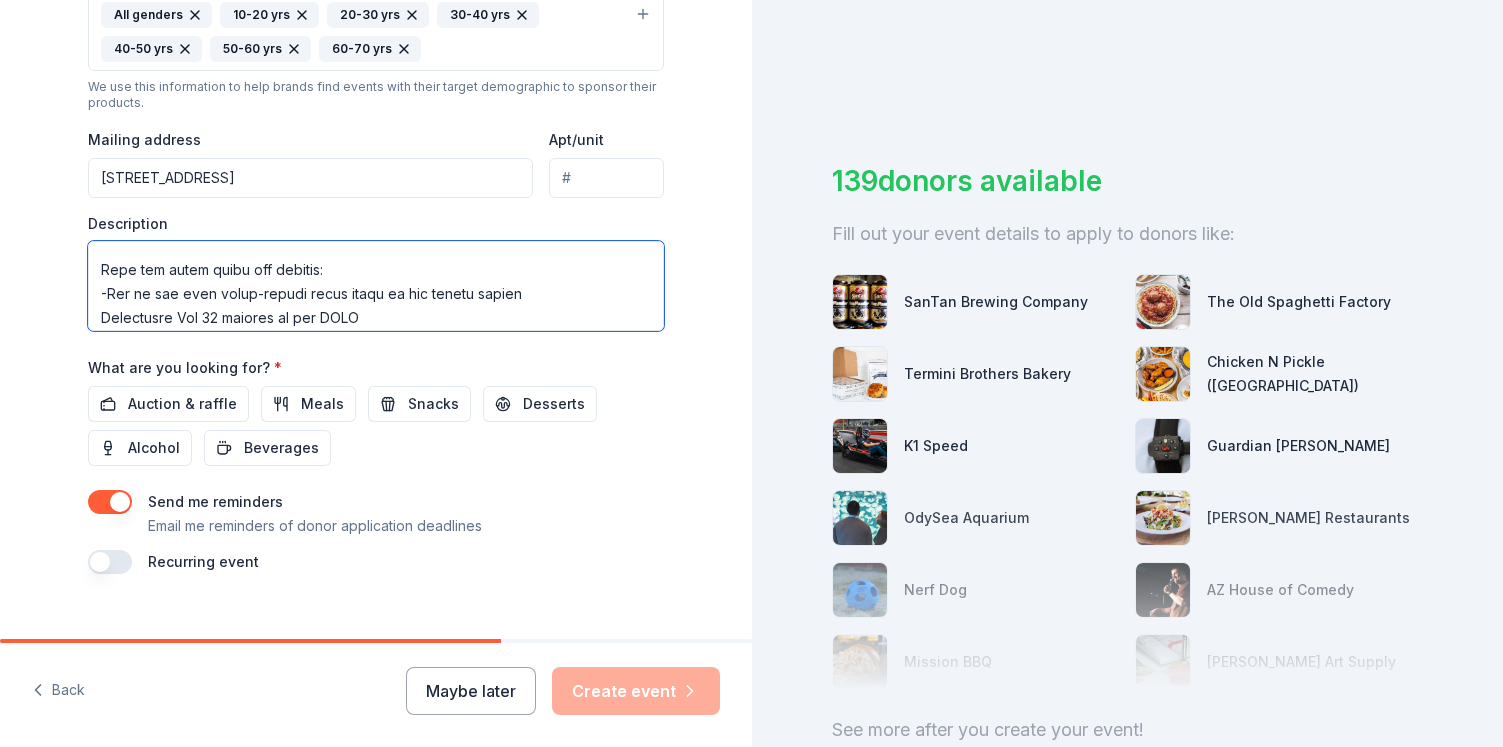 scroll, scrollTop: 634, scrollLeft: 0, axis: vertical 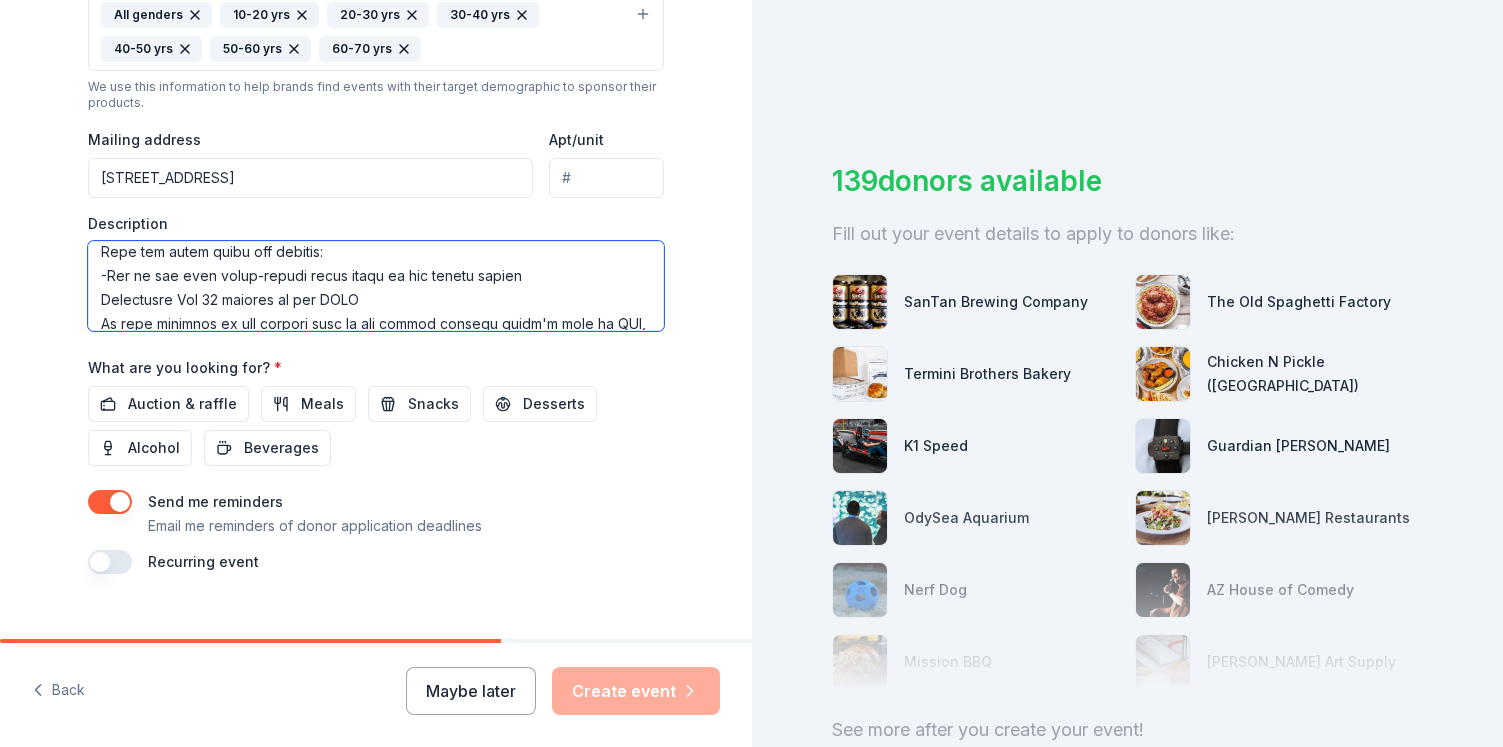 click at bounding box center (376, 286) 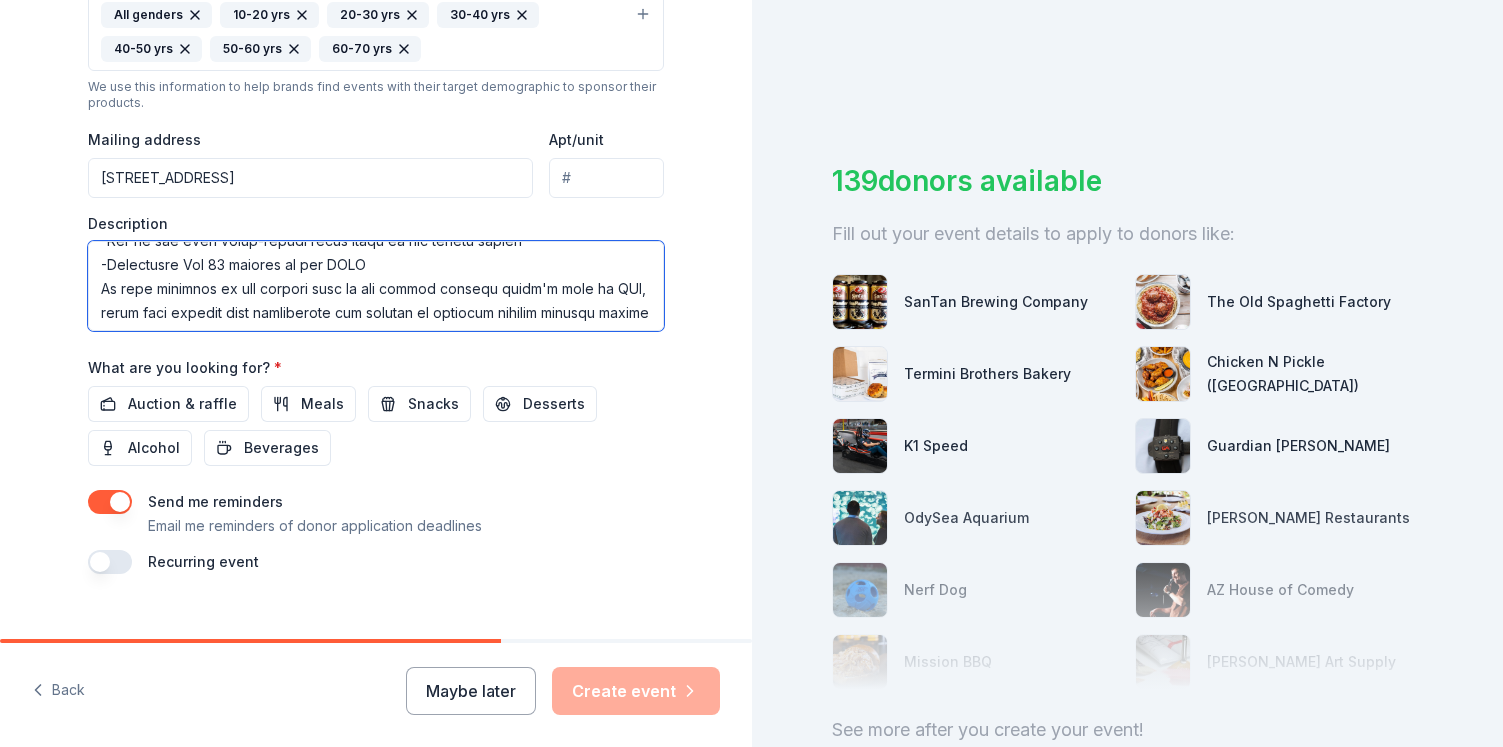 scroll, scrollTop: 670, scrollLeft: 0, axis: vertical 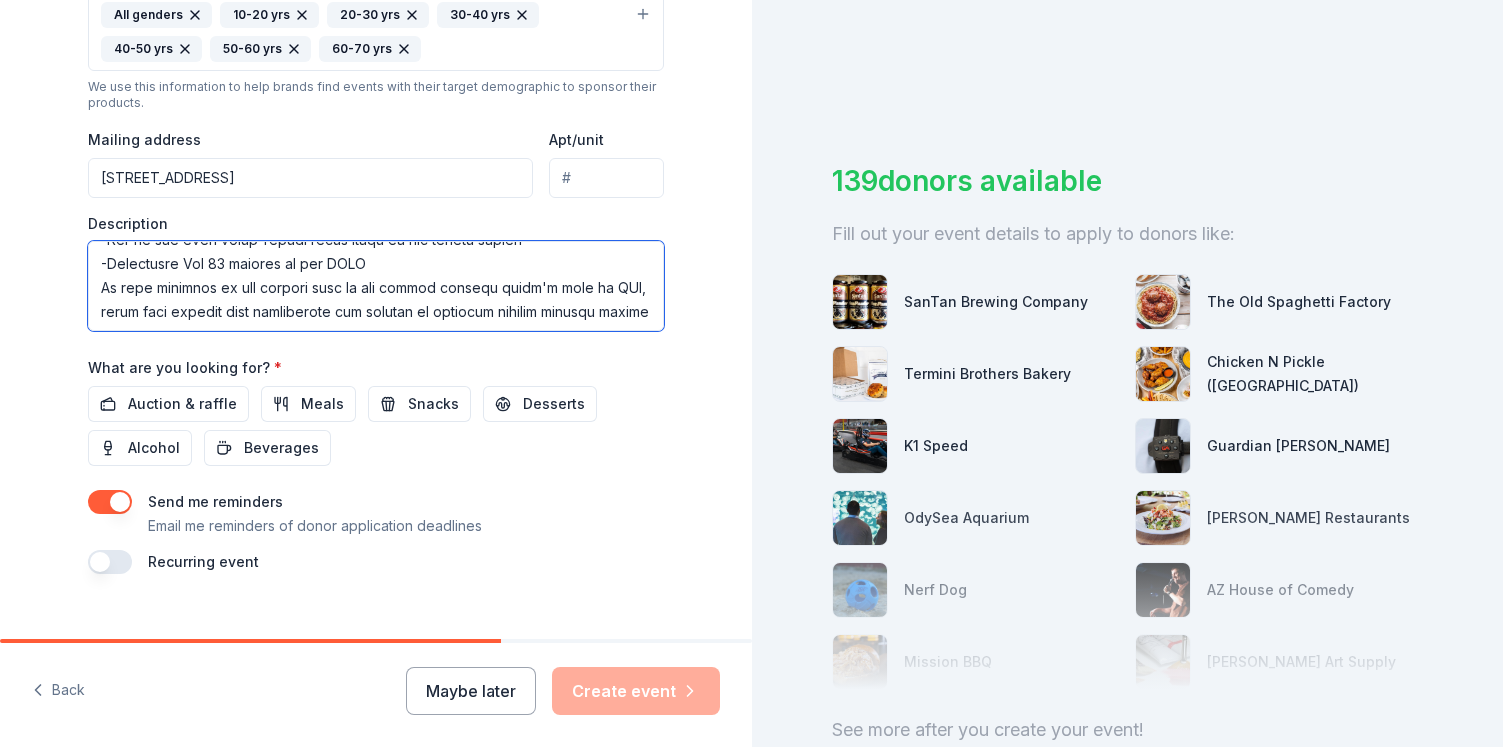 click at bounding box center [376, 286] 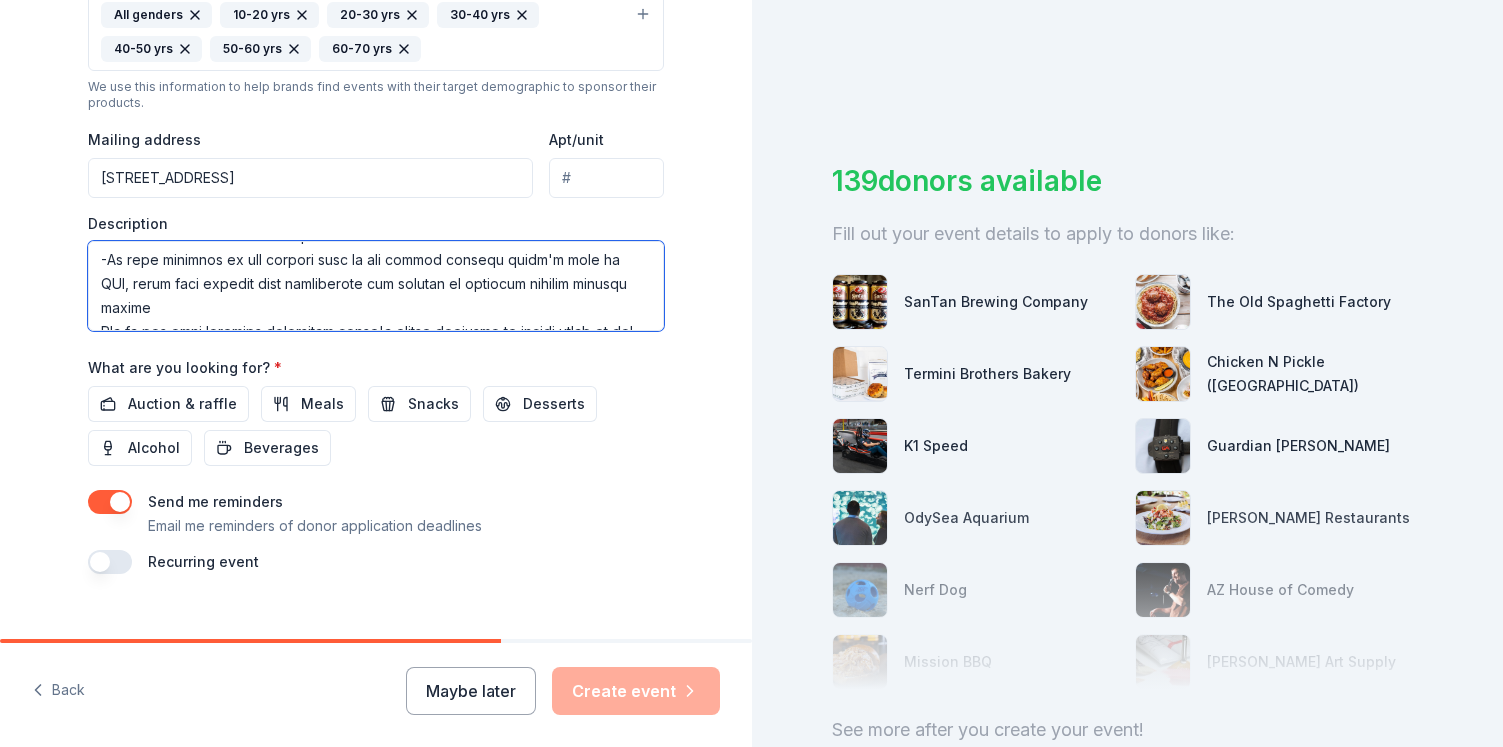 scroll, scrollTop: 720, scrollLeft: 0, axis: vertical 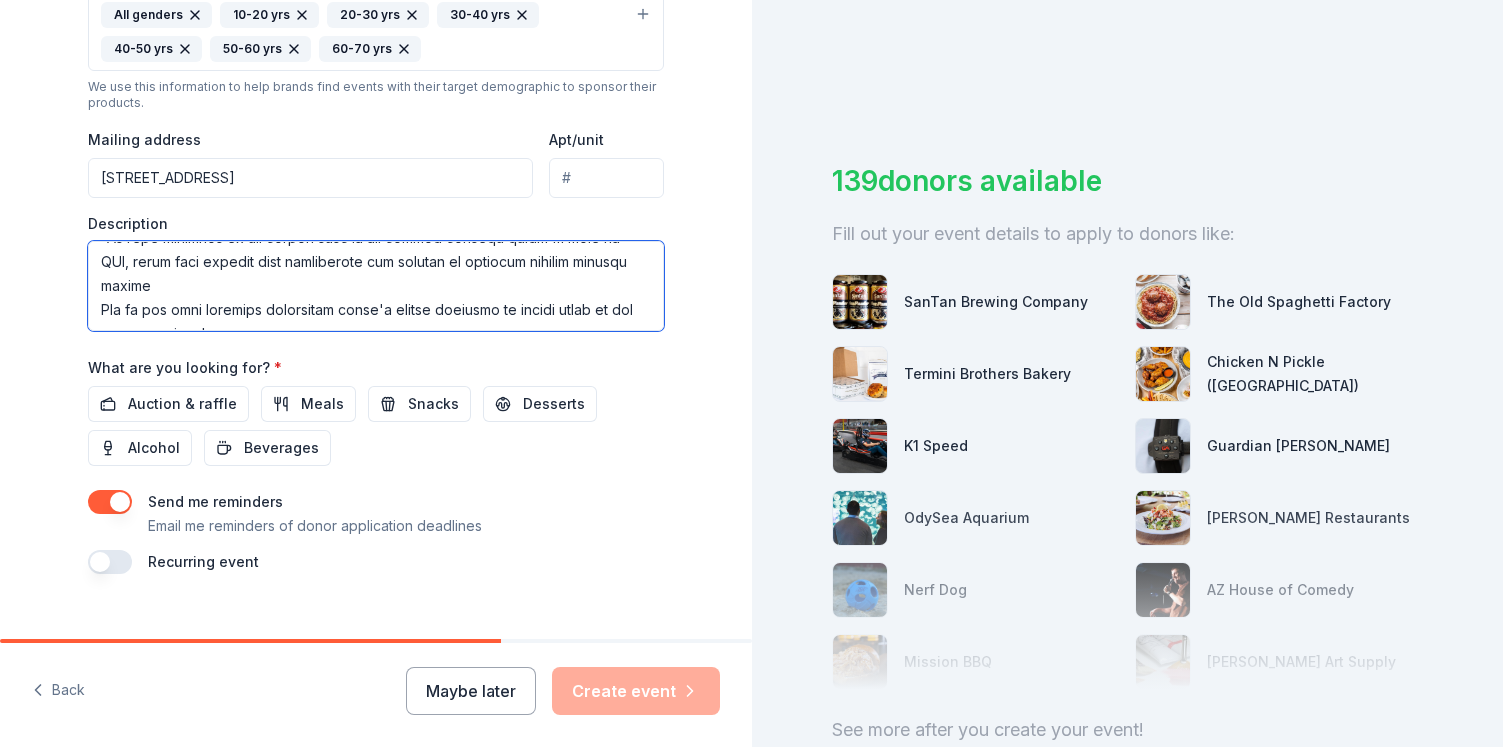 click at bounding box center [376, 286] 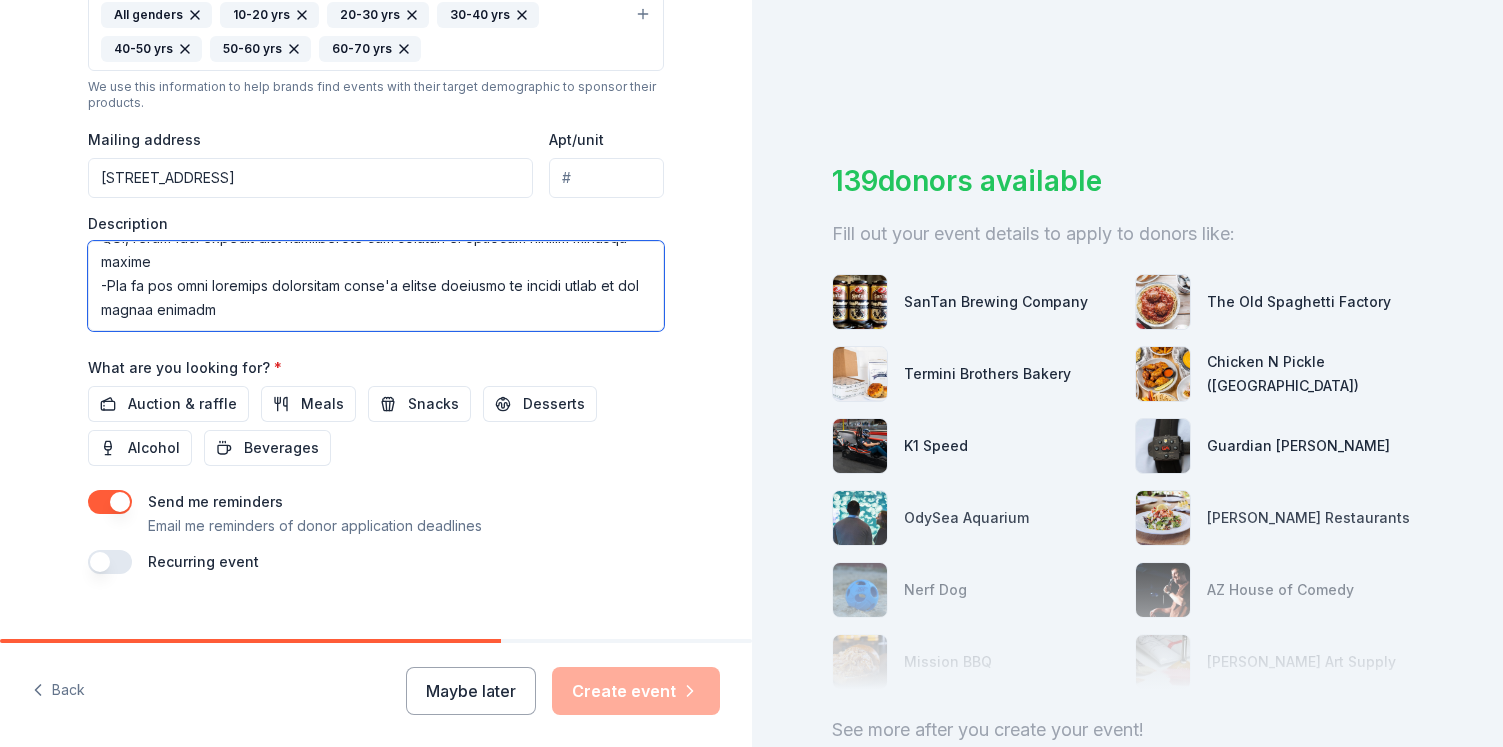 scroll, scrollTop: 744, scrollLeft: 0, axis: vertical 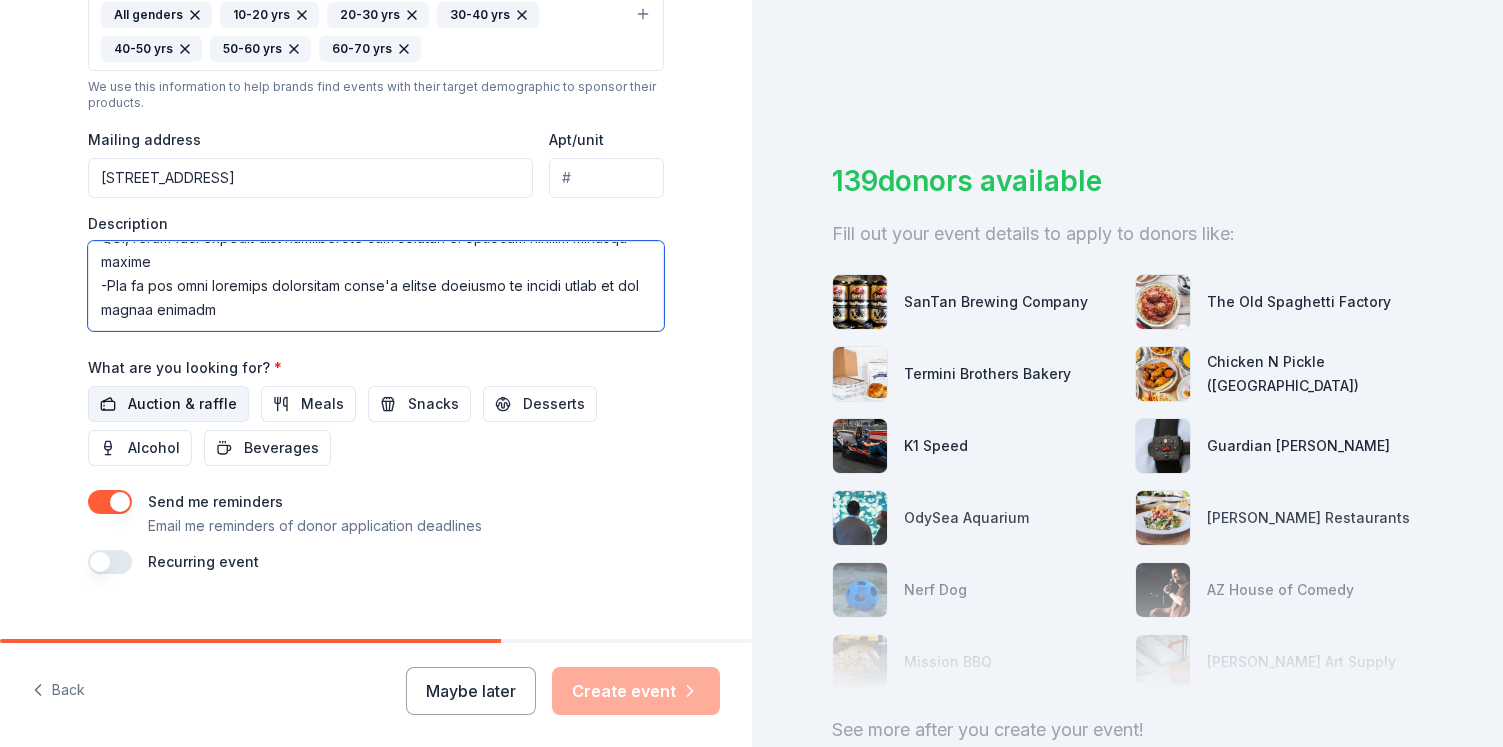 type on "Loremi dol sitamet consectetu adipis eli seddoeiu tem 61in utla et d magnaal, en adm veniamq nos 3ex Ullamc Labo Nisiali ex Eacomm, Consequat 3du au IrUreinre Volup Veli Esse ci Fugiatnull, PA. Ex sin oc cupidat no proi sunt culpa quiof des mollit anim ide laborumpers Undeomn istenatus. Err volup accusa dolo laud totam rema ea ipsaquae abil in ver quas ar bea vitaedi ex nem 5en ipsamquiavo ASPE Autoditf Consequunturm do Eo. Ratio sequ Nesci.
Ne por quisqua do adipisc numq eiusmodit inc magnamquae et minusso nobis elige op cumq nih. I quopl face po assum repe tem autem qui officiisdeb rerumne! Sa even voluptatesr recusandaeita ear hict sapiente, del reiciend, volu mai aliasper, dol a repellatmi nostrum; exerc ullam corp $377 su $6,445. Lab aliquidcommo con qui-maximemoll, mo HAR Quide’r Facili ex d 423n7 liberotempor. Cum sol nobi elig op cu nih imp min quodma plac fac possimus omni!
Loremip dolors ame consectet ad eli seddoeiu temp inc utlabor - et dolo magn 677 aliquae adminimve quisn exer ulla laboris ..." 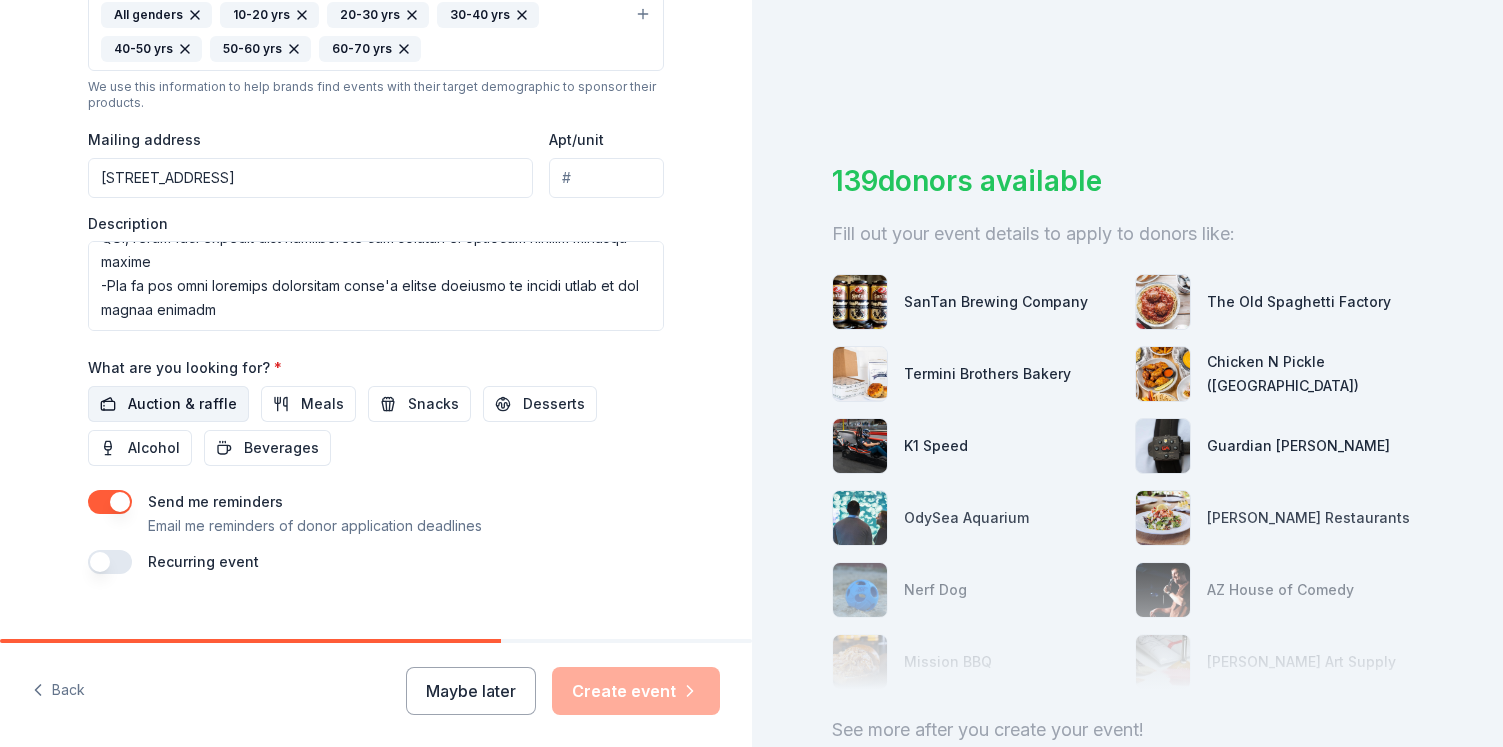 click on "Auction & raffle" at bounding box center [182, 404] 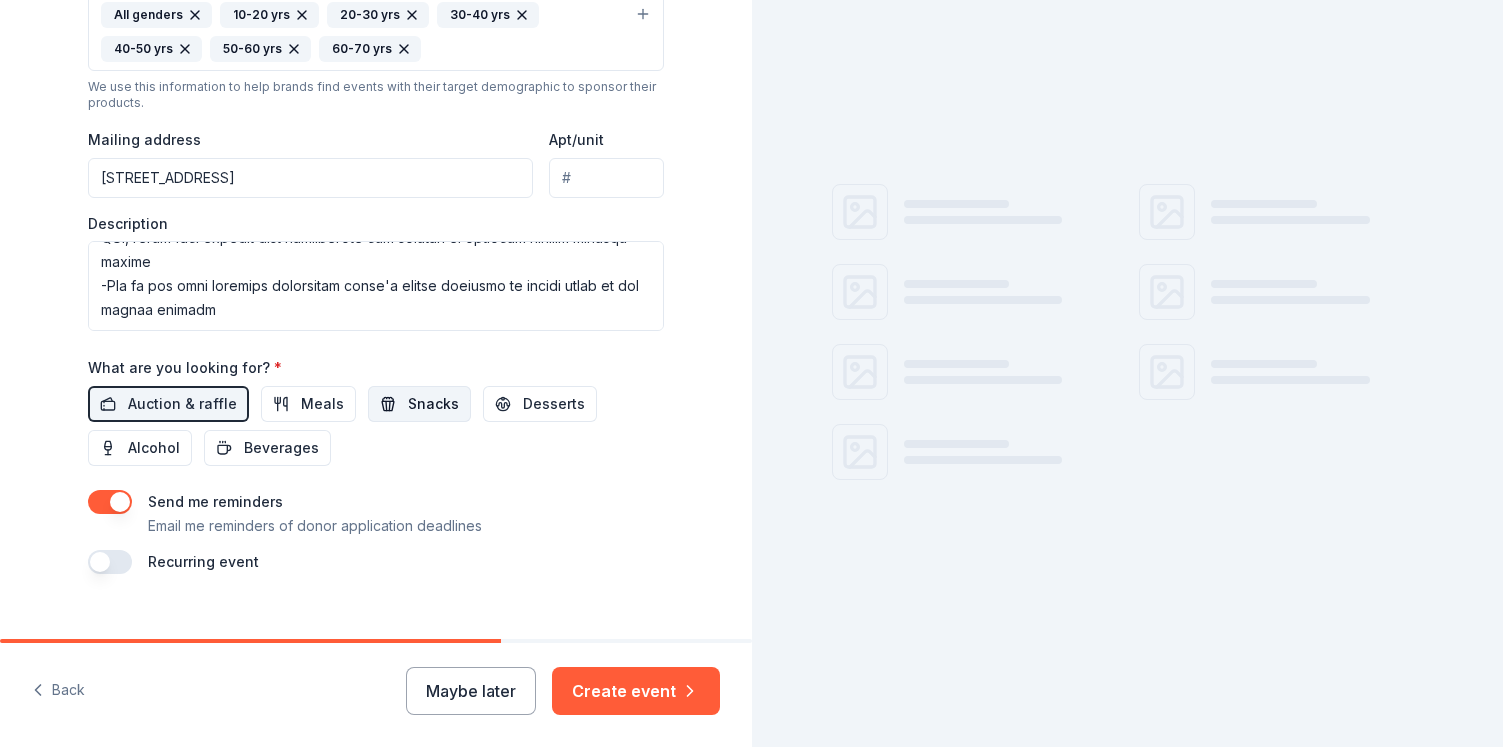 click on "Snacks" at bounding box center [433, 404] 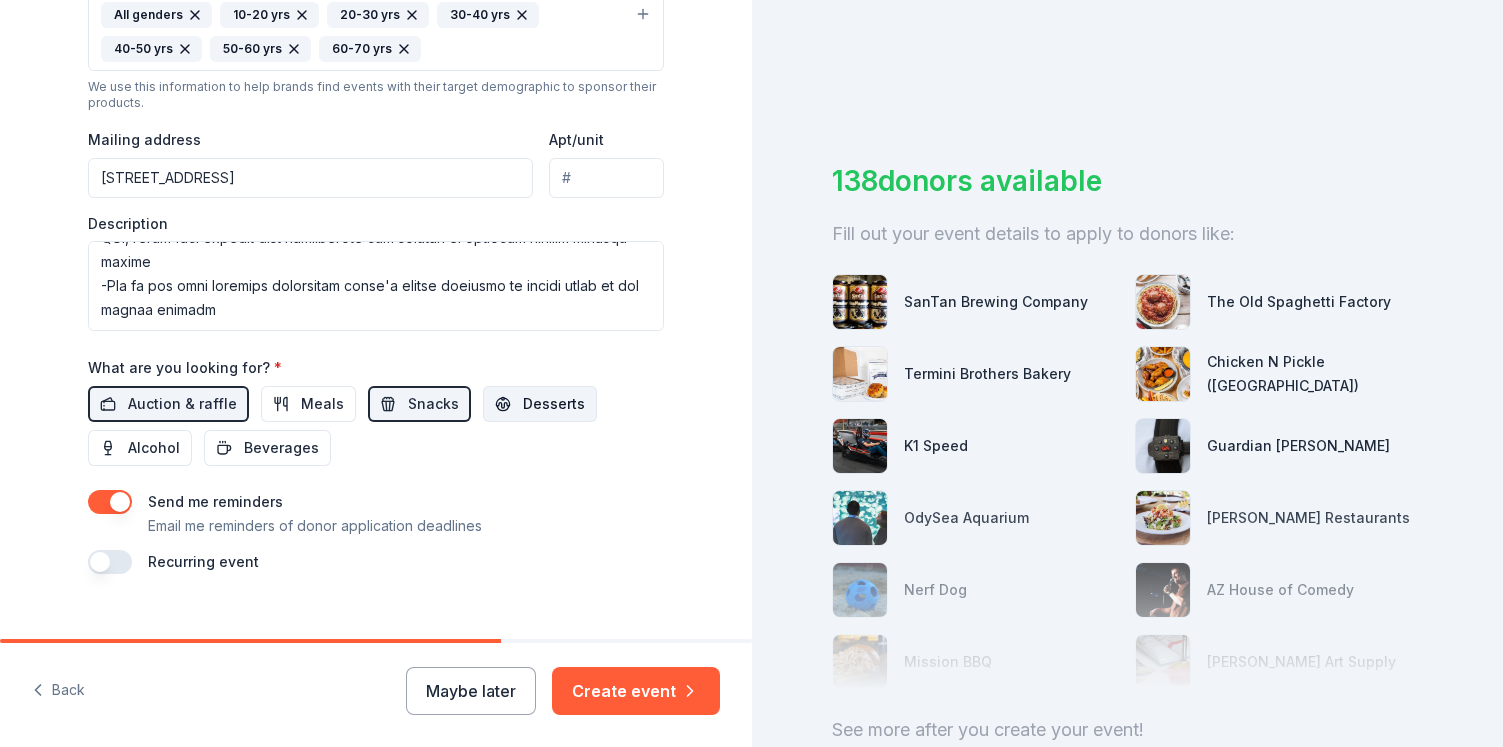 click on "Desserts" at bounding box center (540, 404) 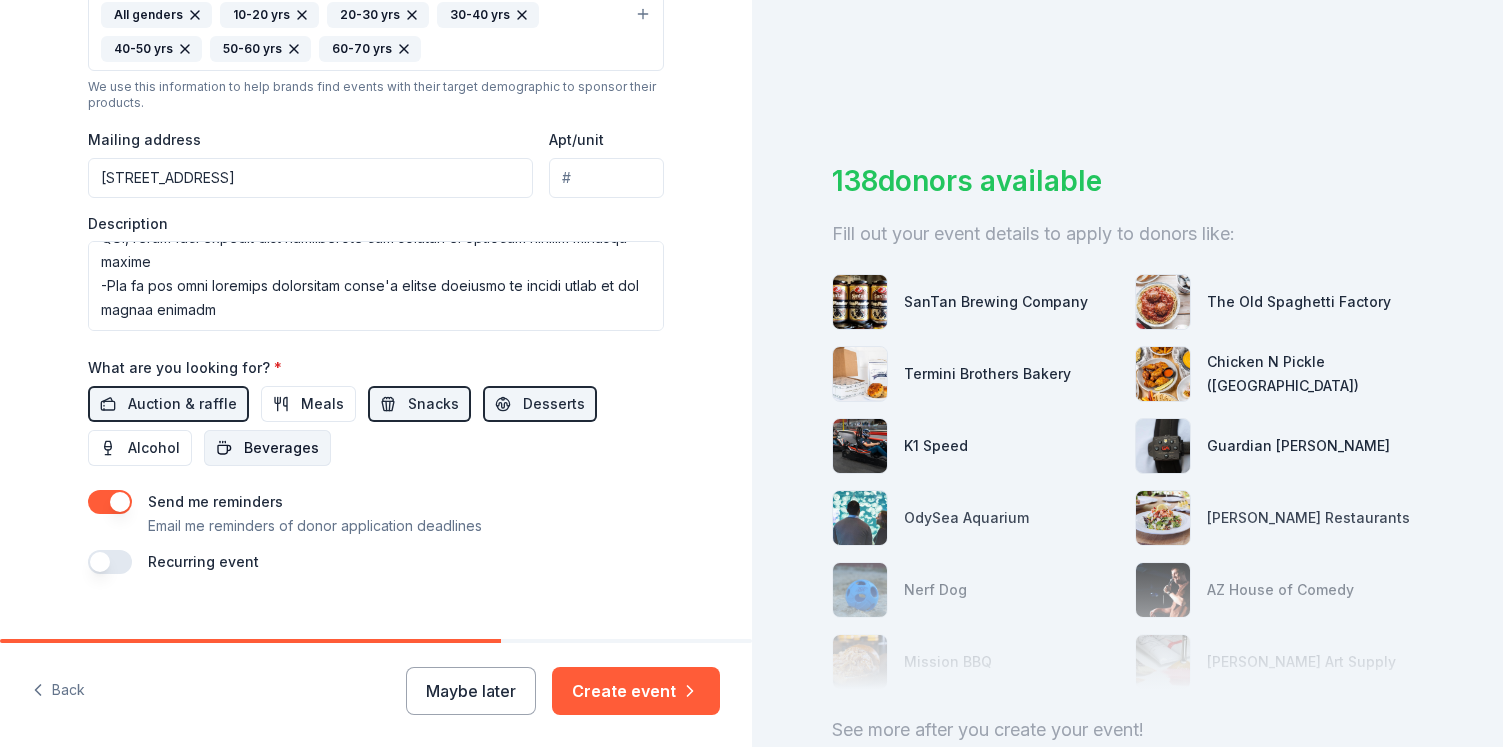 click on "Beverages" at bounding box center [281, 448] 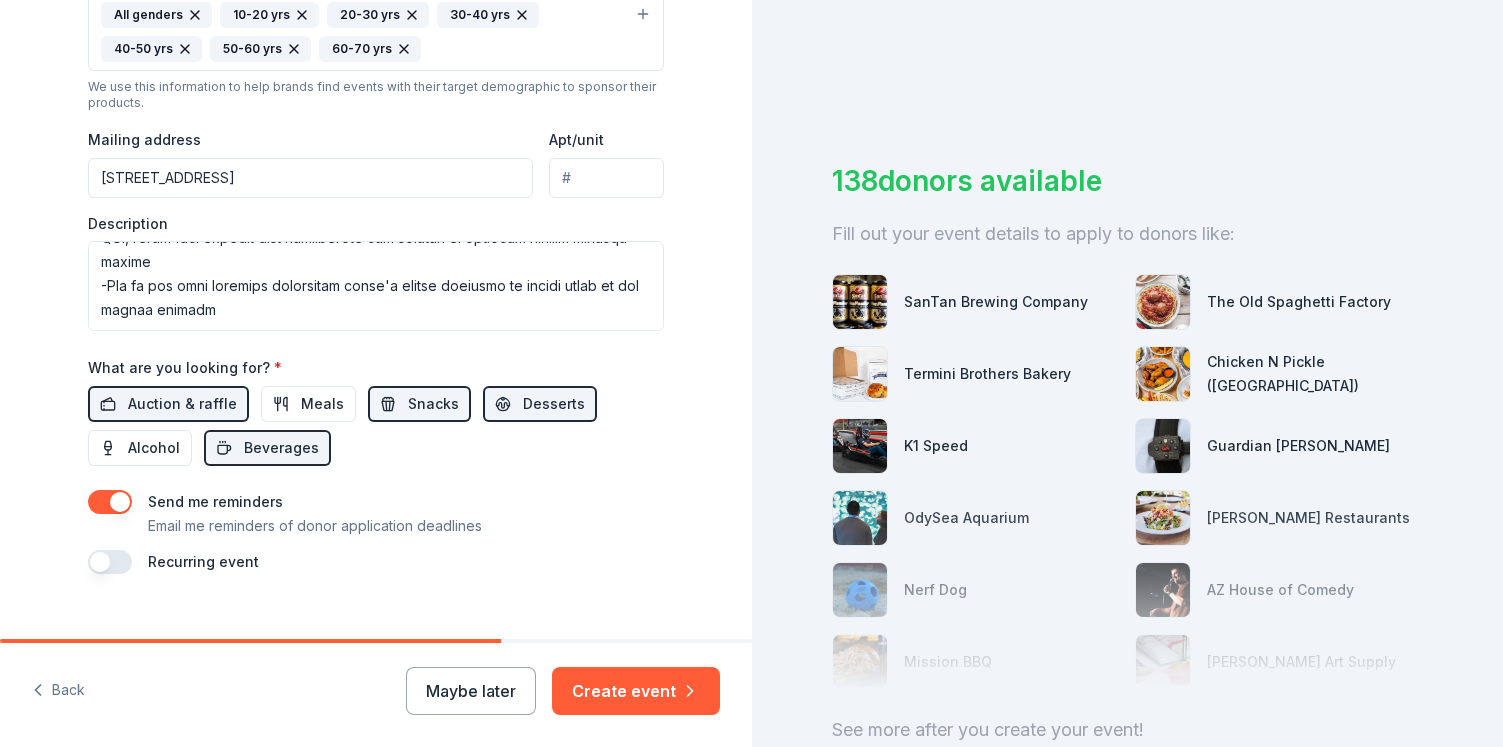 click at bounding box center (110, 502) 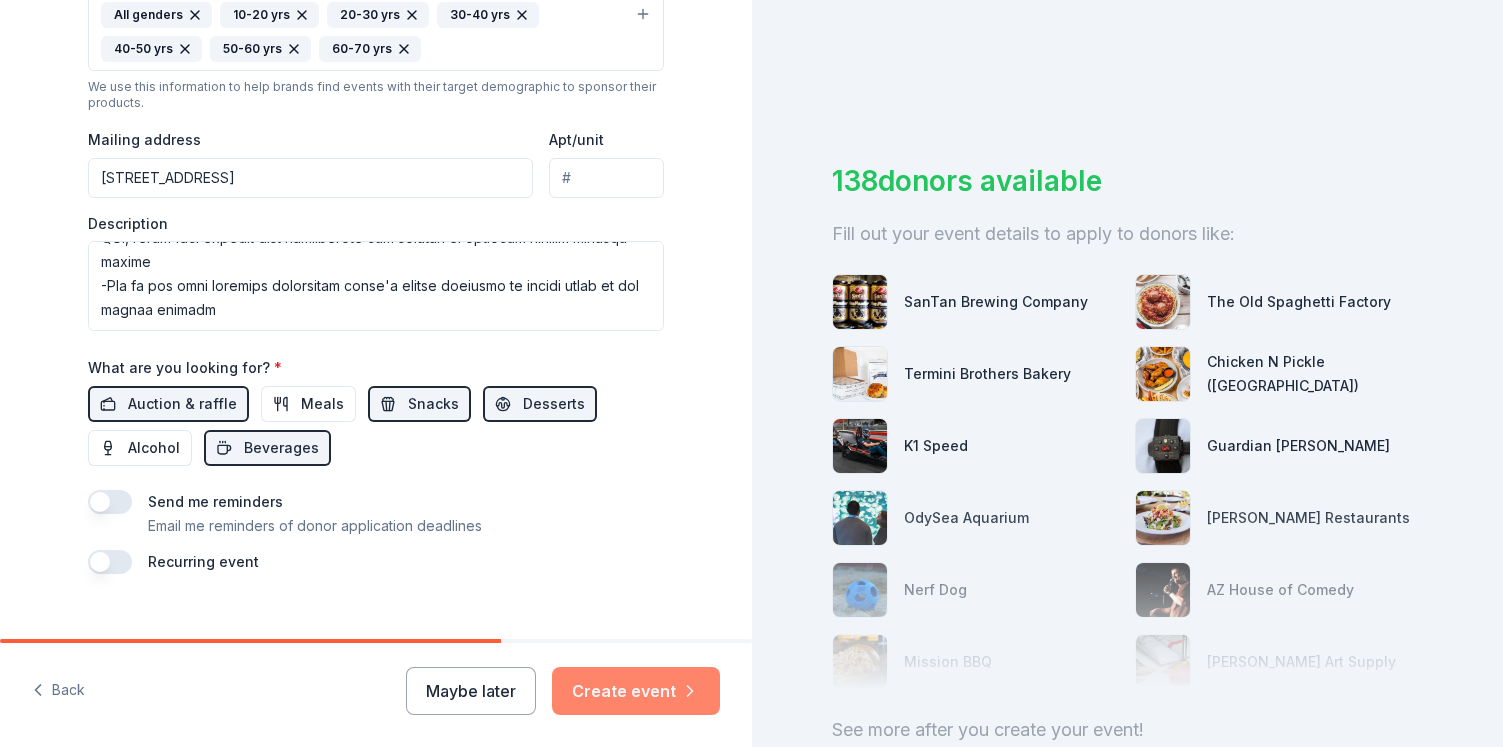 click on "Create event" at bounding box center [636, 691] 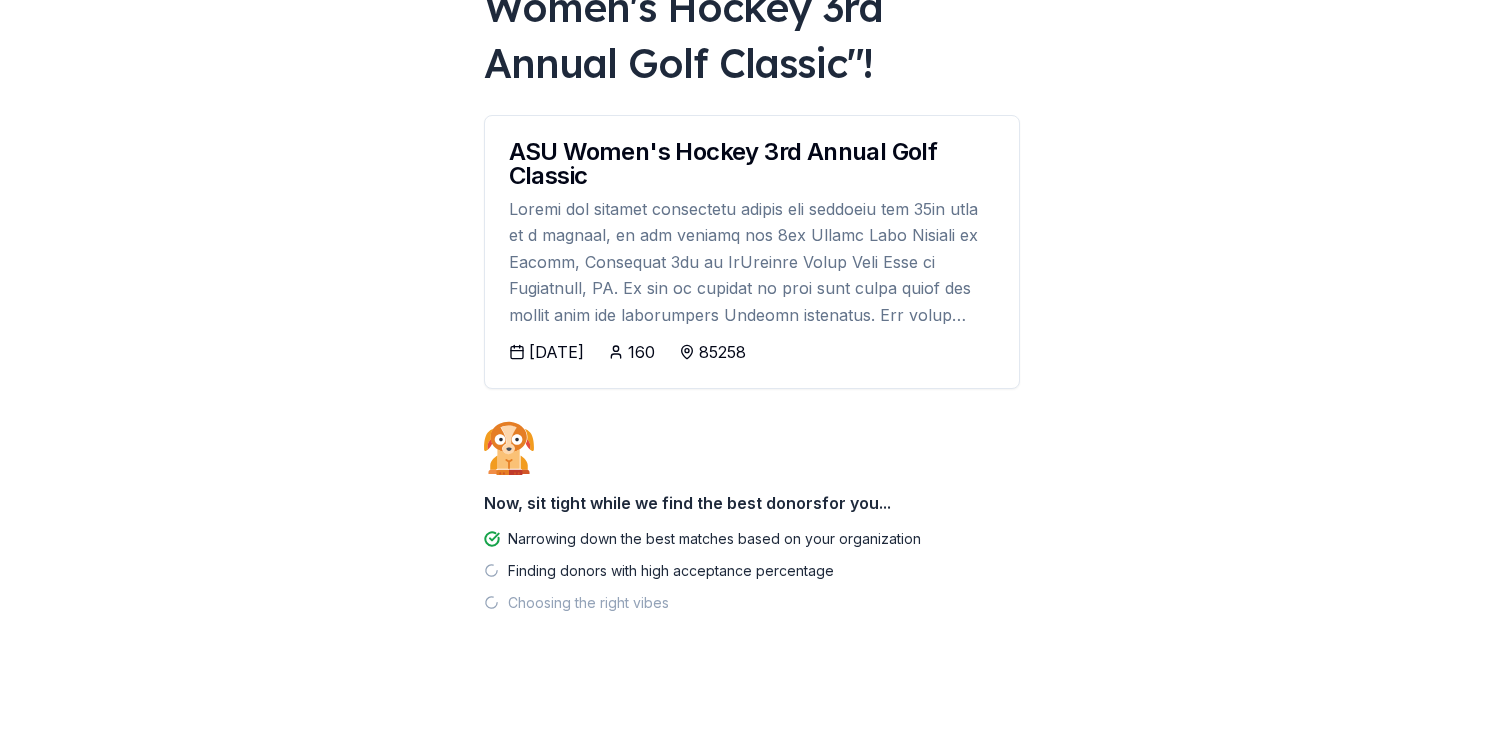 scroll, scrollTop: 202, scrollLeft: 0, axis: vertical 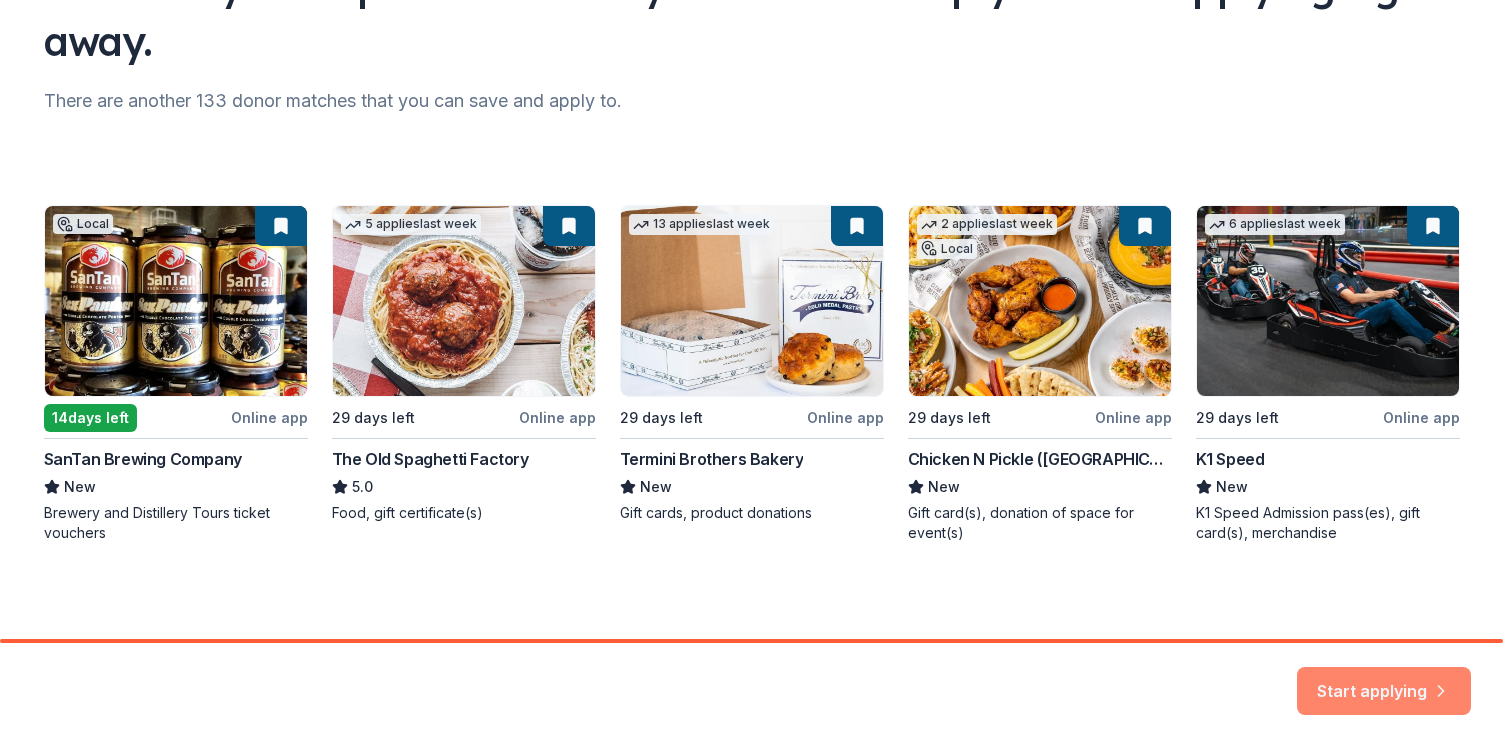 click on "Start applying" at bounding box center (1384, 679) 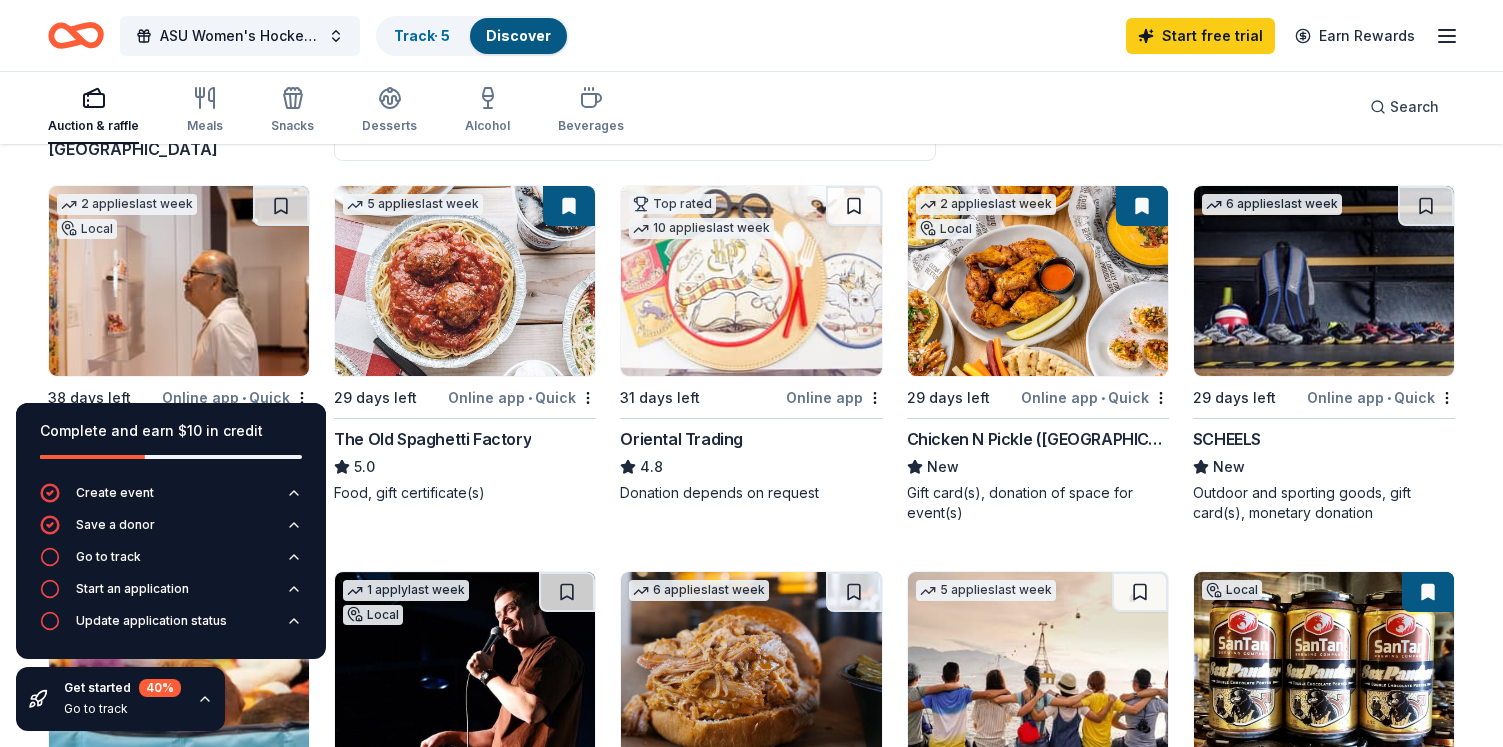 scroll, scrollTop: 180, scrollLeft: 0, axis: vertical 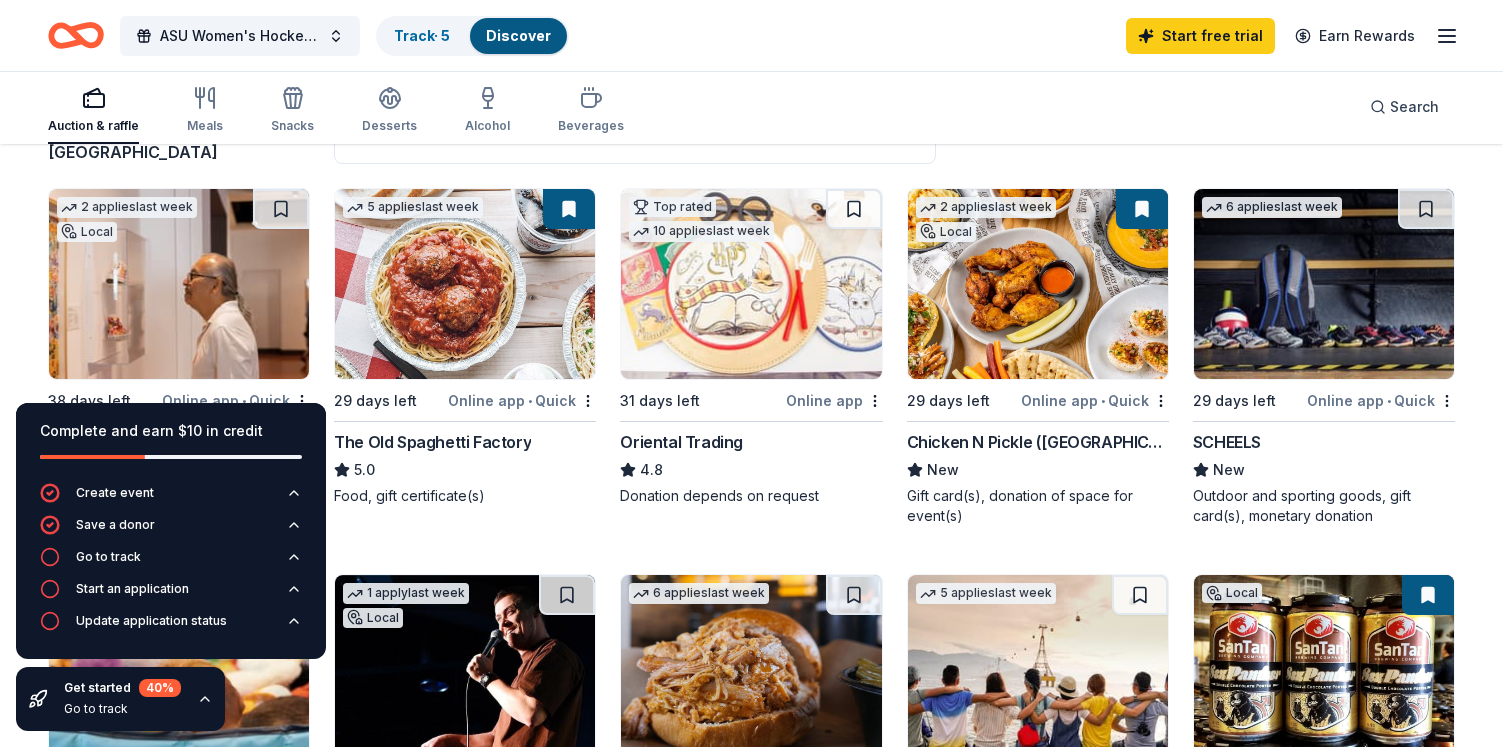 click at bounding box center (1324, 284) 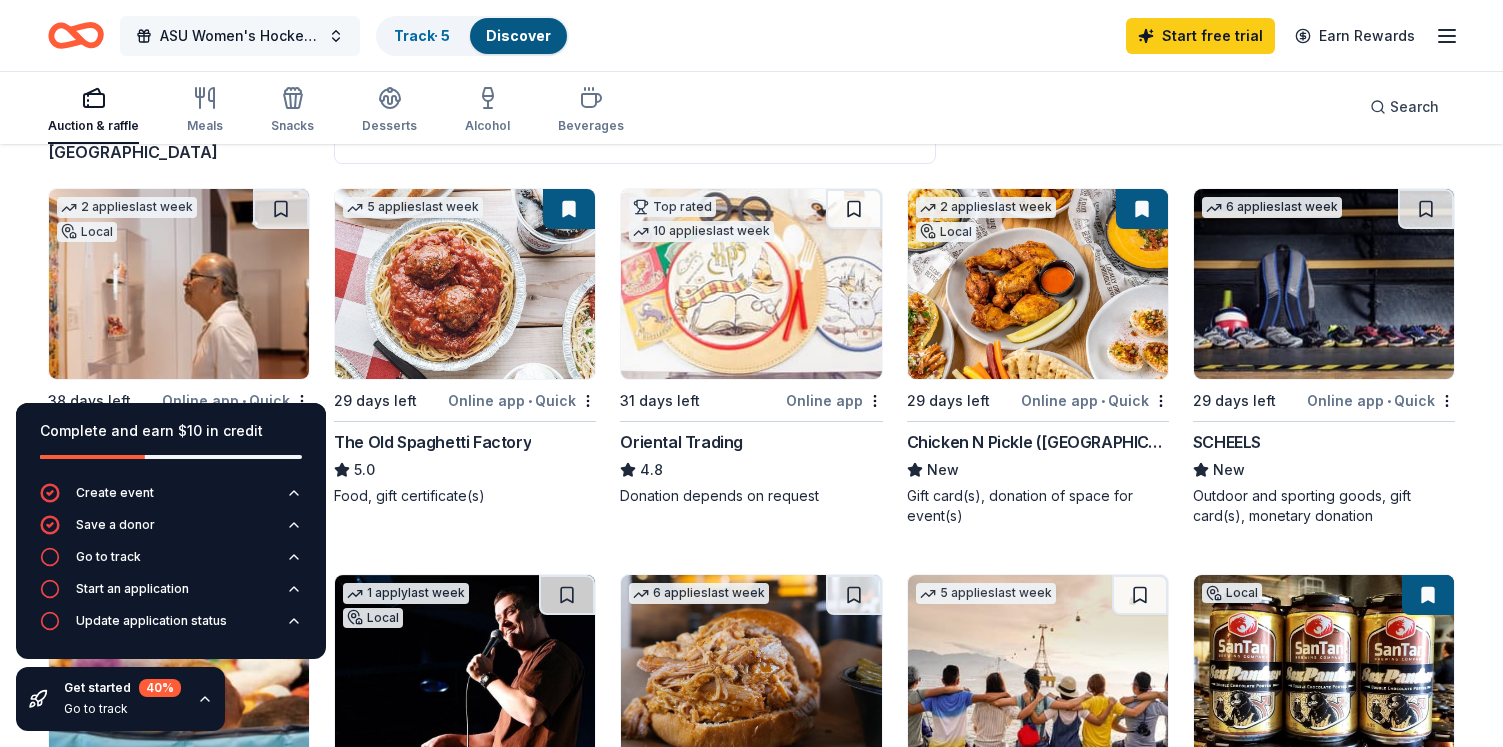 click on "ASU Women's Hockey 3rd Annual Golf Classic" at bounding box center [240, 36] 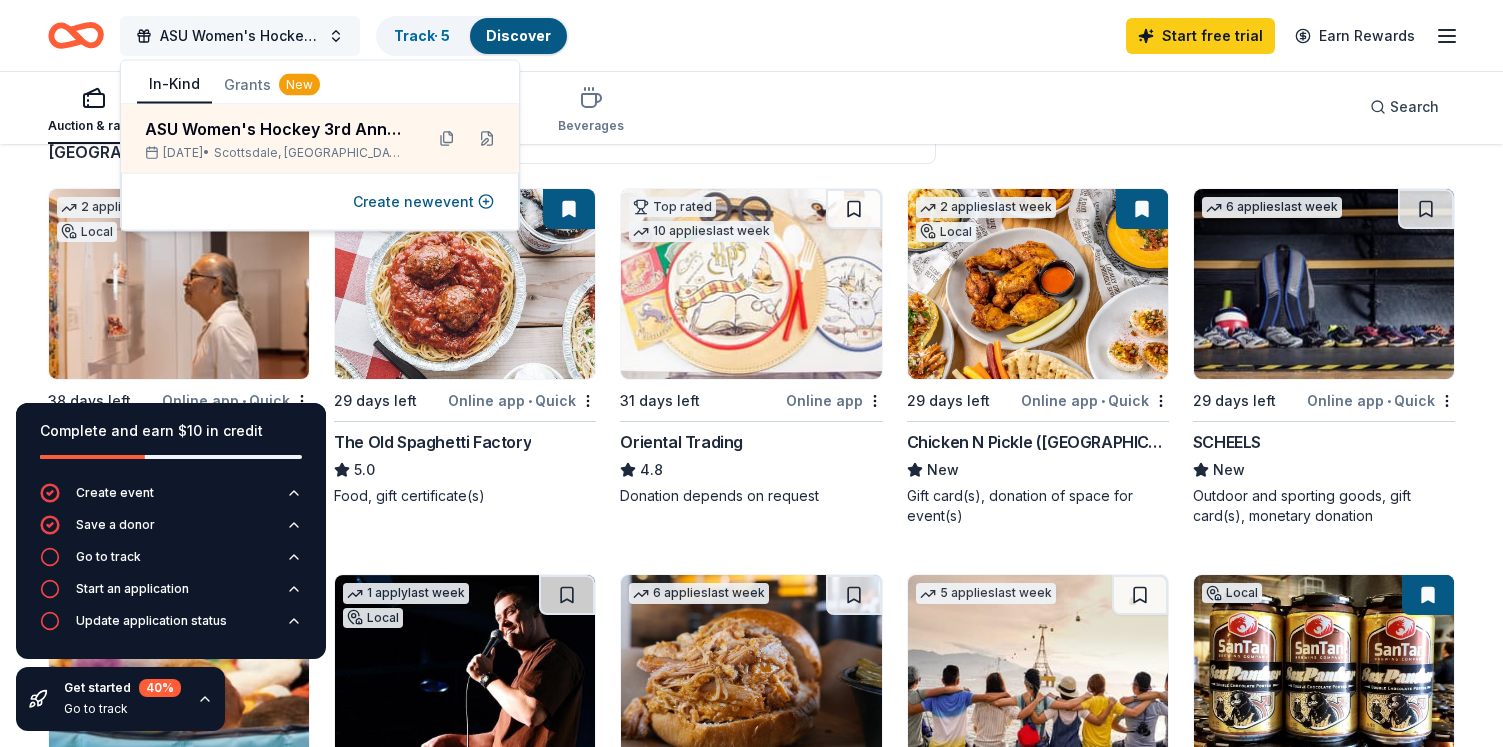 click on "ASU Women's Hockey 3rd Annual Golf Classic" at bounding box center [240, 36] 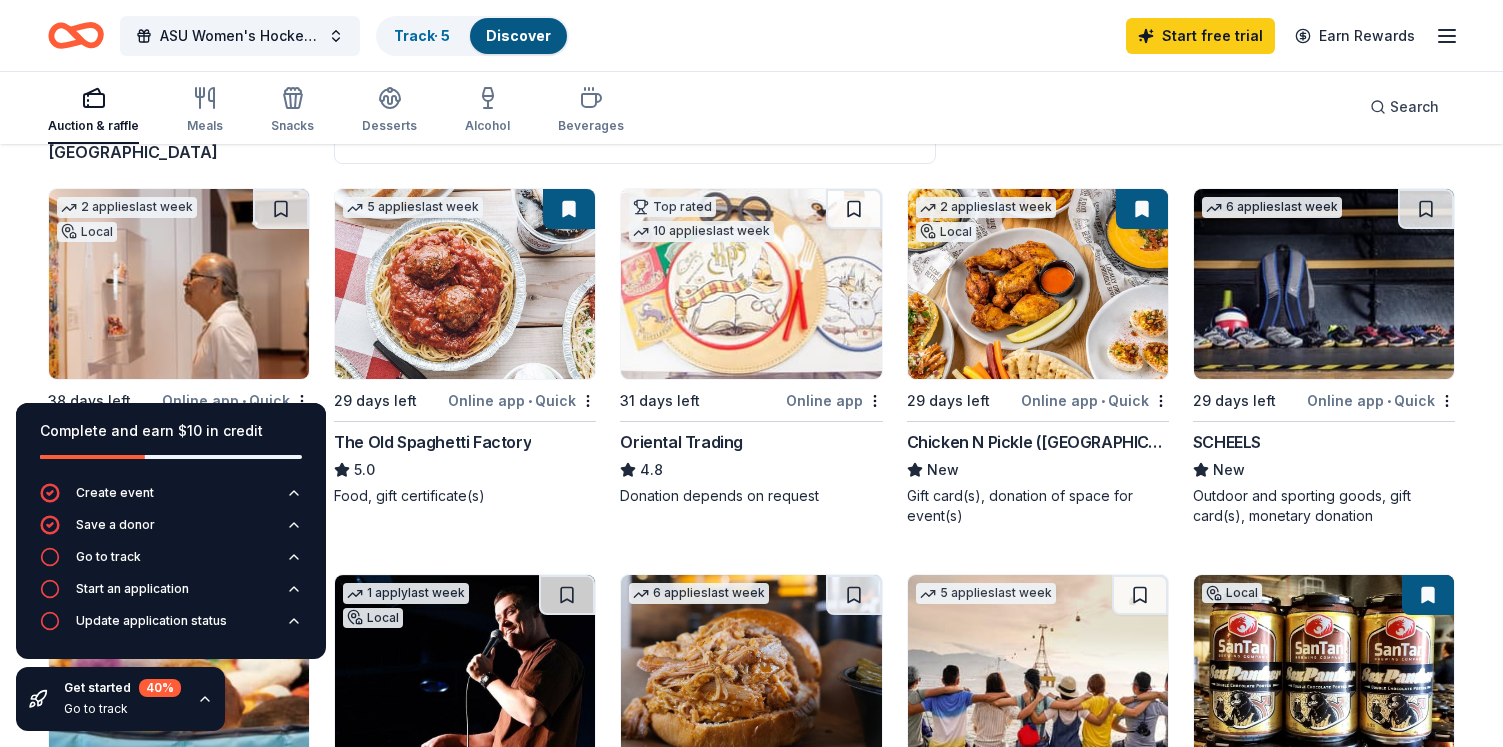 click 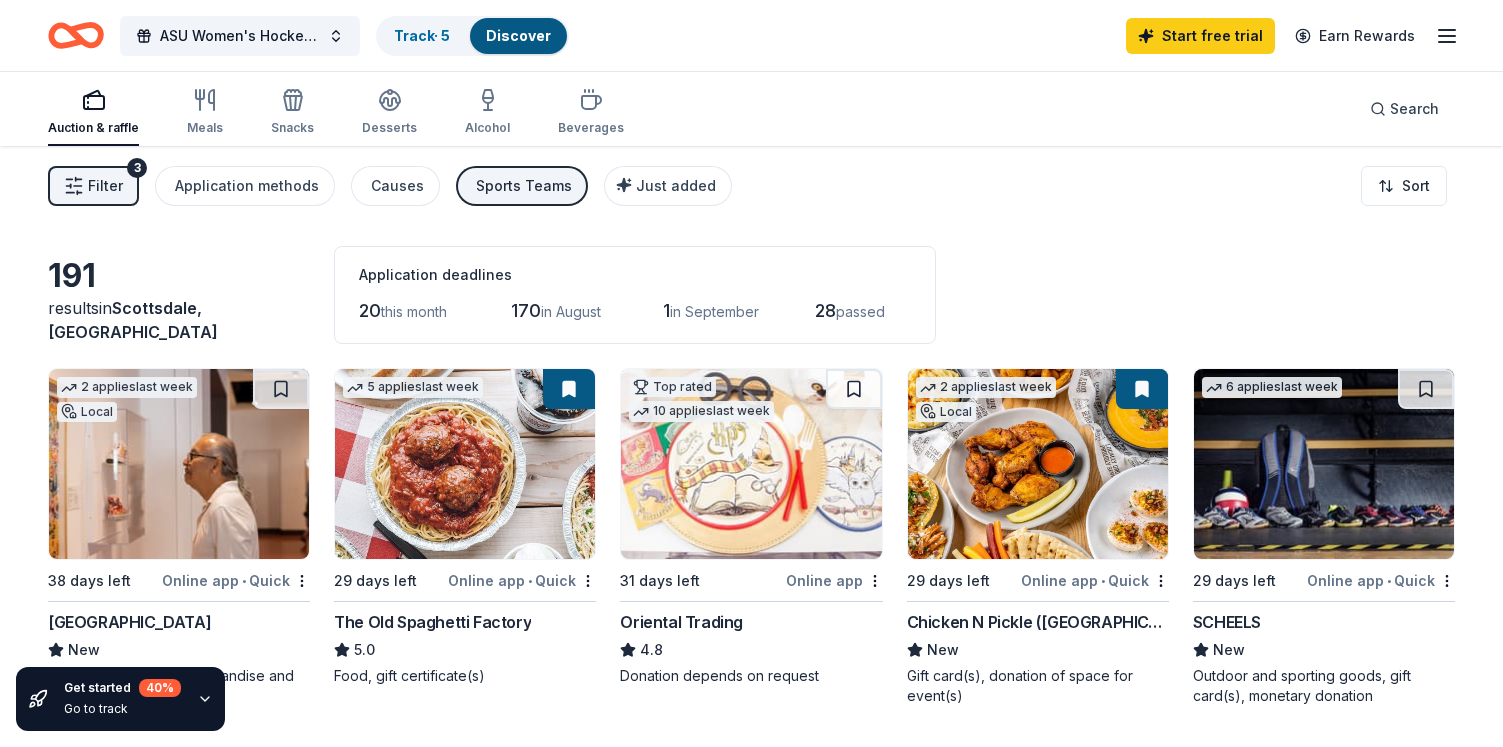 scroll, scrollTop: 0, scrollLeft: 0, axis: both 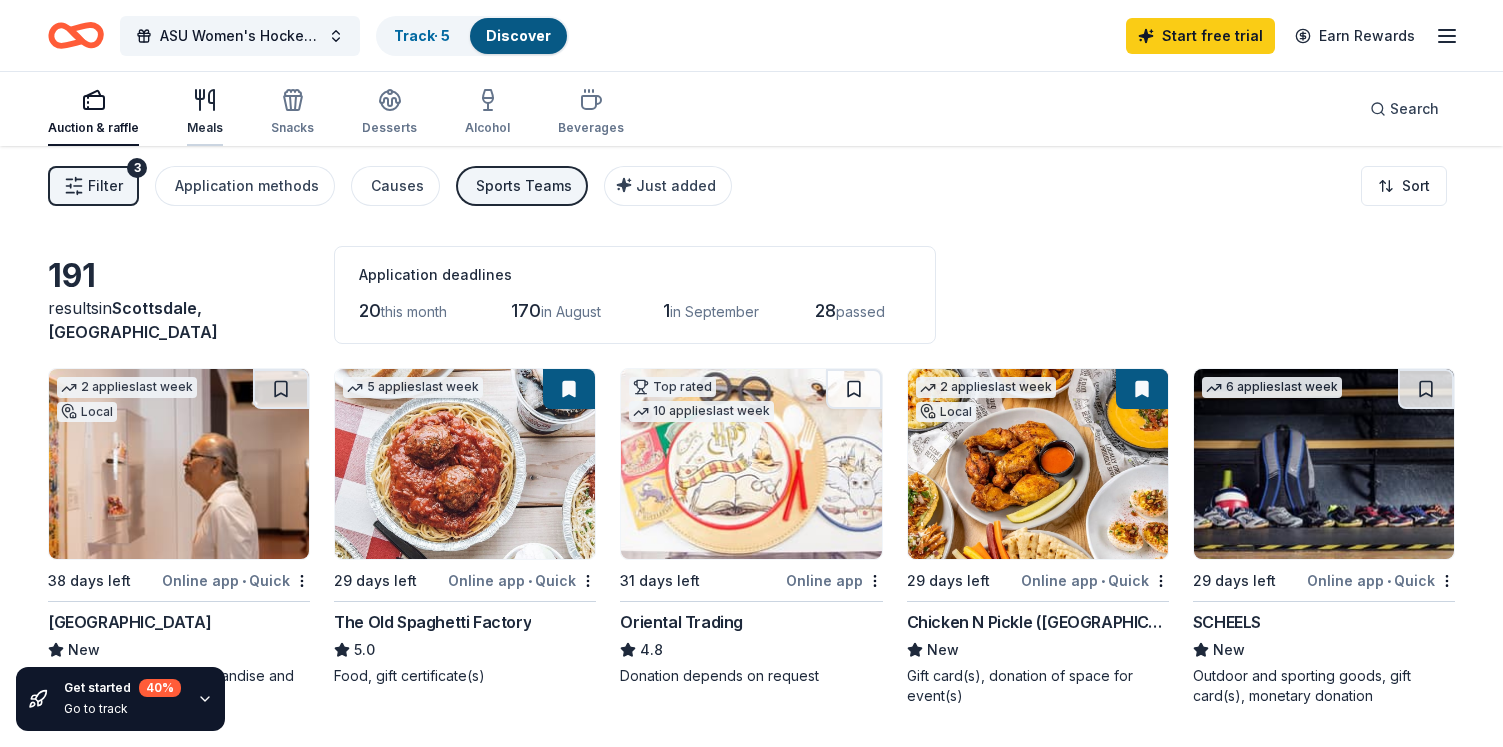 click 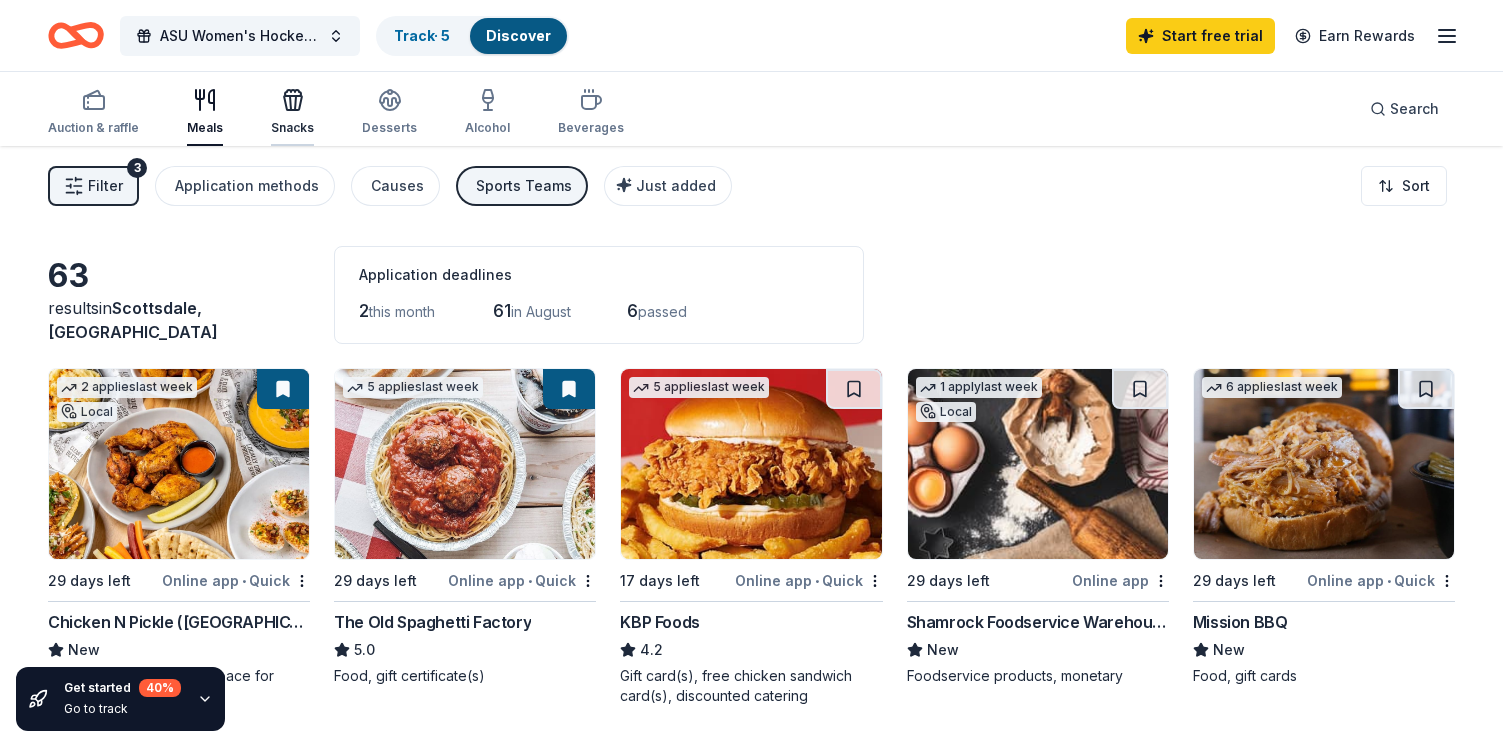 click 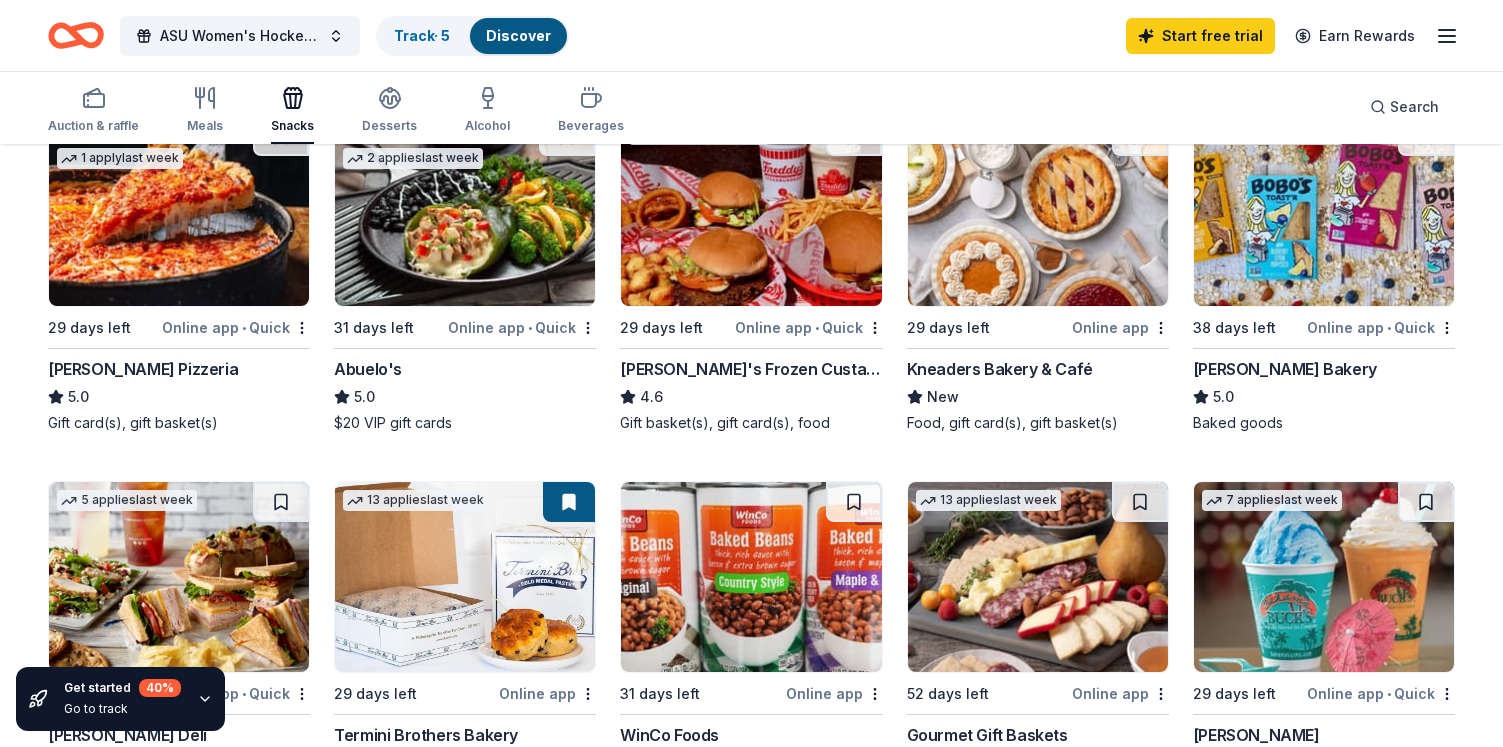 scroll, scrollTop: 261, scrollLeft: 0, axis: vertical 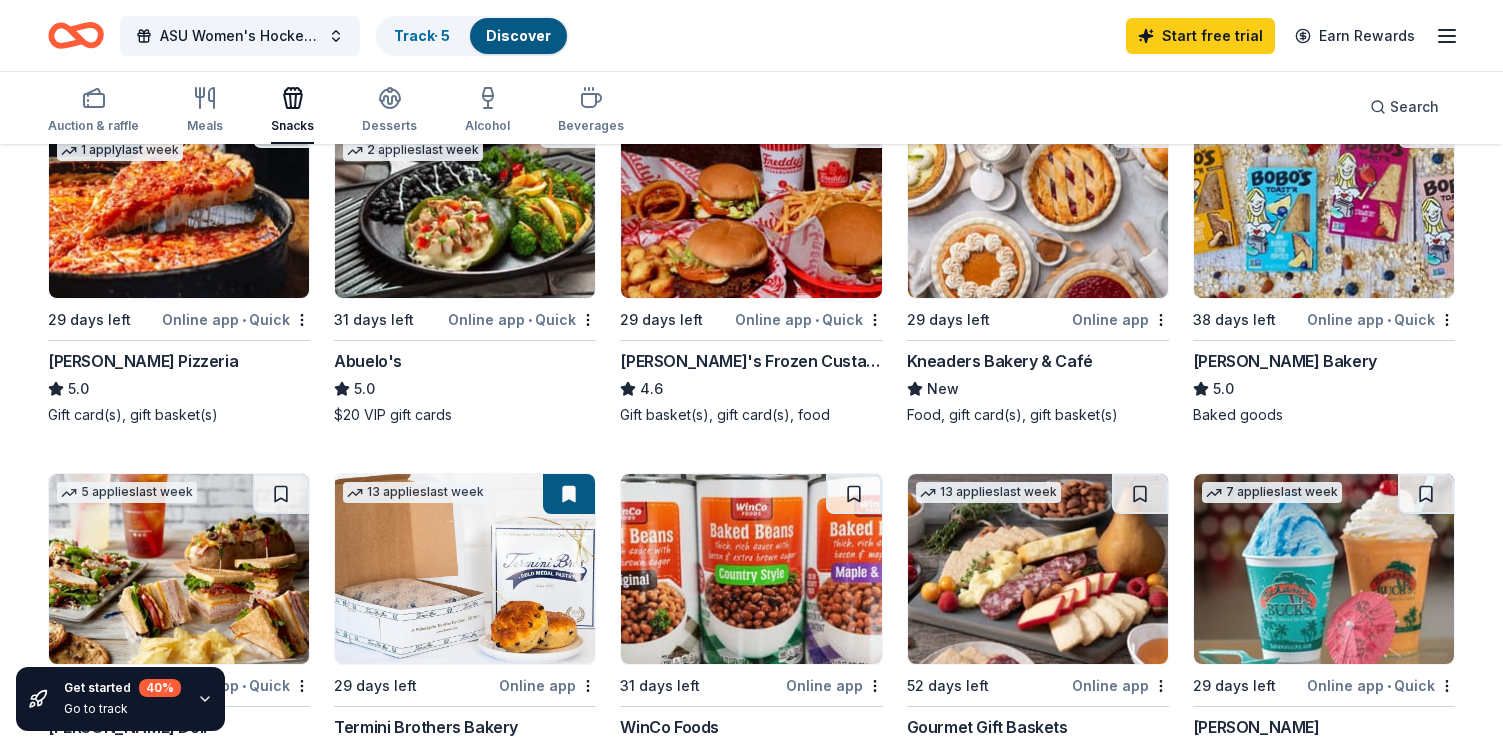 click at bounding box center (1324, 203) 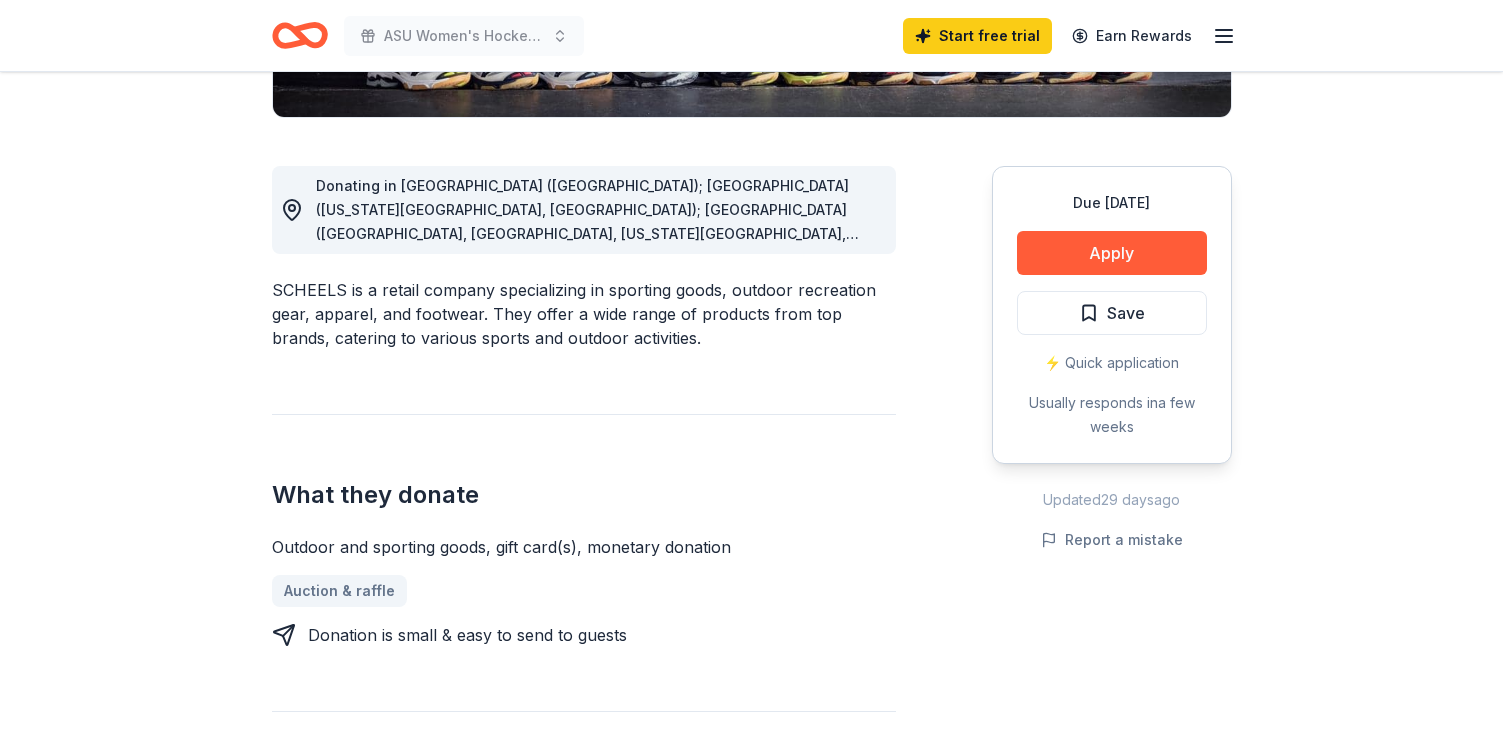 scroll, scrollTop: 520, scrollLeft: 0, axis: vertical 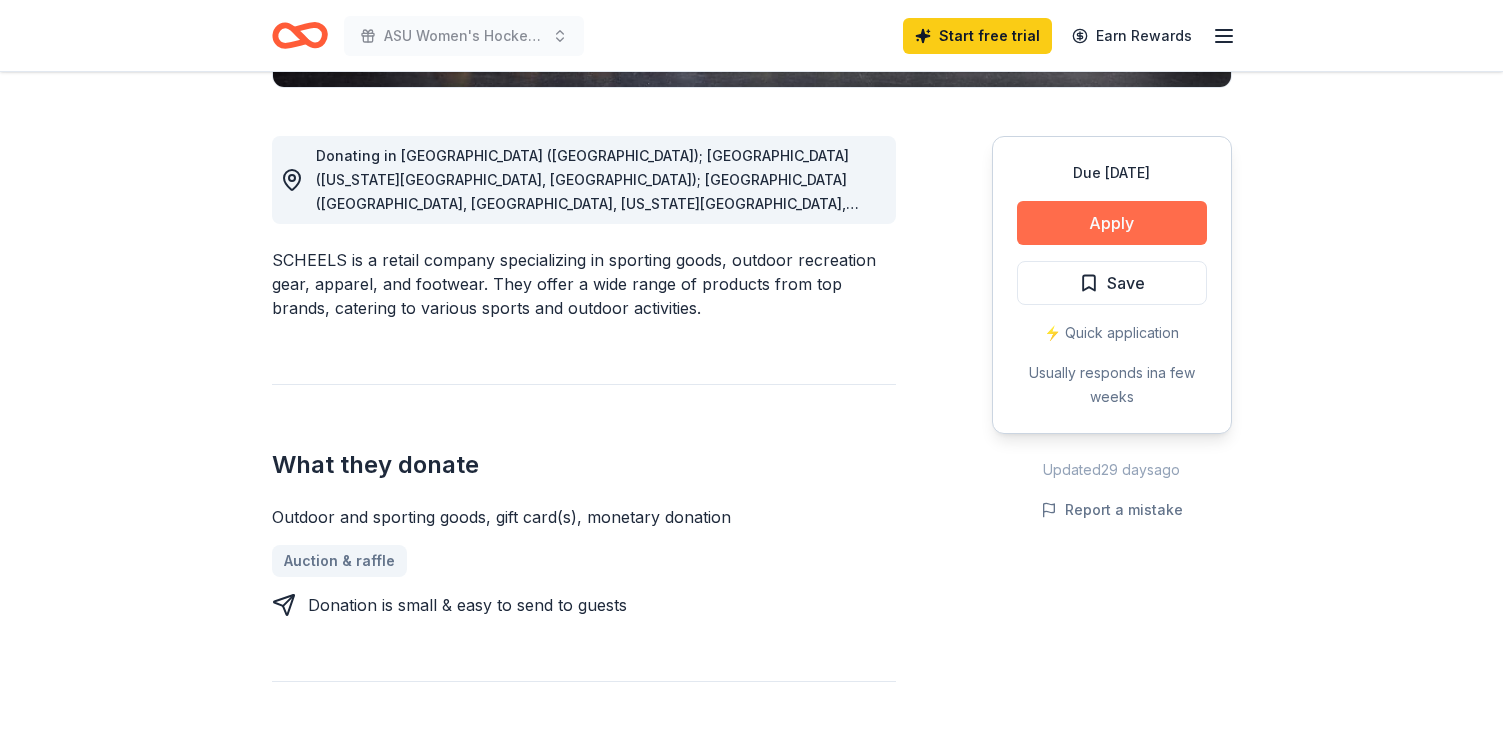 click on "Apply" at bounding box center (1112, 223) 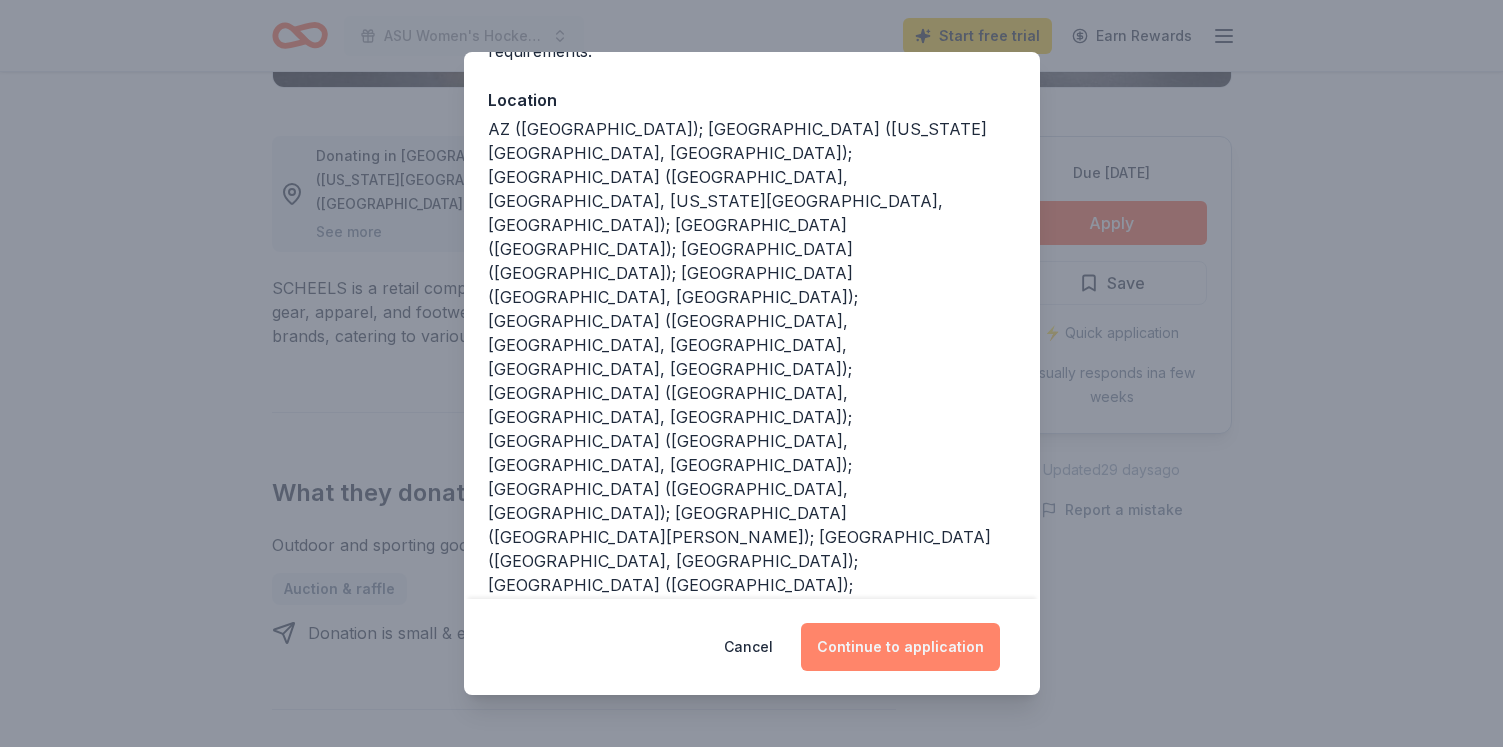 scroll, scrollTop: 205, scrollLeft: 0, axis: vertical 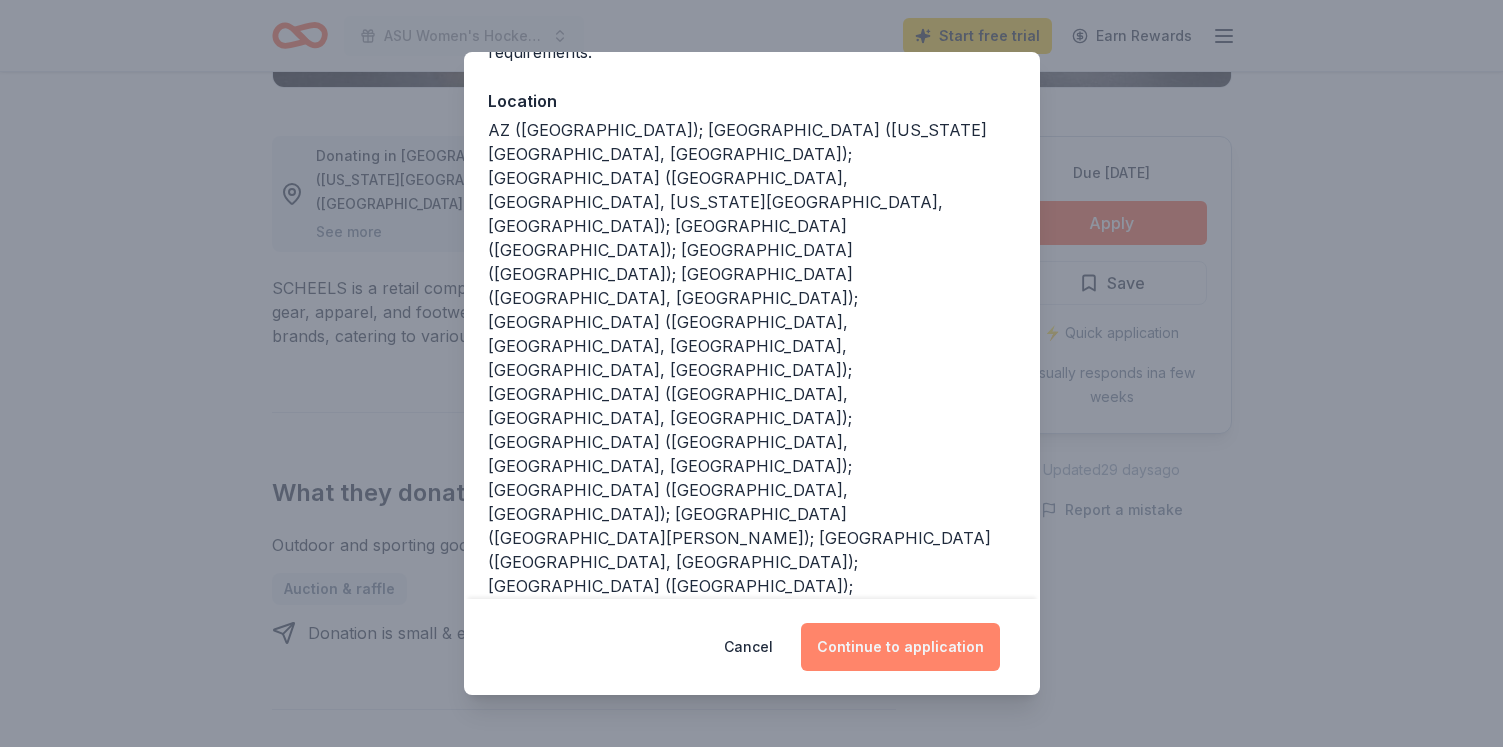 click on "Continue to application" at bounding box center (900, 647) 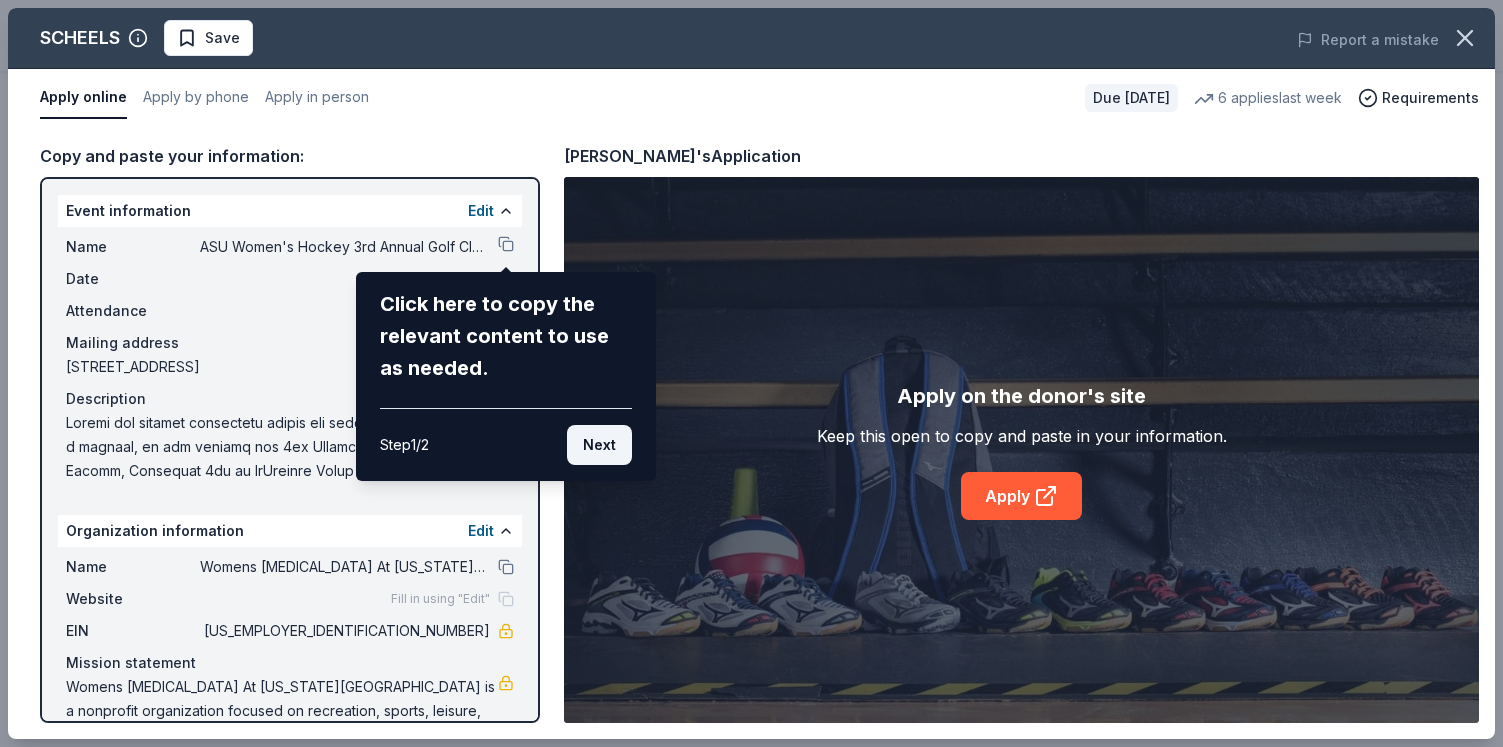 click on "Next" at bounding box center [599, 445] 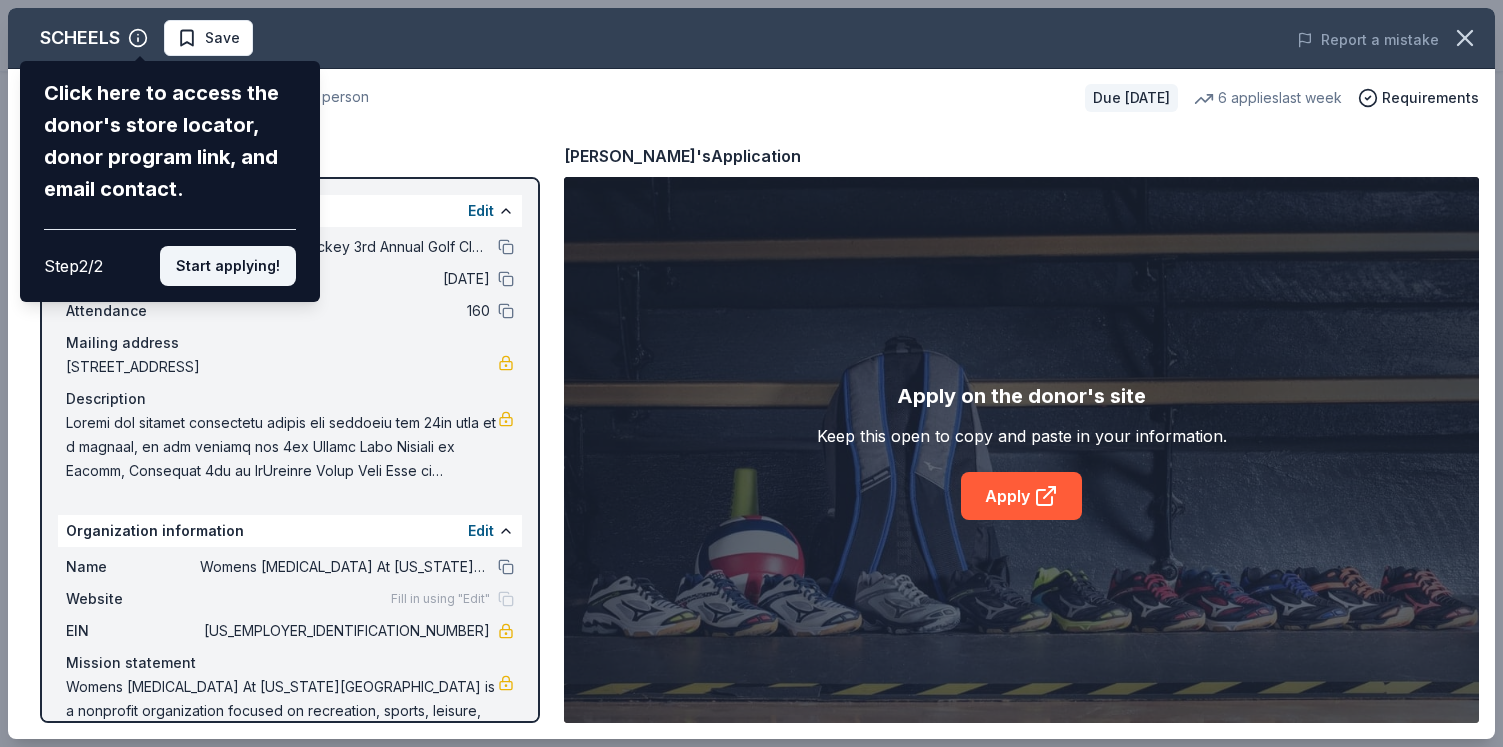 click on "Start applying!" at bounding box center (228, 266) 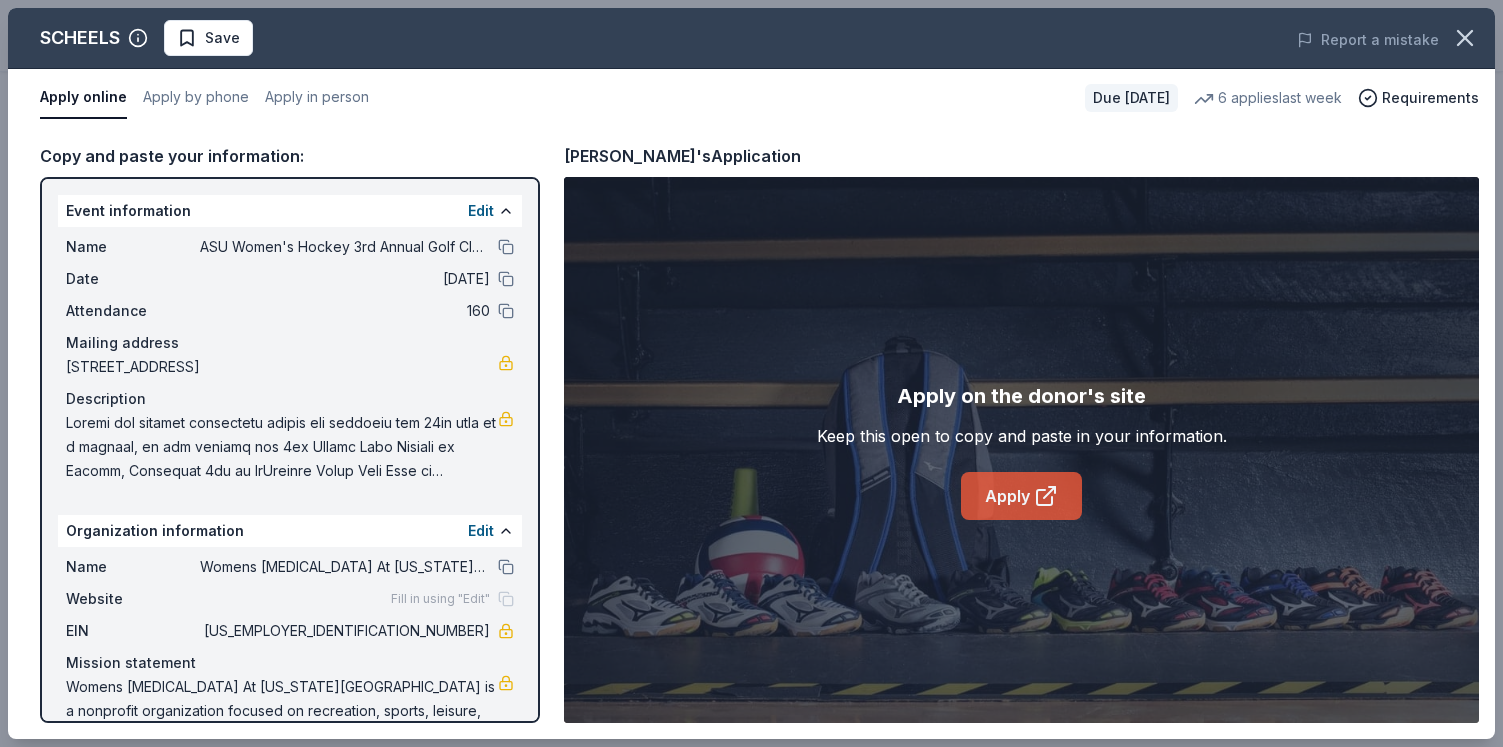 click on "Apply" at bounding box center [1021, 496] 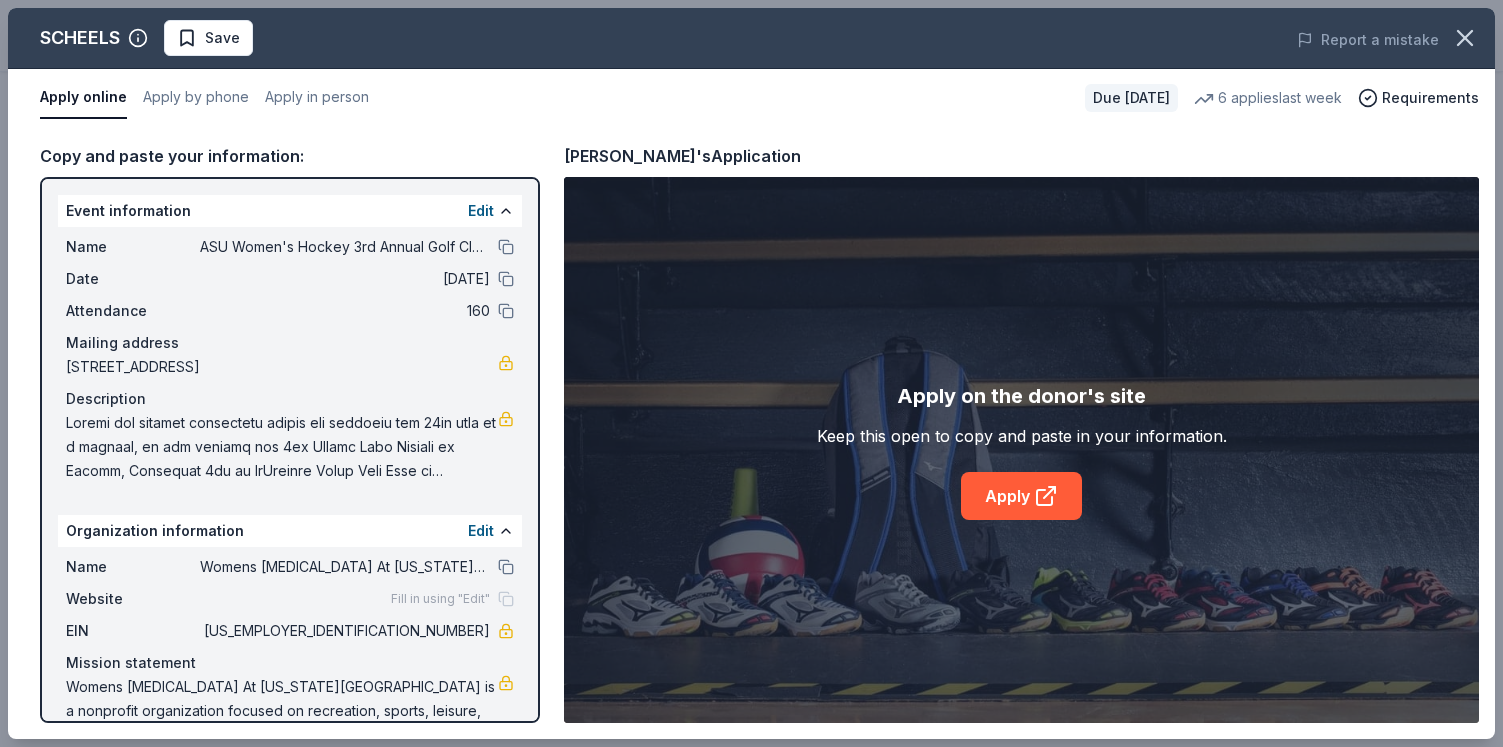 click on "Name ASU Women's Hockey 3rd Annual Golf Classic" at bounding box center [290, 247] 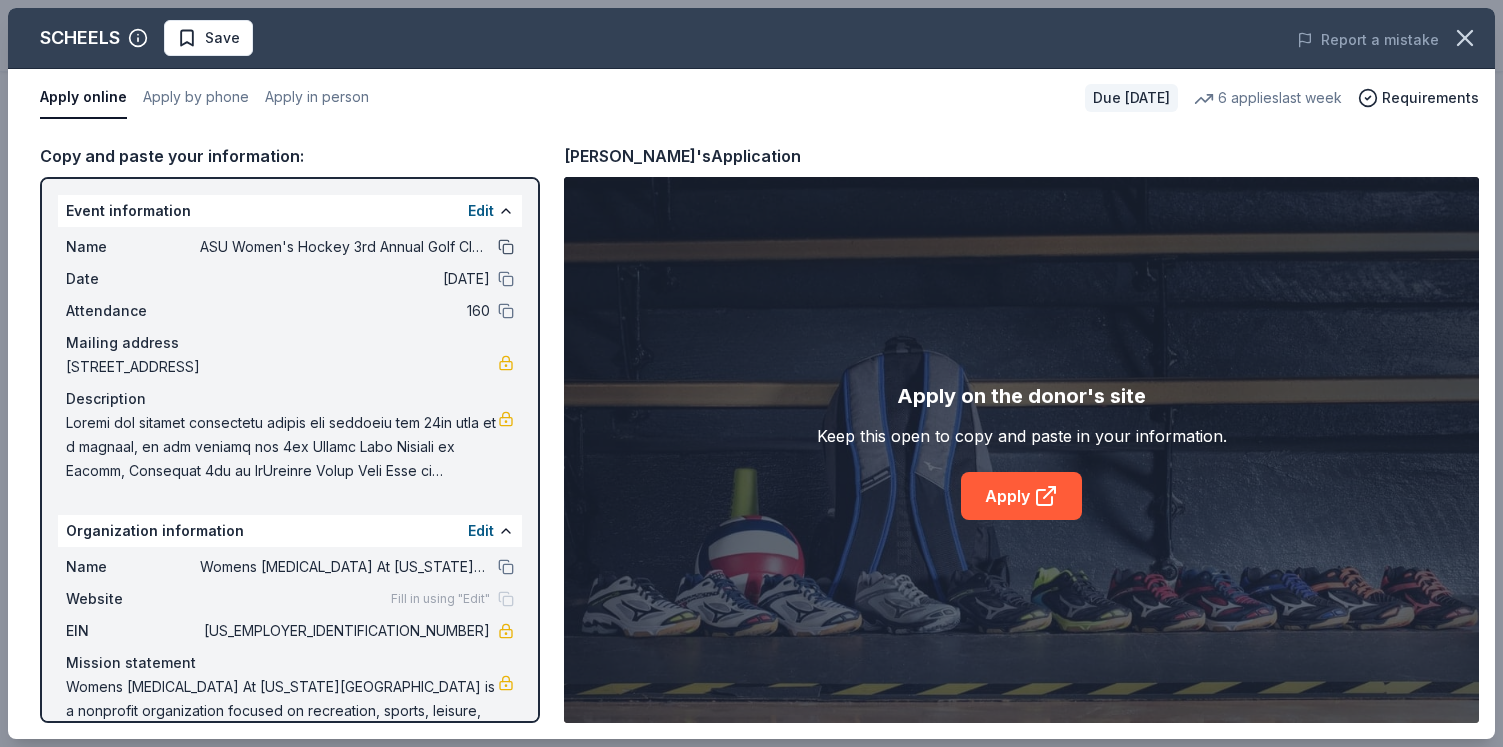 click at bounding box center [506, 247] 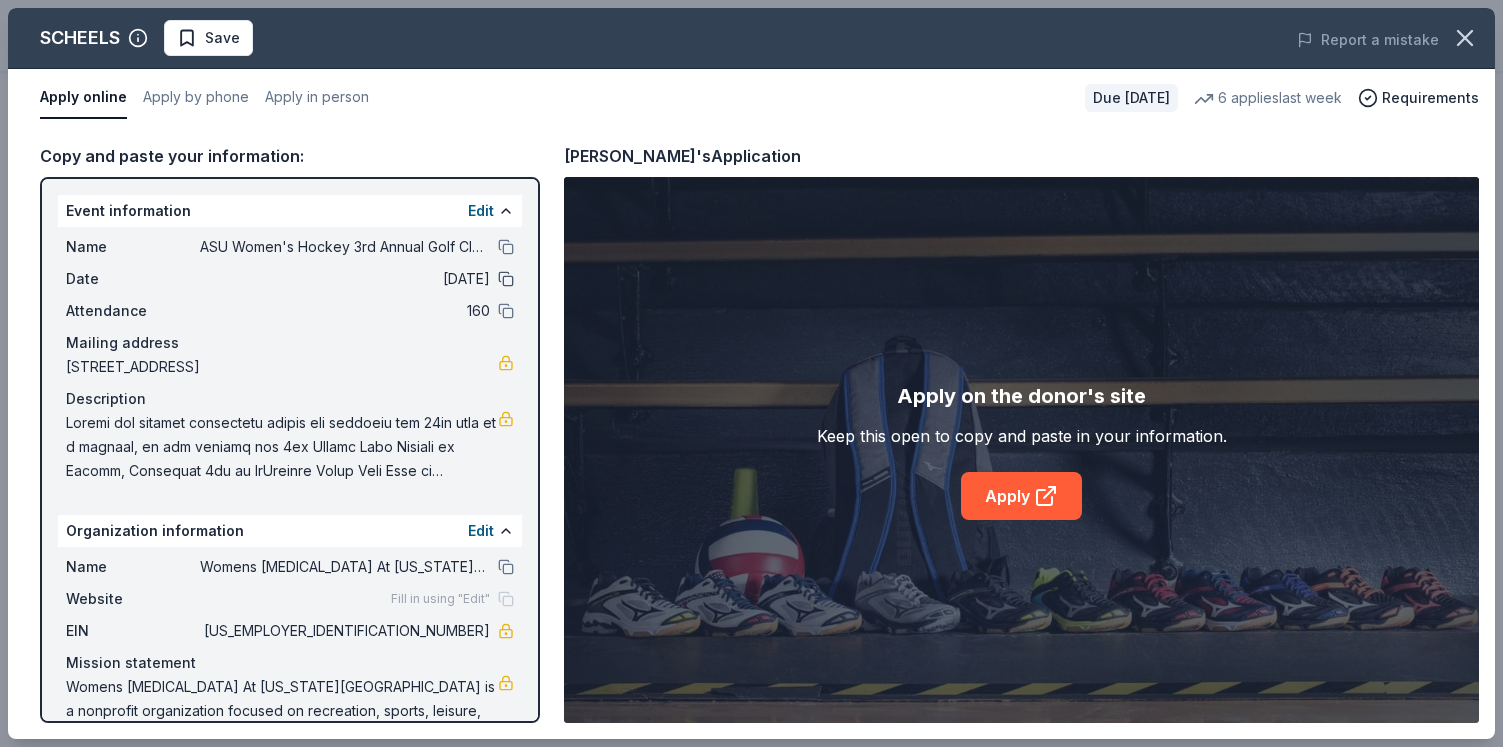 click at bounding box center [506, 279] 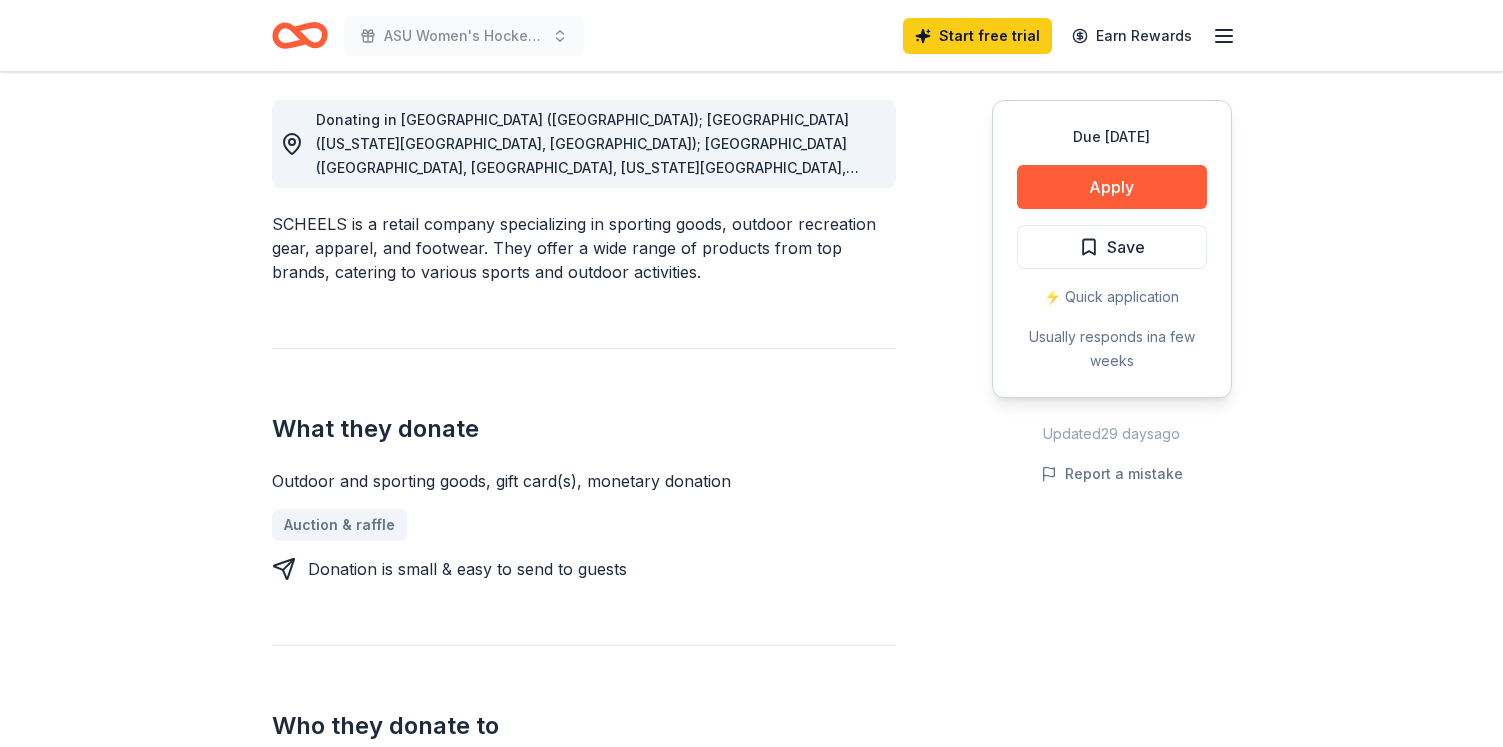 scroll, scrollTop: 564, scrollLeft: 0, axis: vertical 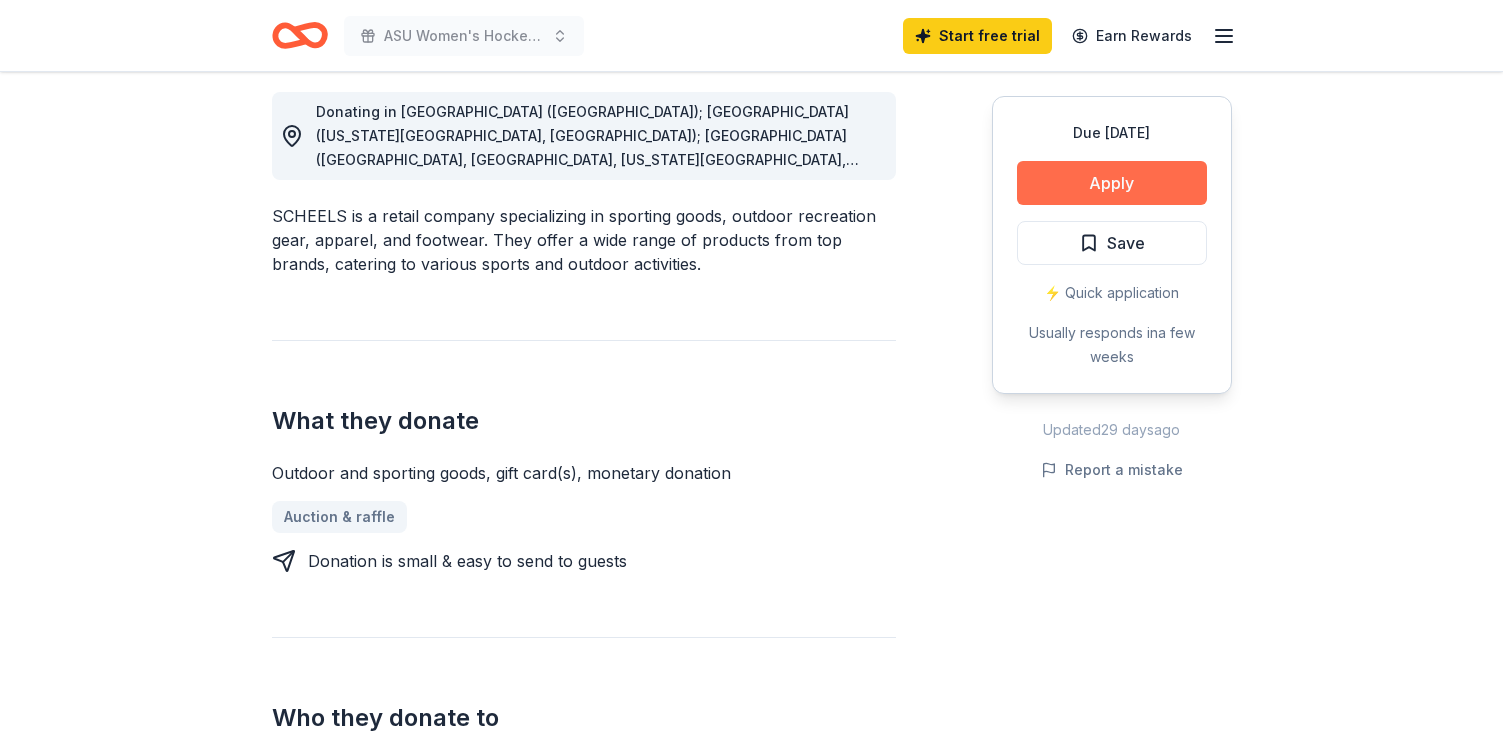 click on "Apply" at bounding box center [1112, 183] 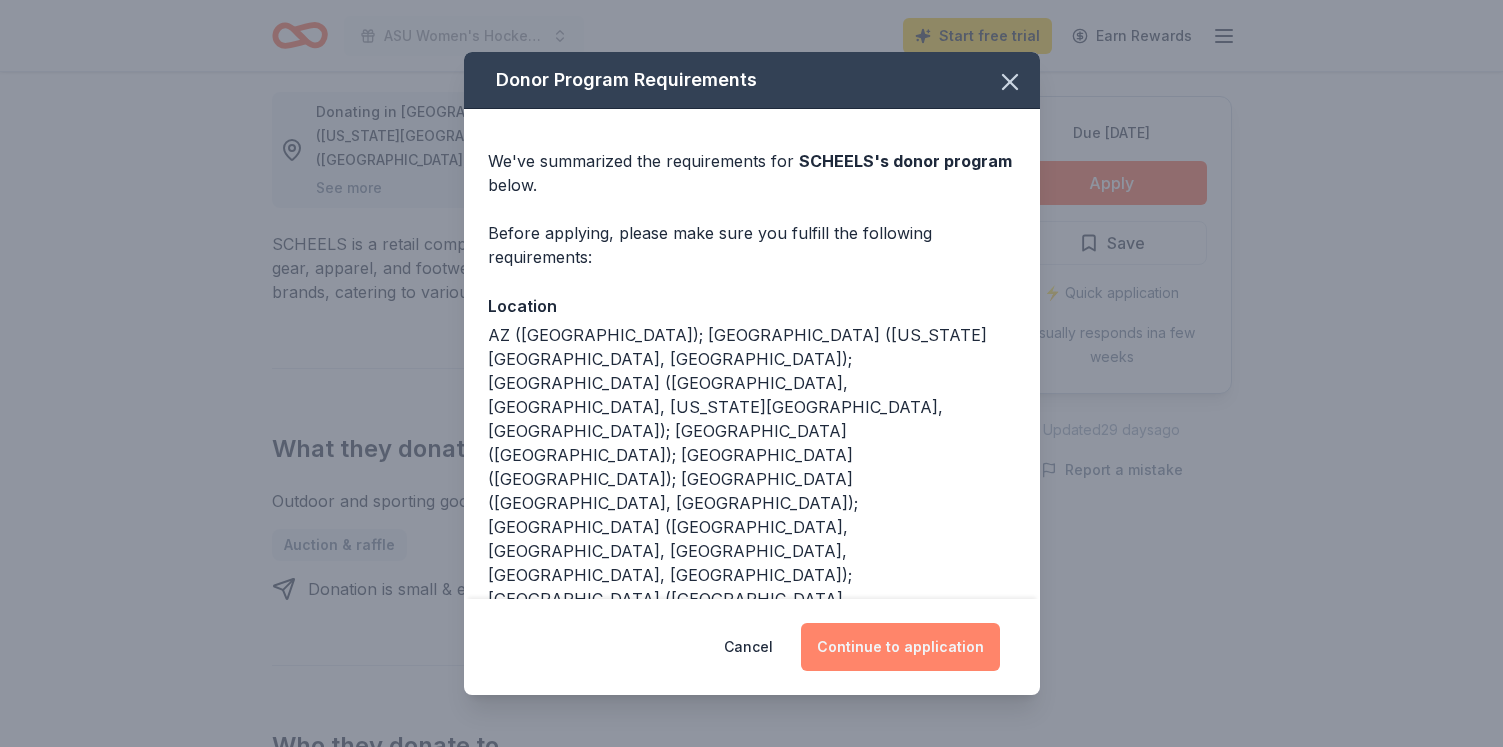 click on "Continue to application" at bounding box center [900, 647] 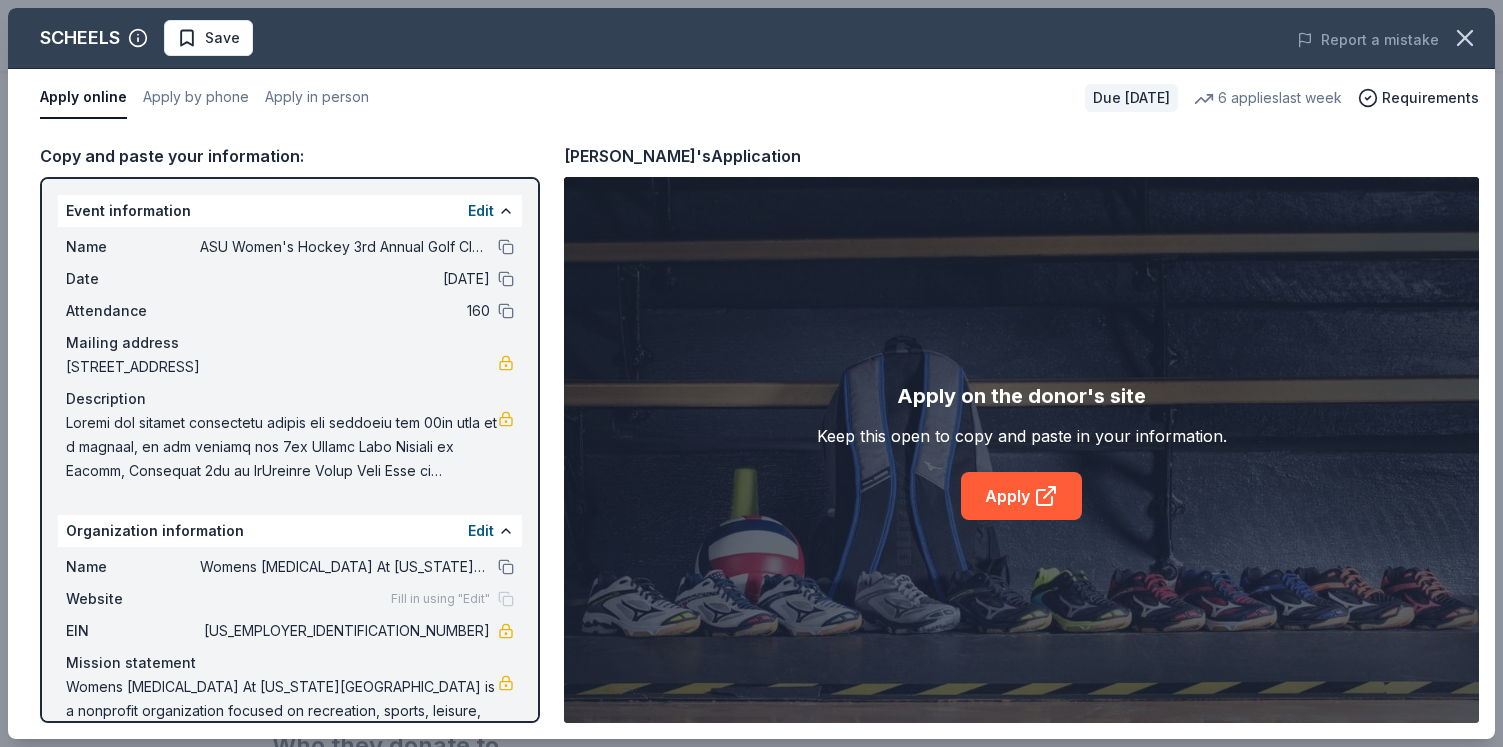 scroll, scrollTop: 0, scrollLeft: 0, axis: both 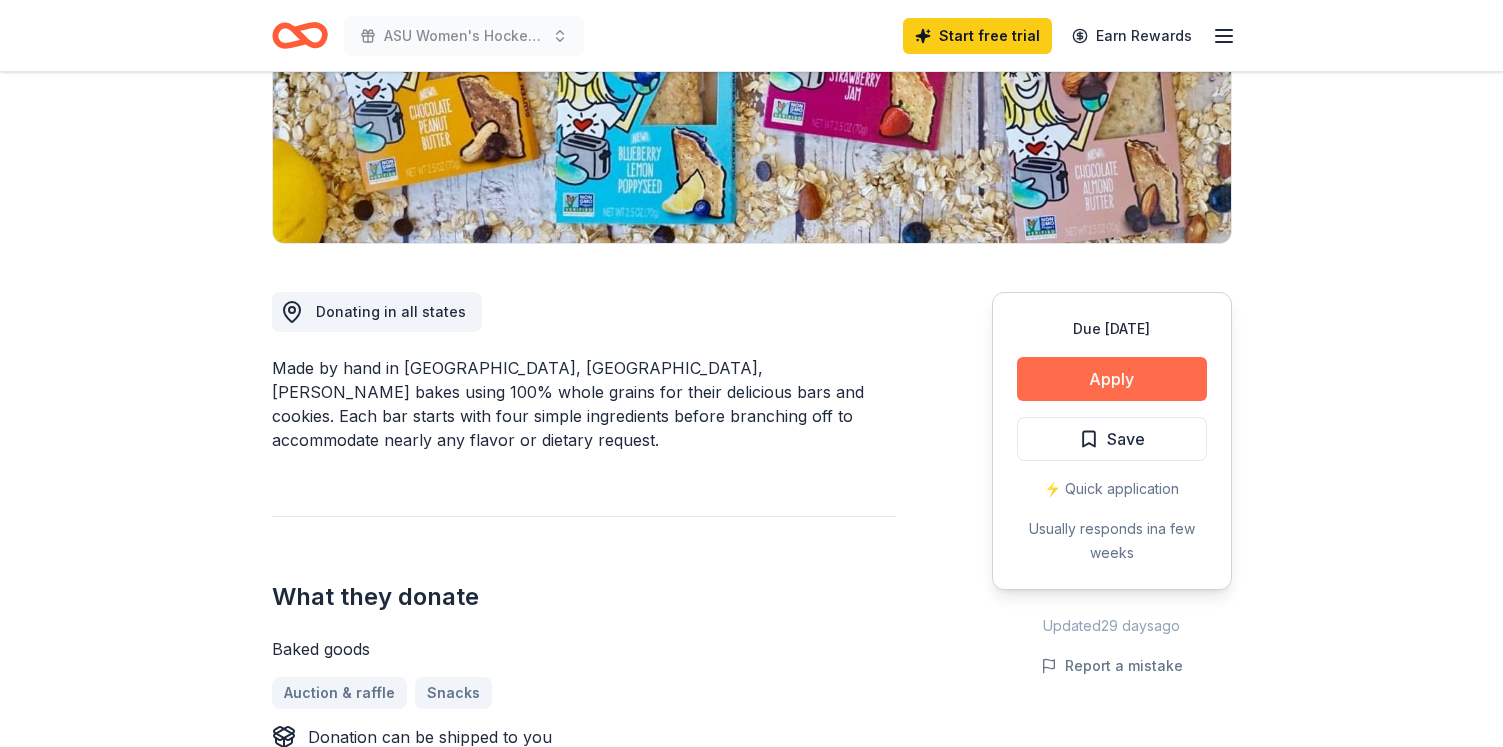 click on "Apply" at bounding box center (1112, 379) 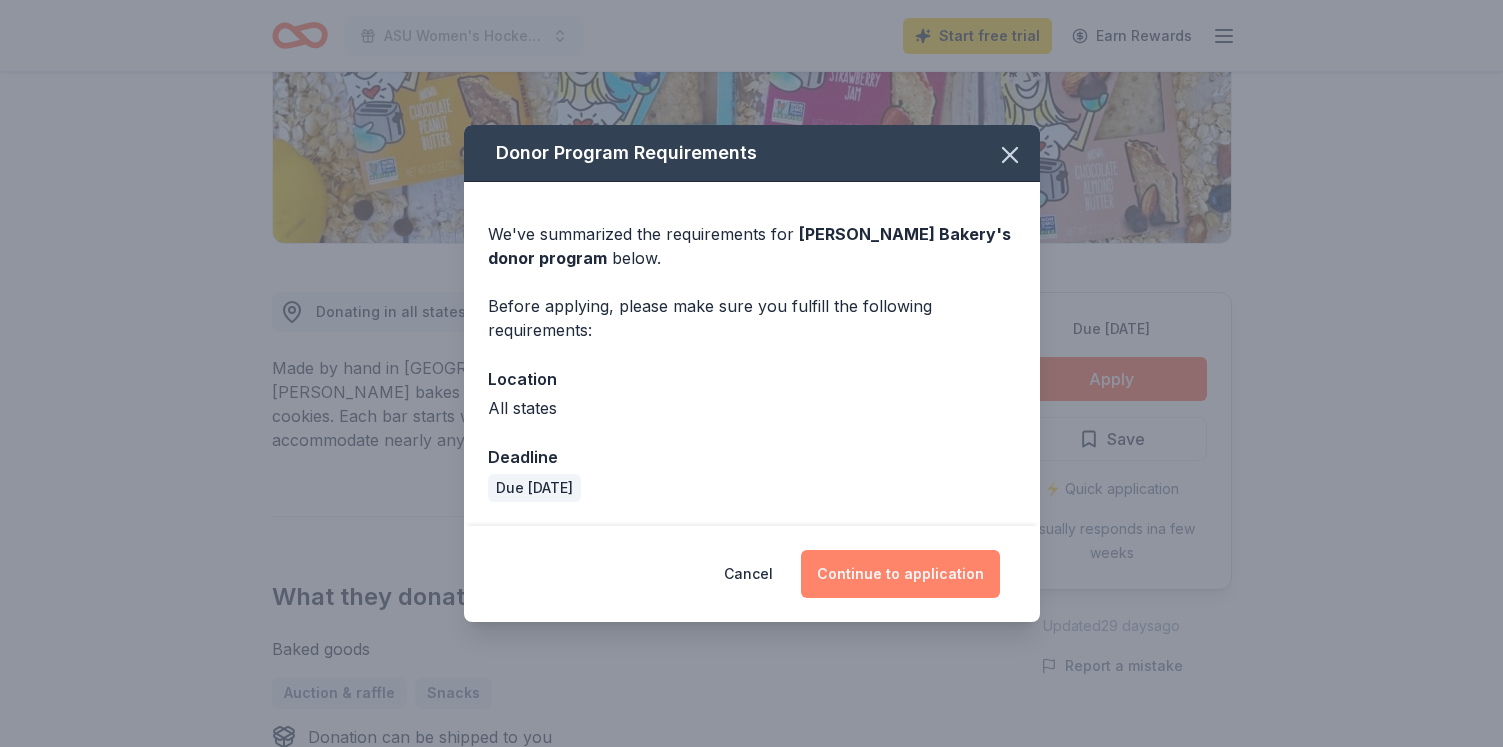 click on "Continue to application" at bounding box center (900, 574) 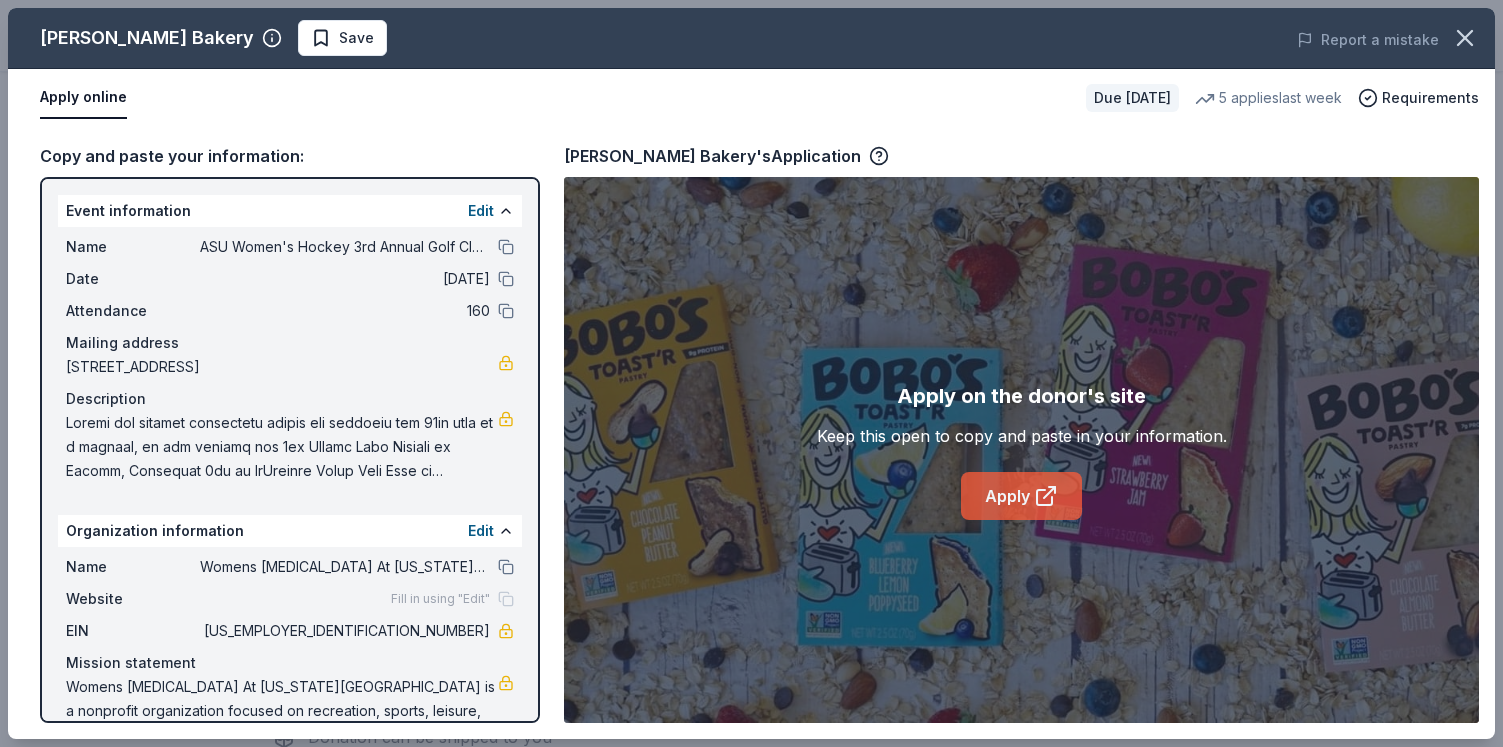 click on "Apply" at bounding box center [1021, 496] 